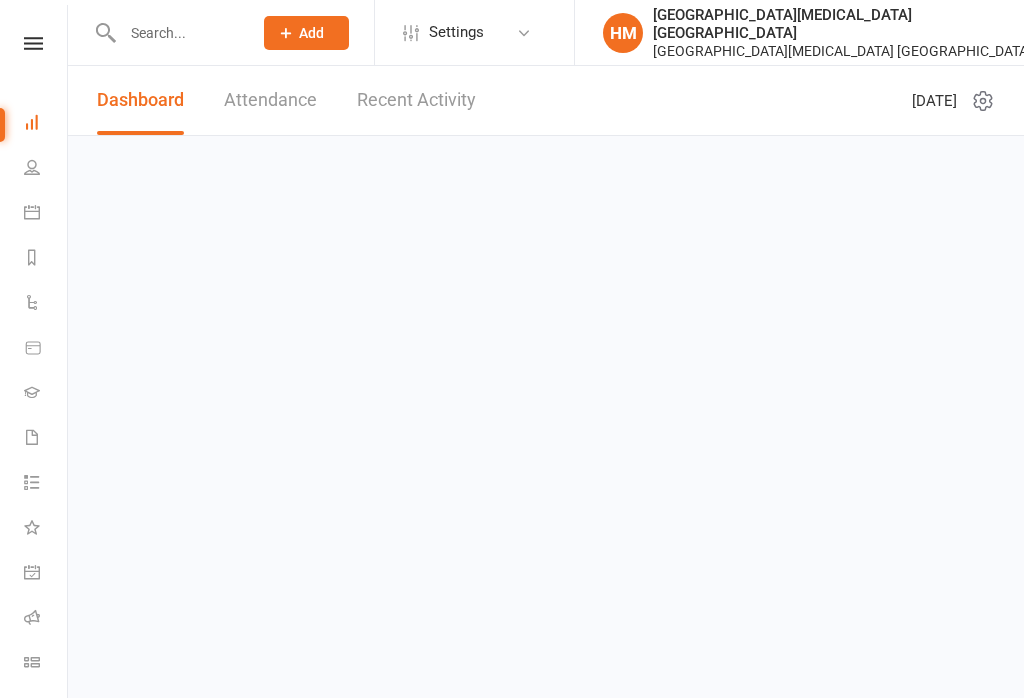 scroll, scrollTop: 0, scrollLeft: 0, axis: both 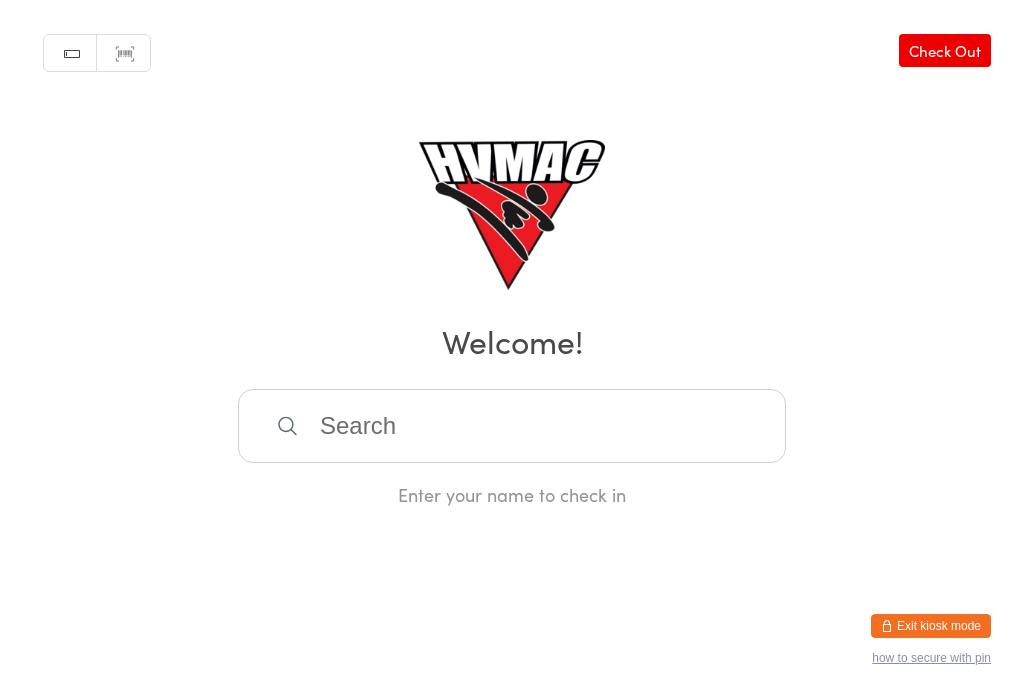 click on "Check Out" at bounding box center (945, 50) 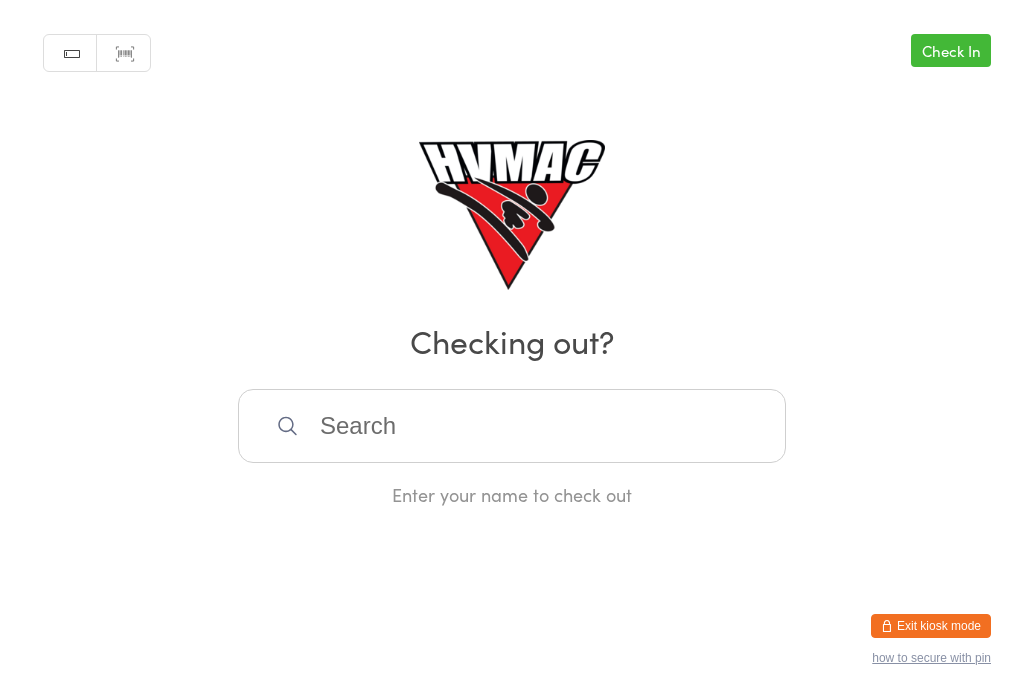 click on "Check In" at bounding box center (951, 50) 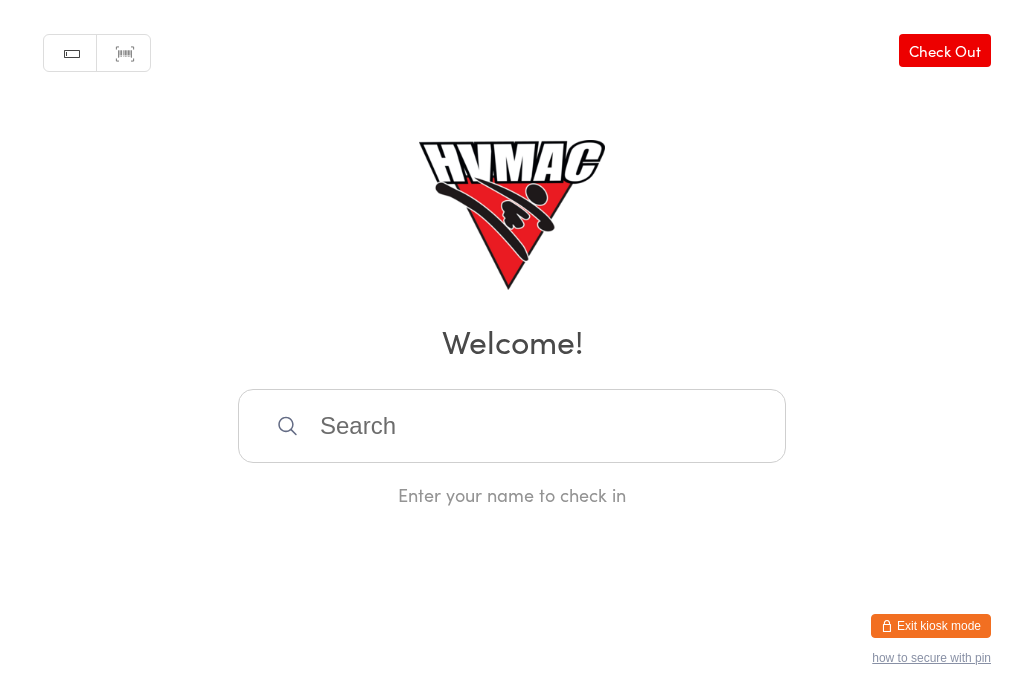 click on "Exit kiosk mode" at bounding box center (931, 626) 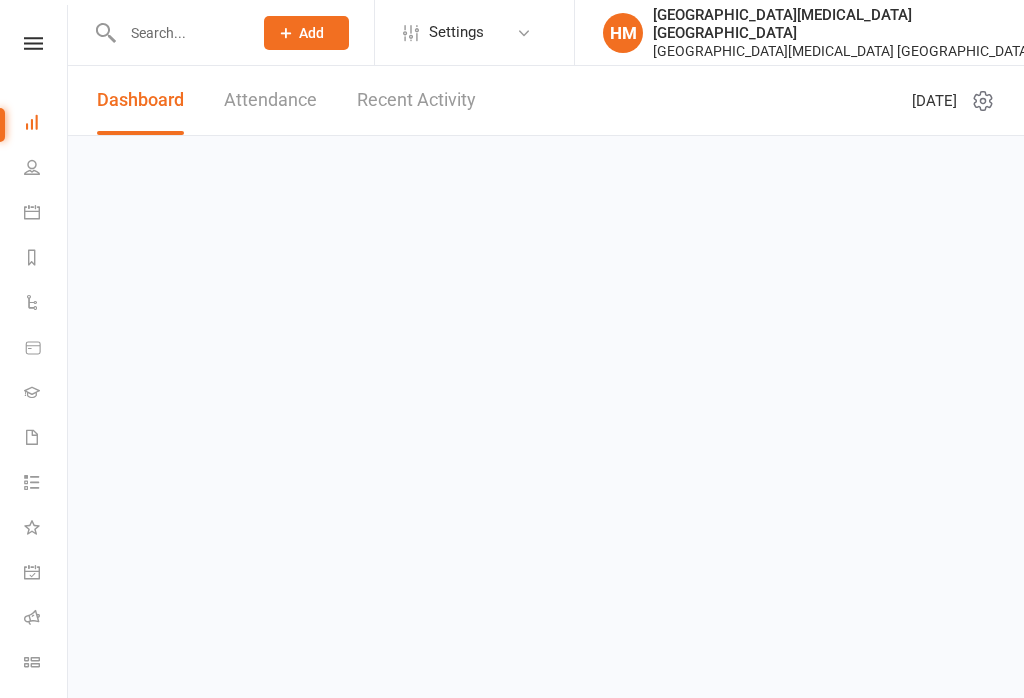 scroll, scrollTop: 0, scrollLeft: 0, axis: both 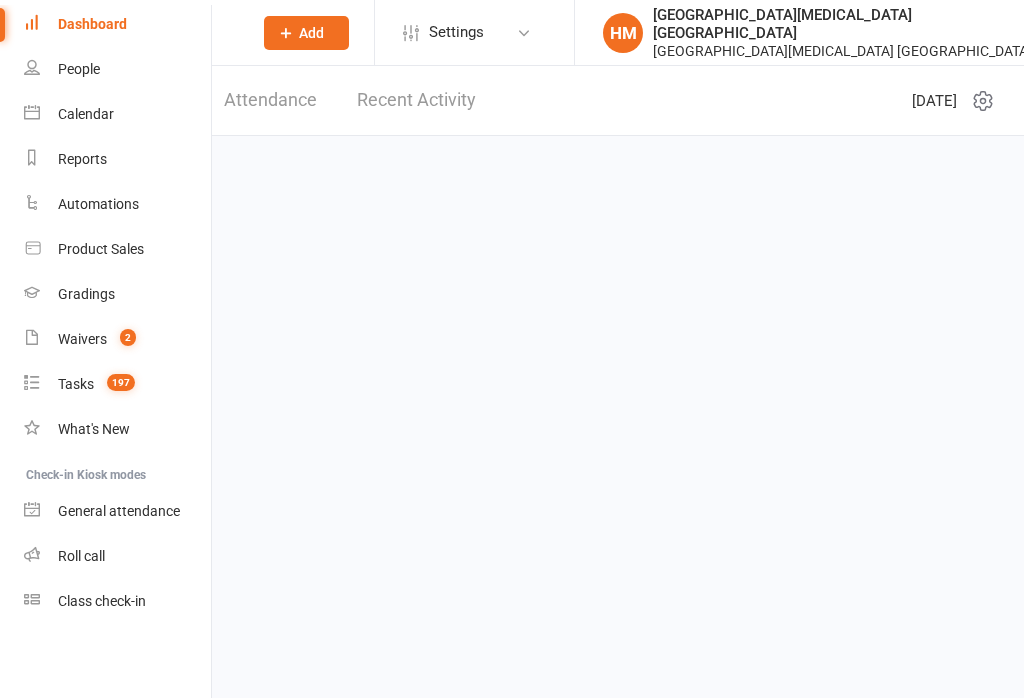 click on "Class check-in" at bounding box center (102, 601) 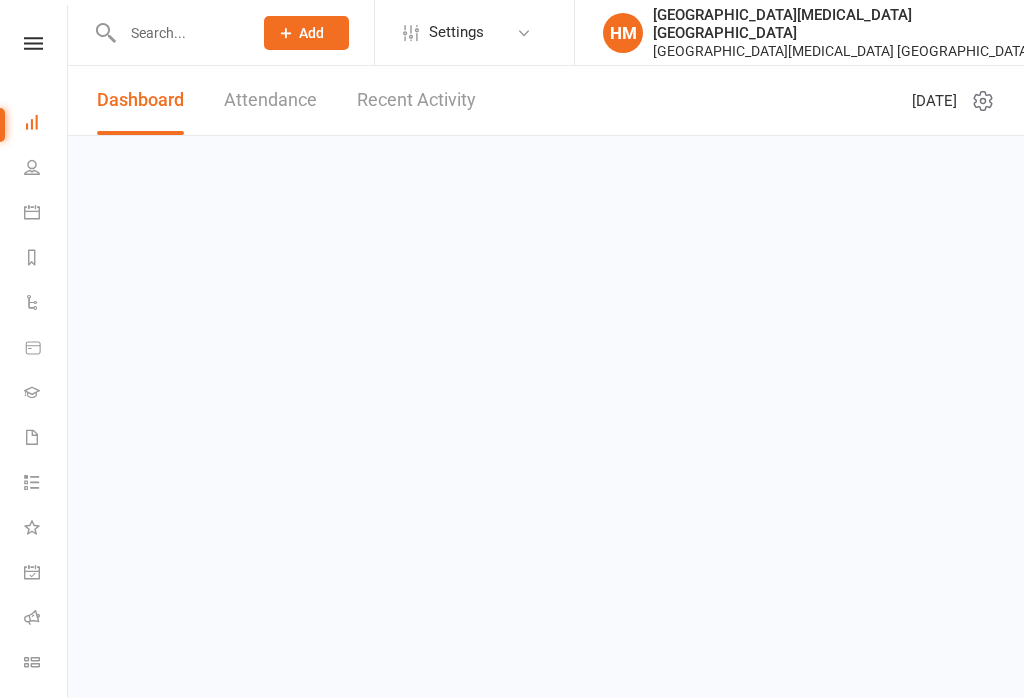 scroll, scrollTop: 0, scrollLeft: 0, axis: both 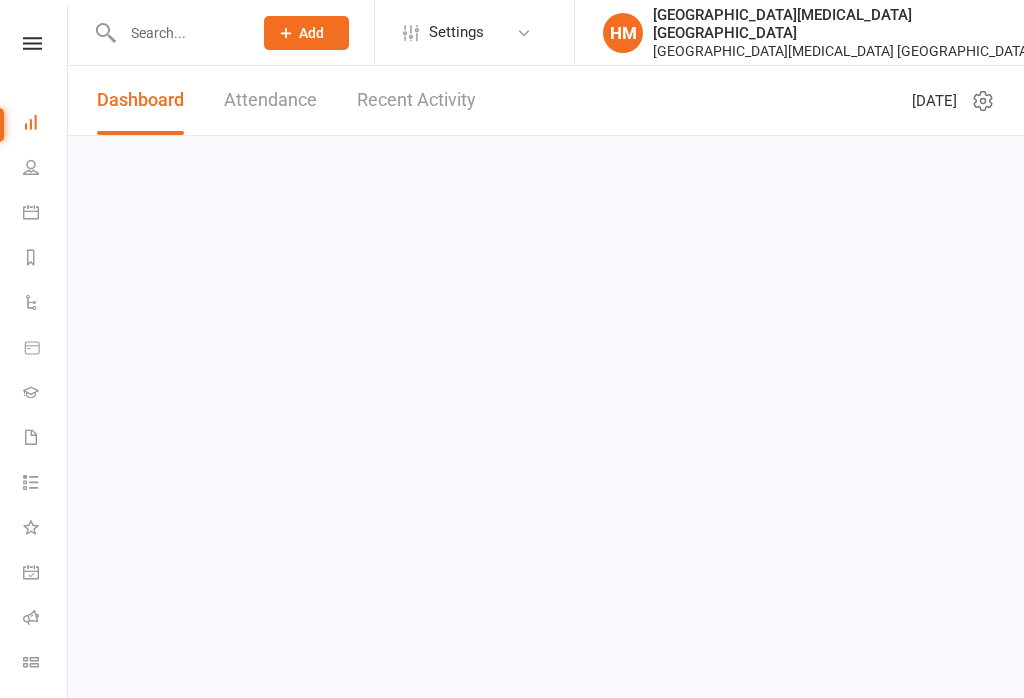 click on "Class check-in" at bounding box center (45, 664) 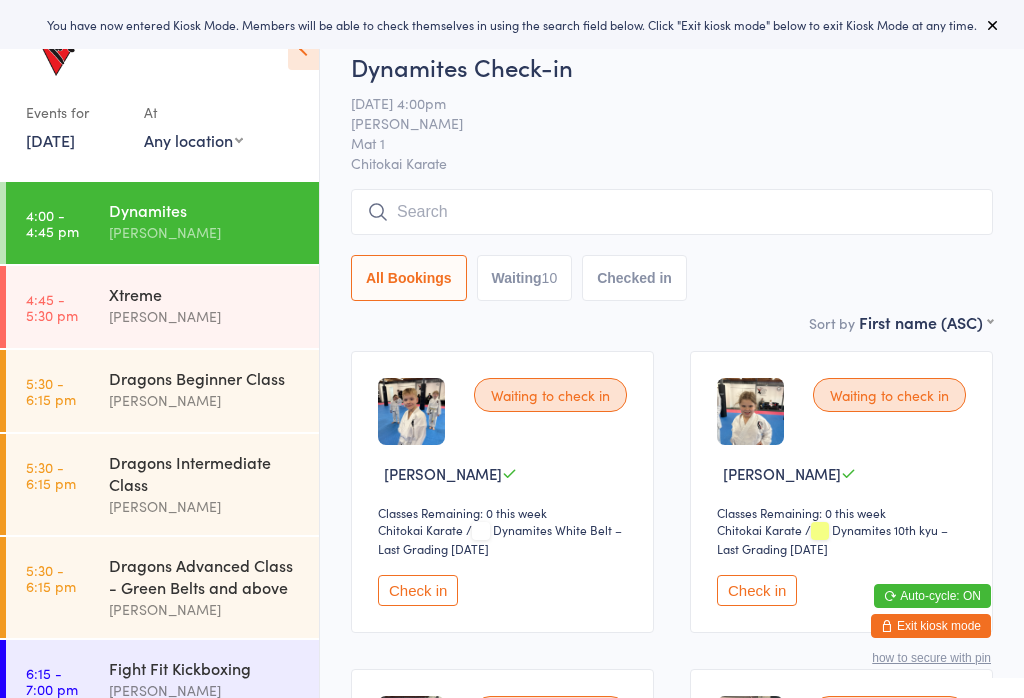 scroll, scrollTop: 0, scrollLeft: 0, axis: both 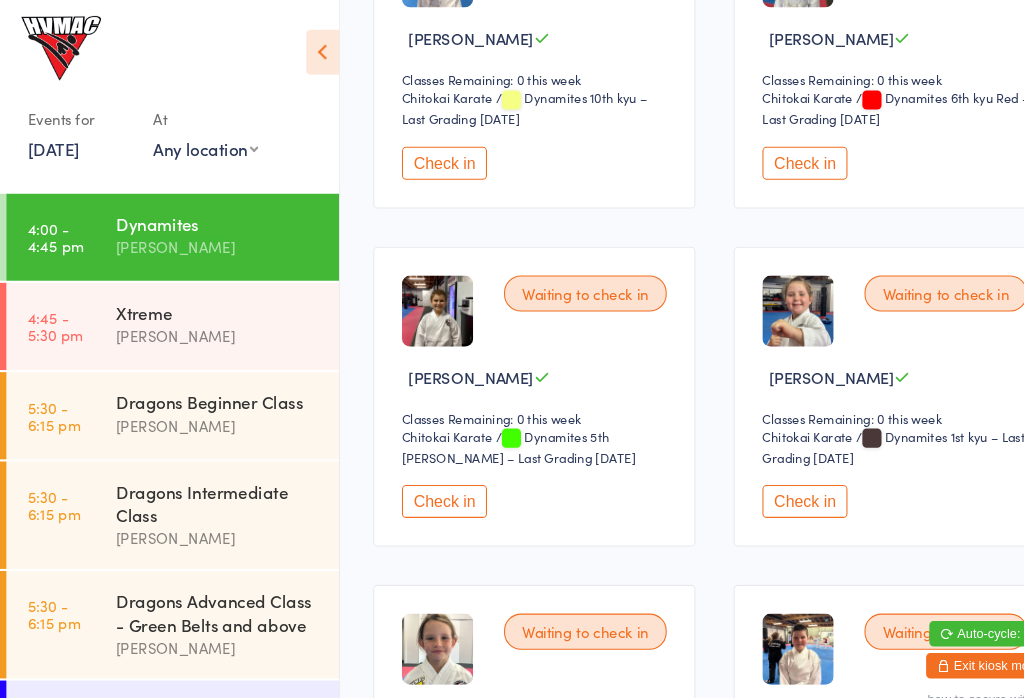 click on "Check in" at bounding box center [757, 471] 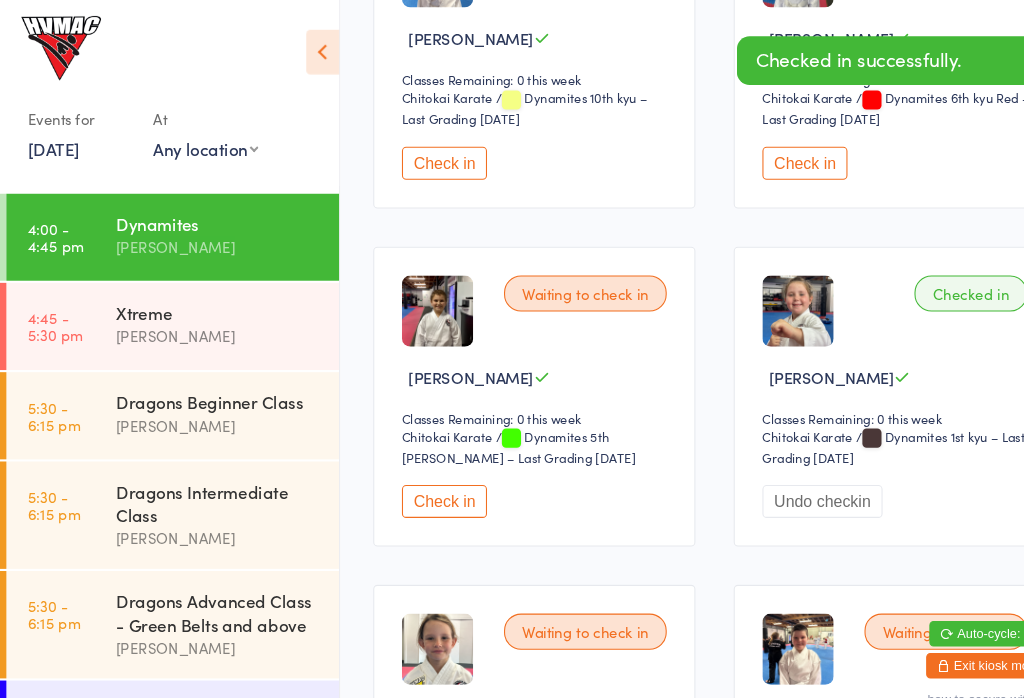 click on "[PERSON_NAME]" at bounding box center [205, 316] 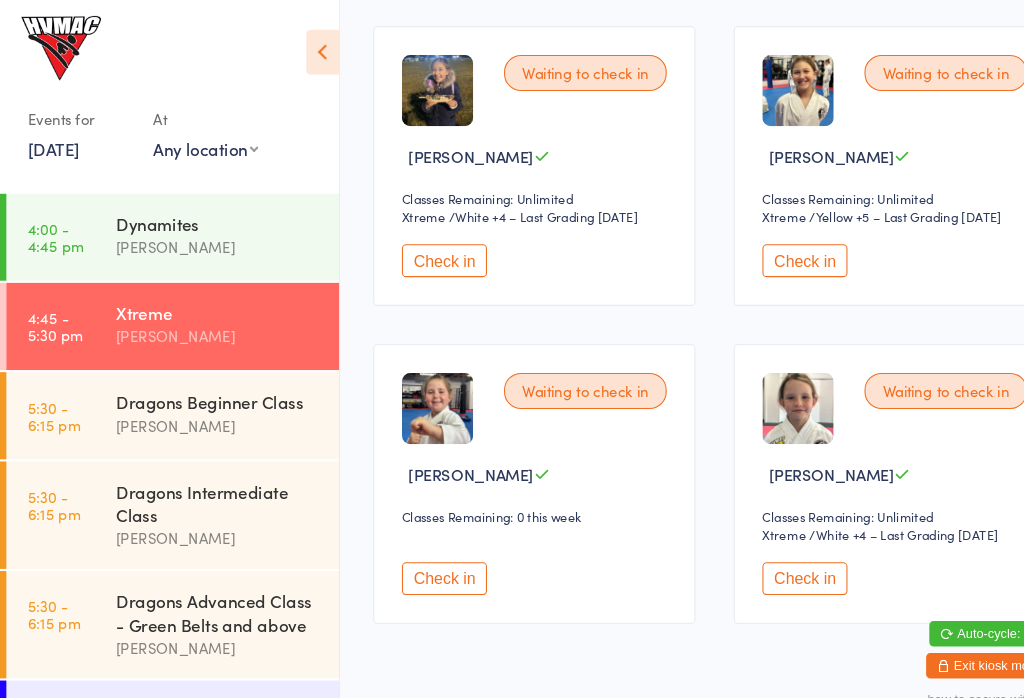 scroll, scrollTop: 328, scrollLeft: 61, axis: both 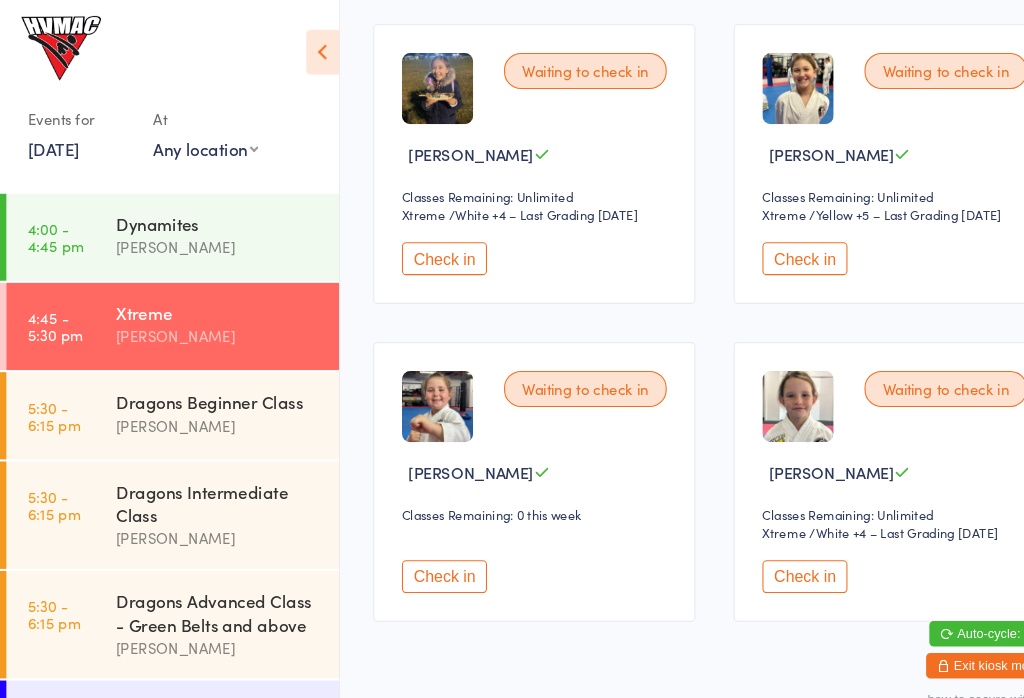 click on "Check in" at bounding box center (418, 542) 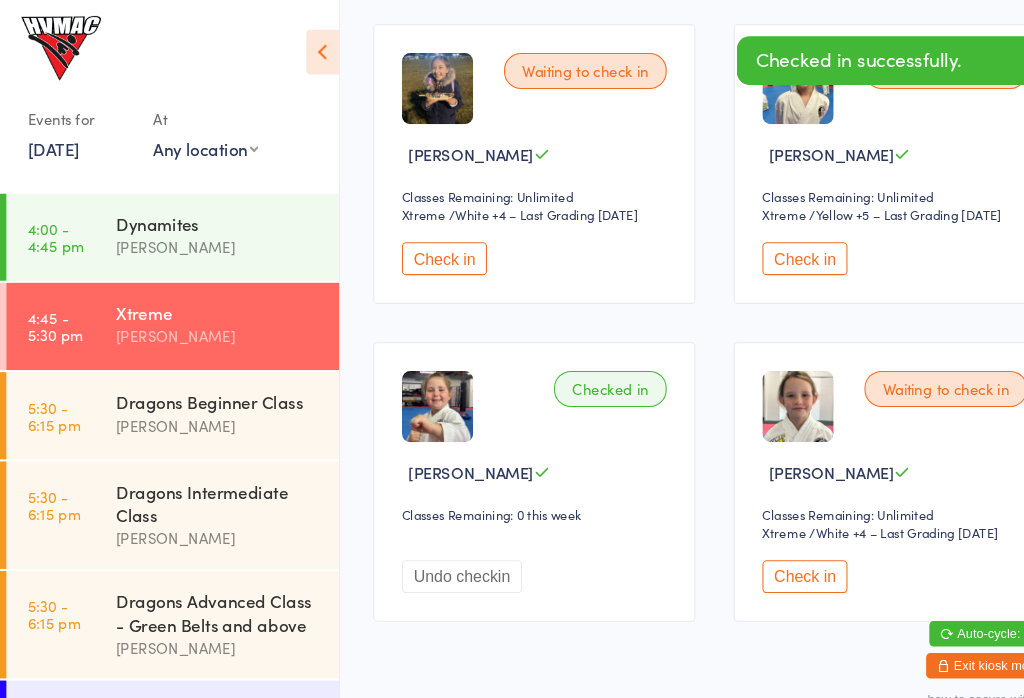 click on "Dynamites" at bounding box center [205, 210] 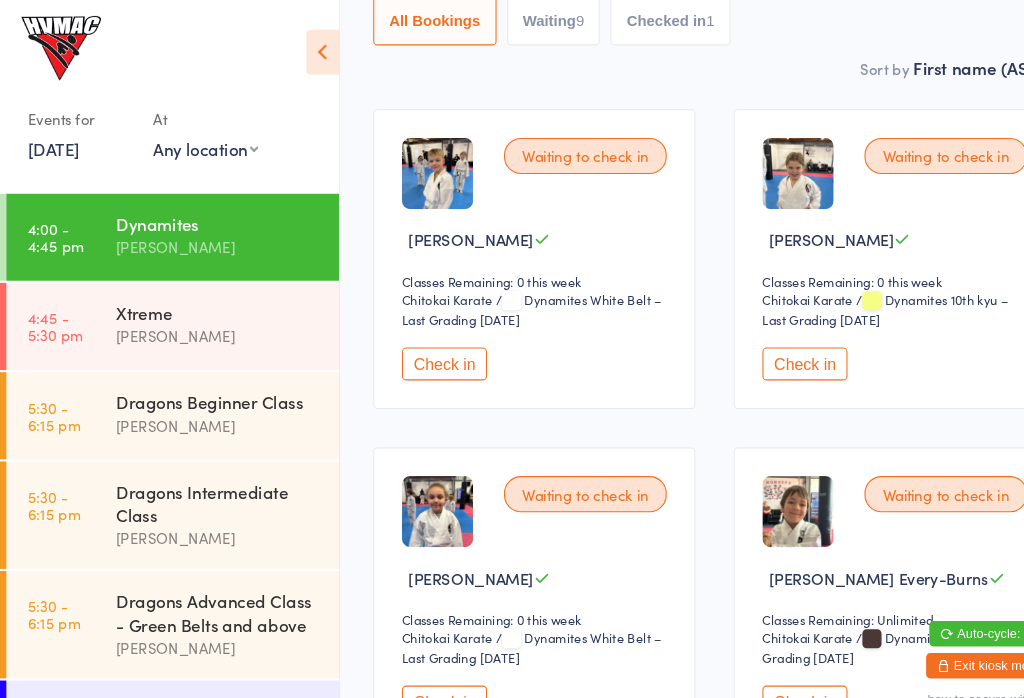 scroll, scrollTop: 257, scrollLeft: 61, axis: both 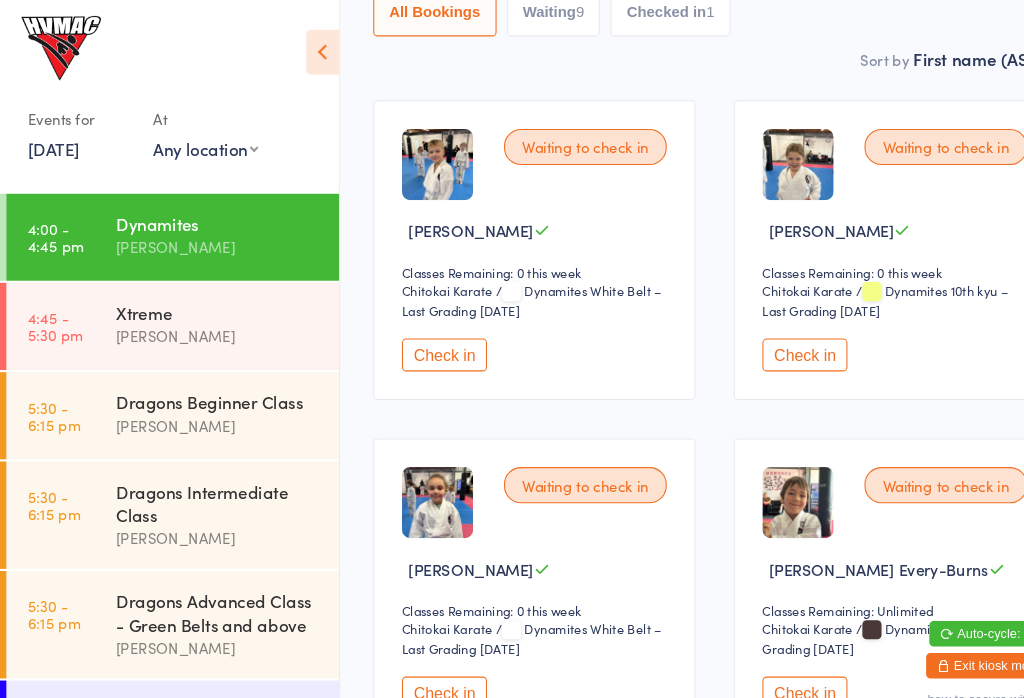 click on "Check in" at bounding box center [757, 651] 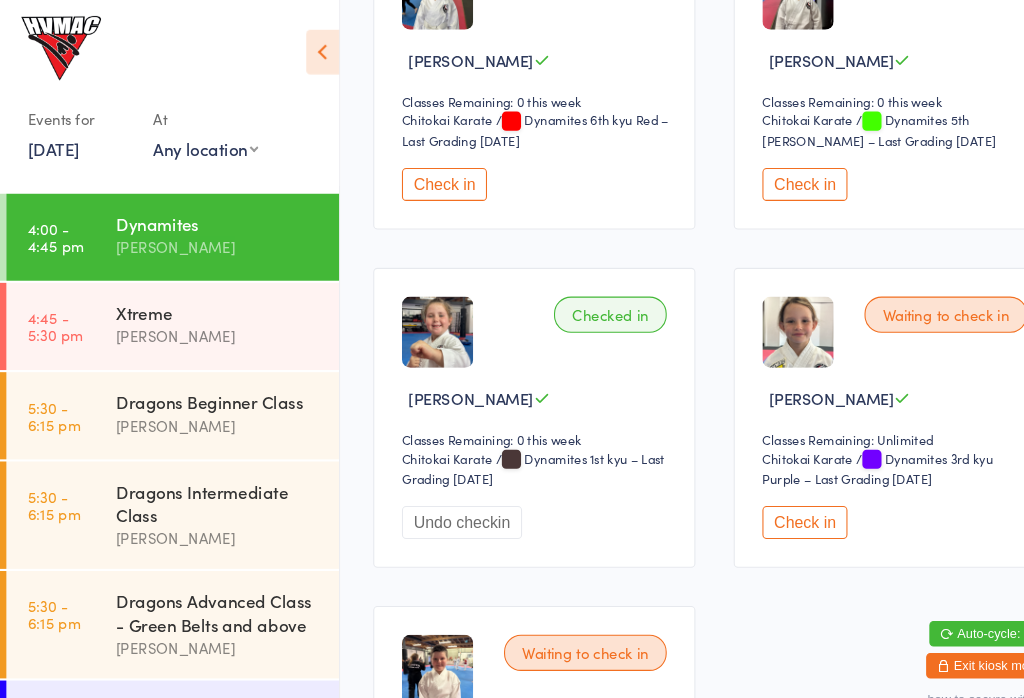 scroll, scrollTop: 1375, scrollLeft: 61, axis: both 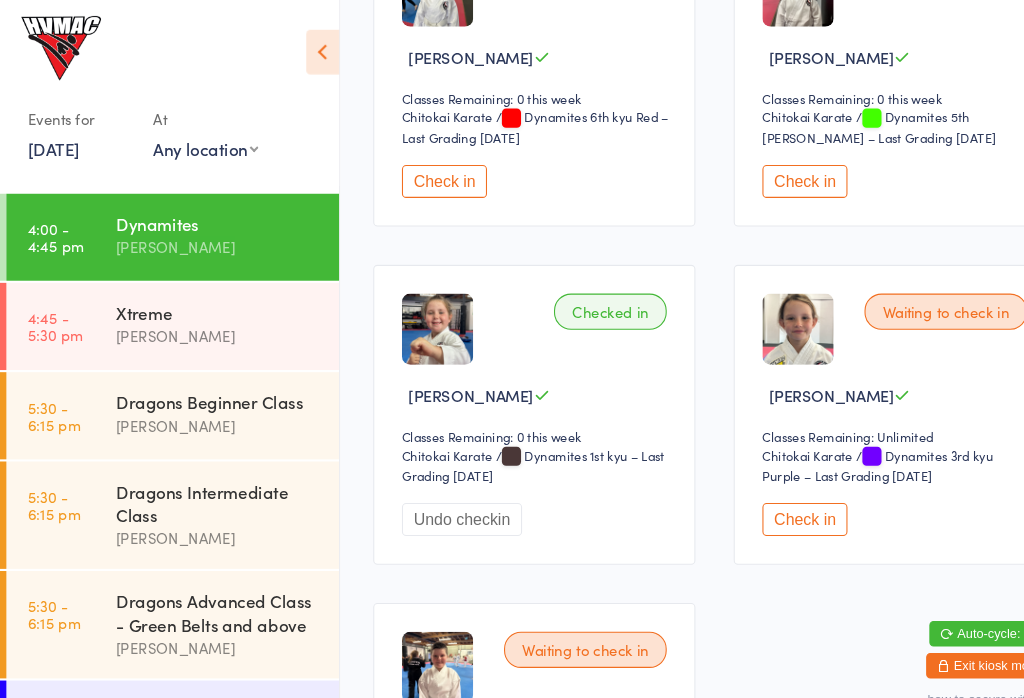 click on "Check in" at bounding box center (757, 488) 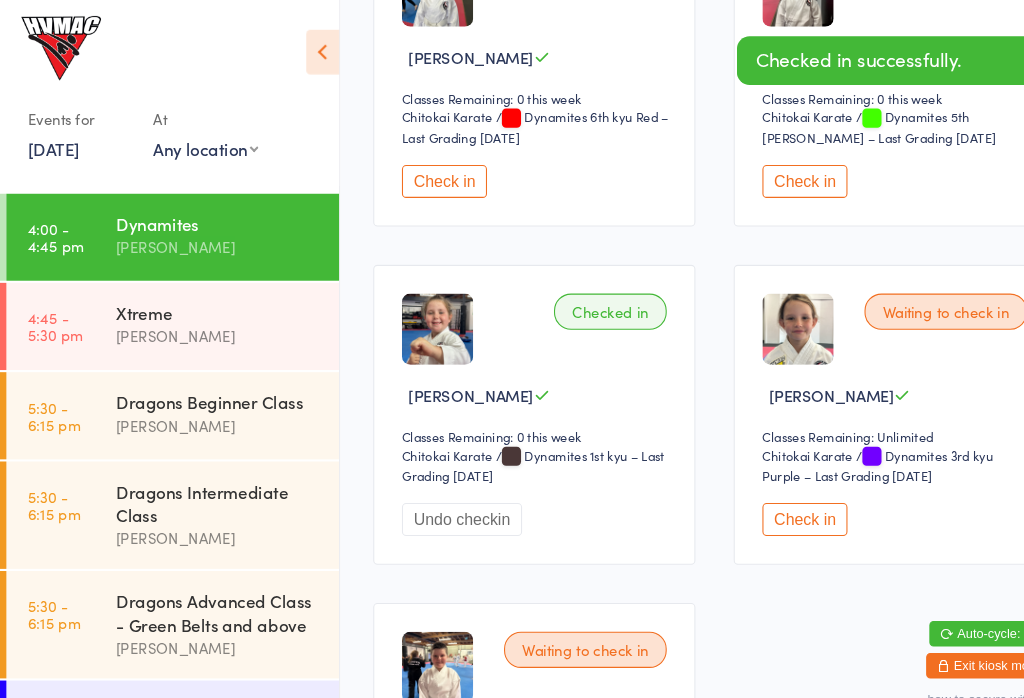 click on "Check in" at bounding box center [757, 488] 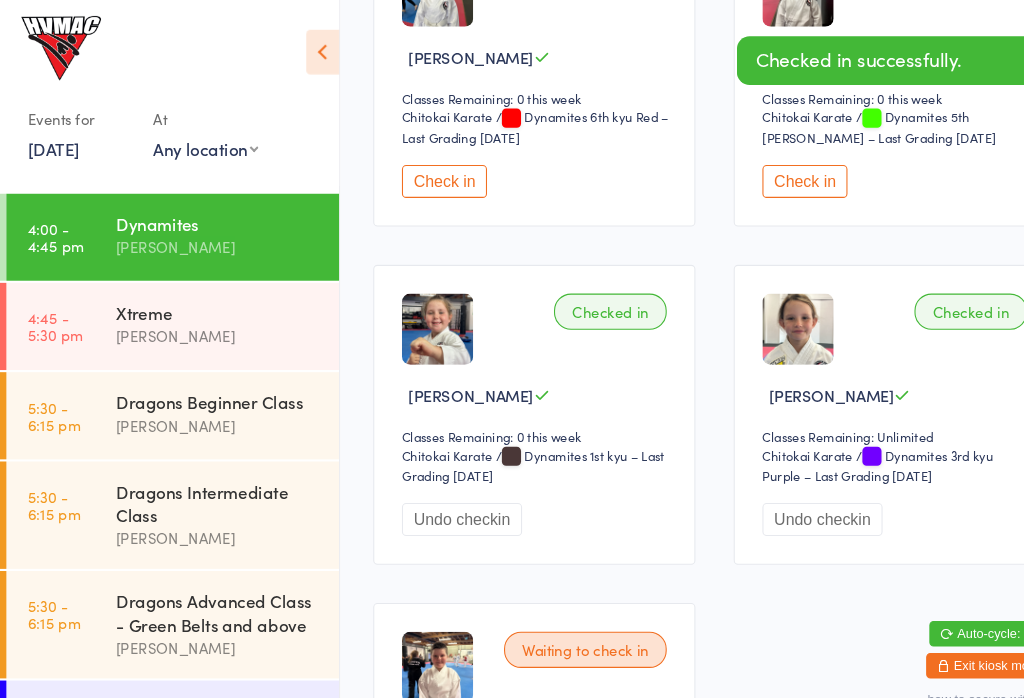 click on "[PERSON_NAME]" at bounding box center [205, 316] 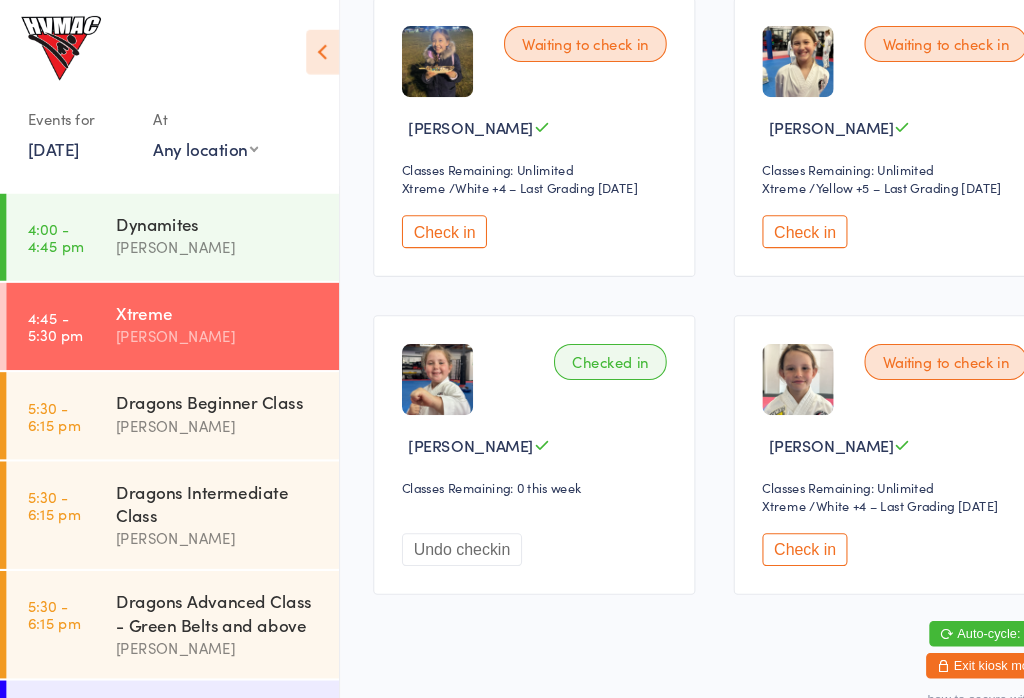 scroll, scrollTop: 393, scrollLeft: 61, axis: both 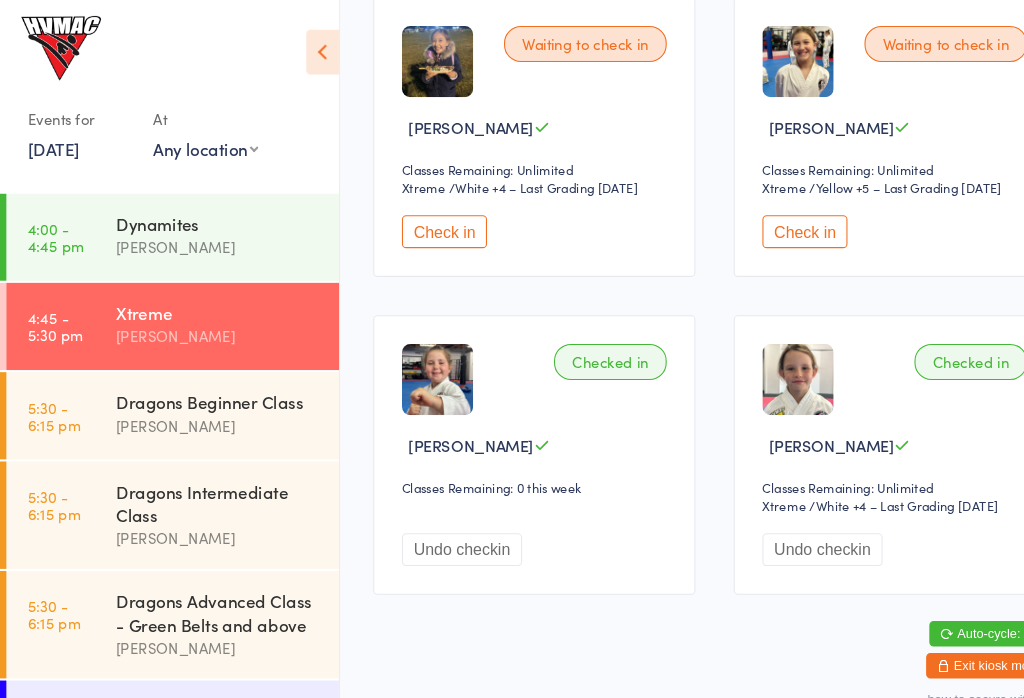 click on "[PERSON_NAME]" at bounding box center (205, 232) 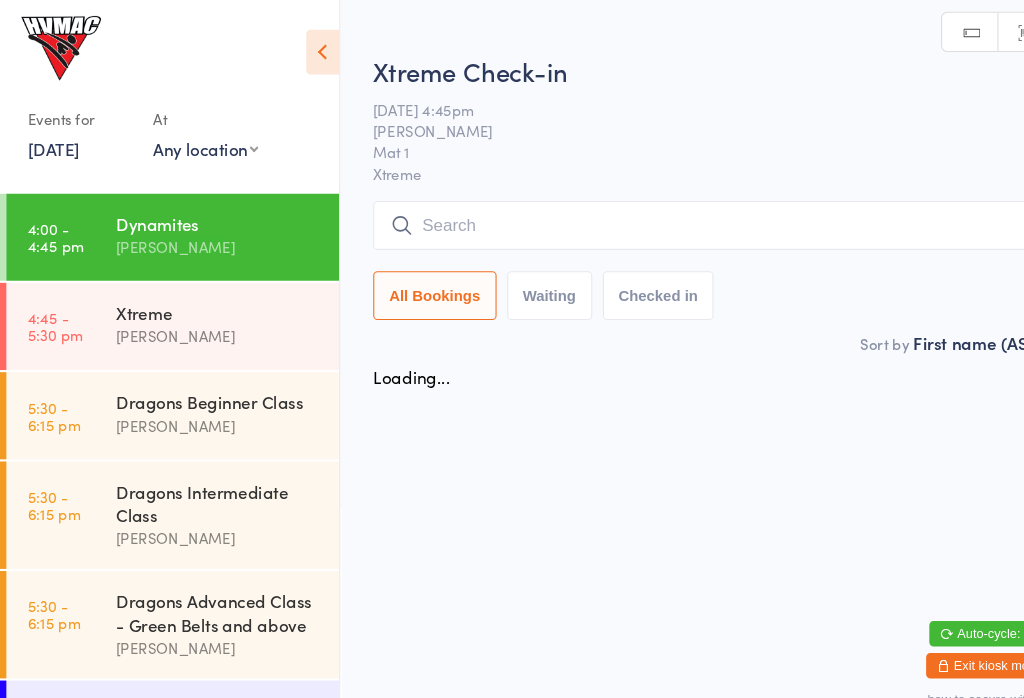 scroll, scrollTop: 13, scrollLeft: 61, axis: both 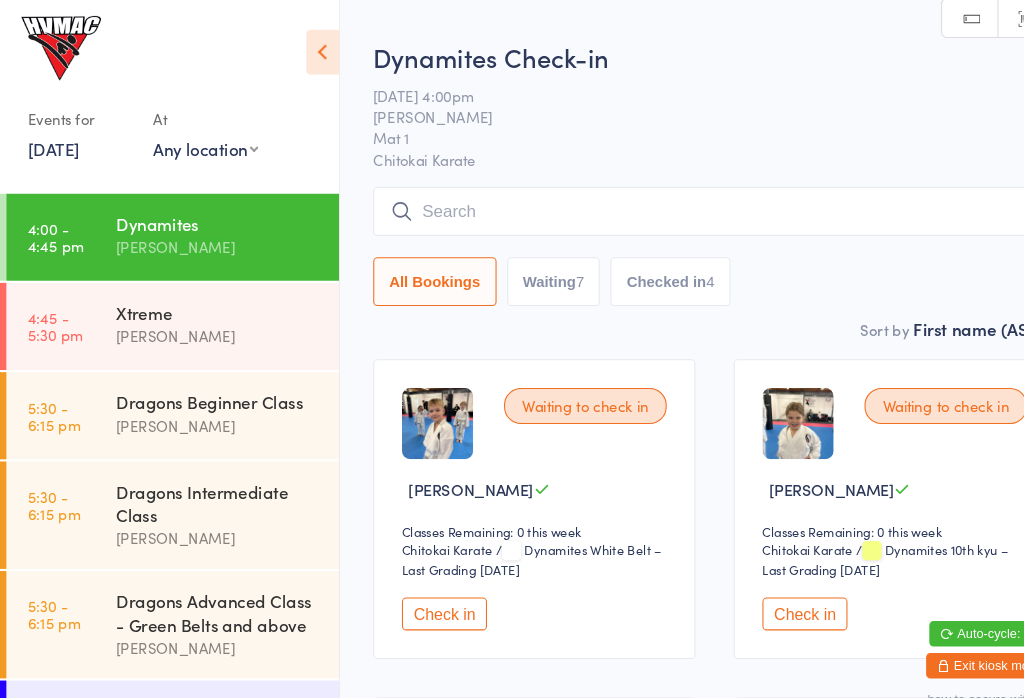 click at bounding box center (303, 49) 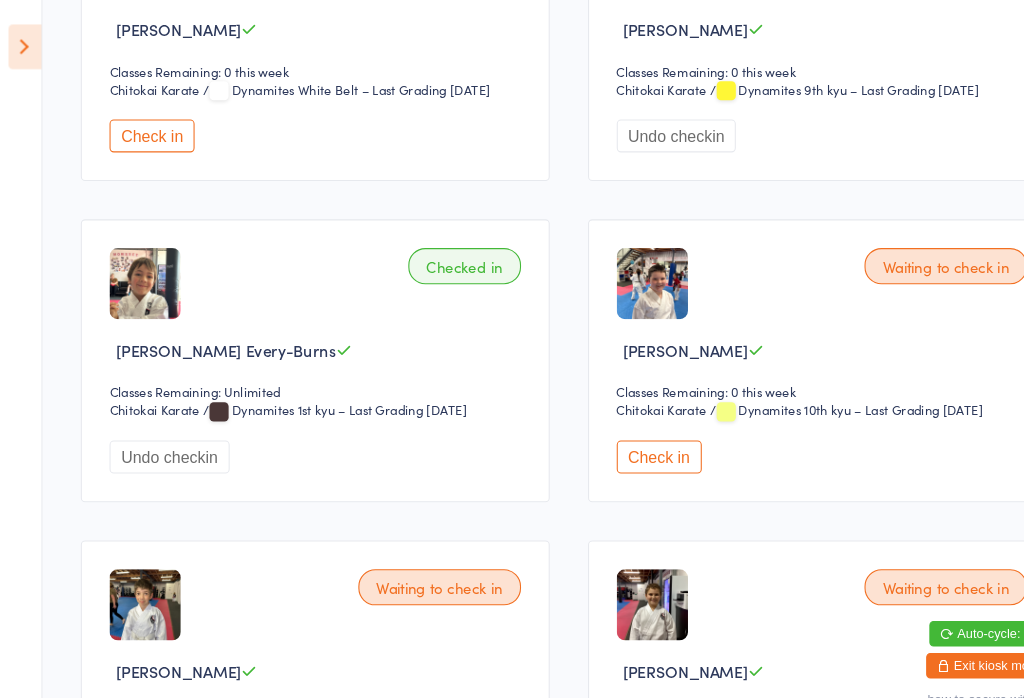 scroll, scrollTop: 755, scrollLeft: 61, axis: both 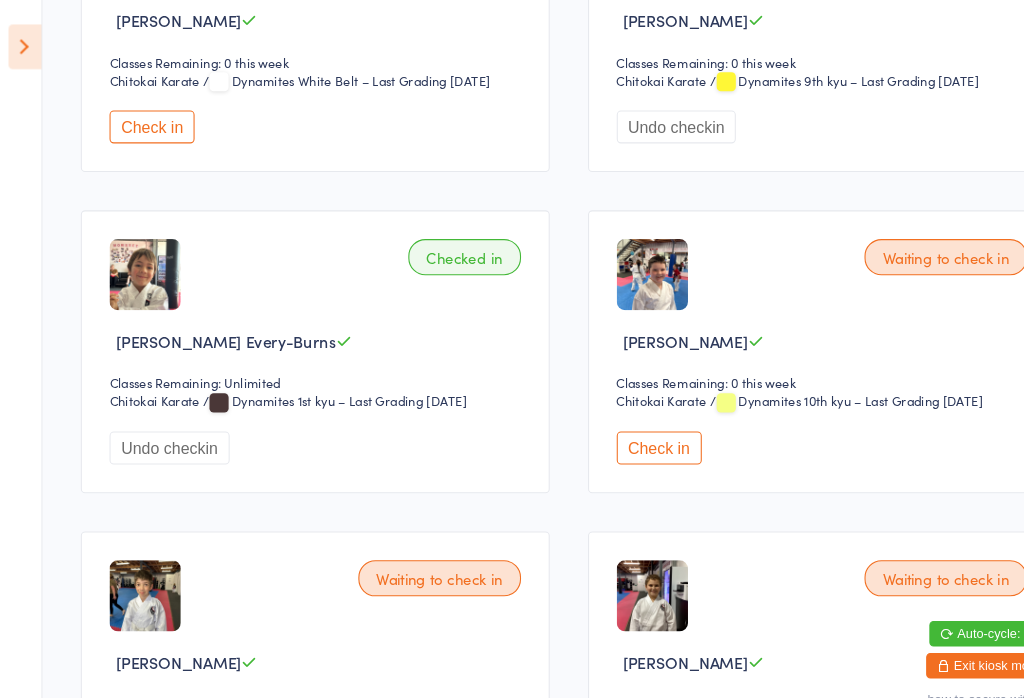 click on "Check in" at bounding box center [620, 421] 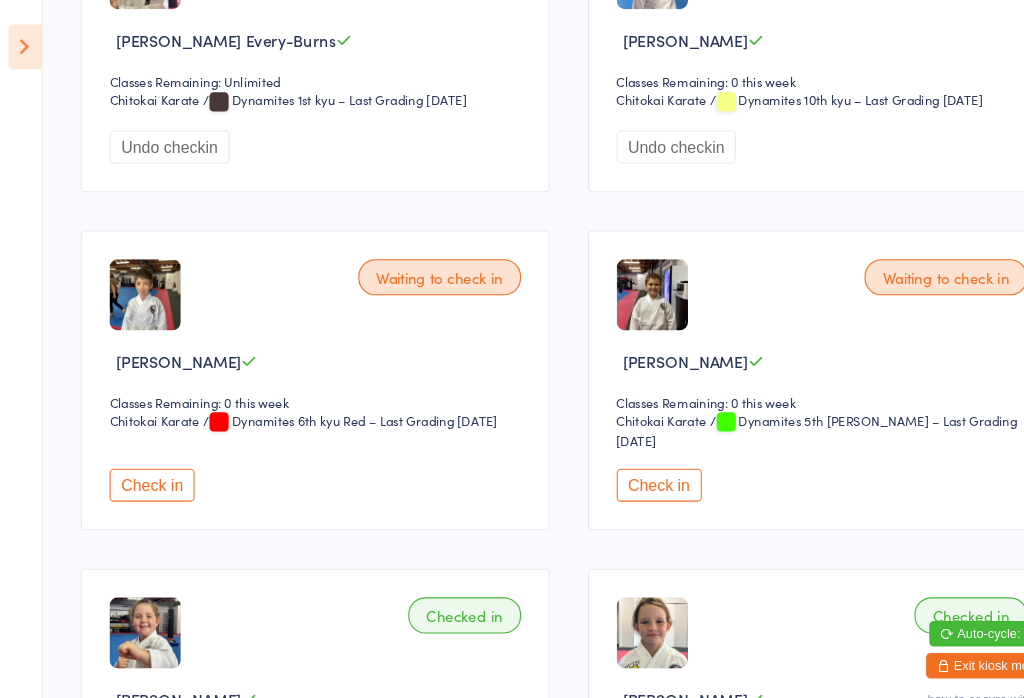 scroll, scrollTop: 1048, scrollLeft: 61, axis: both 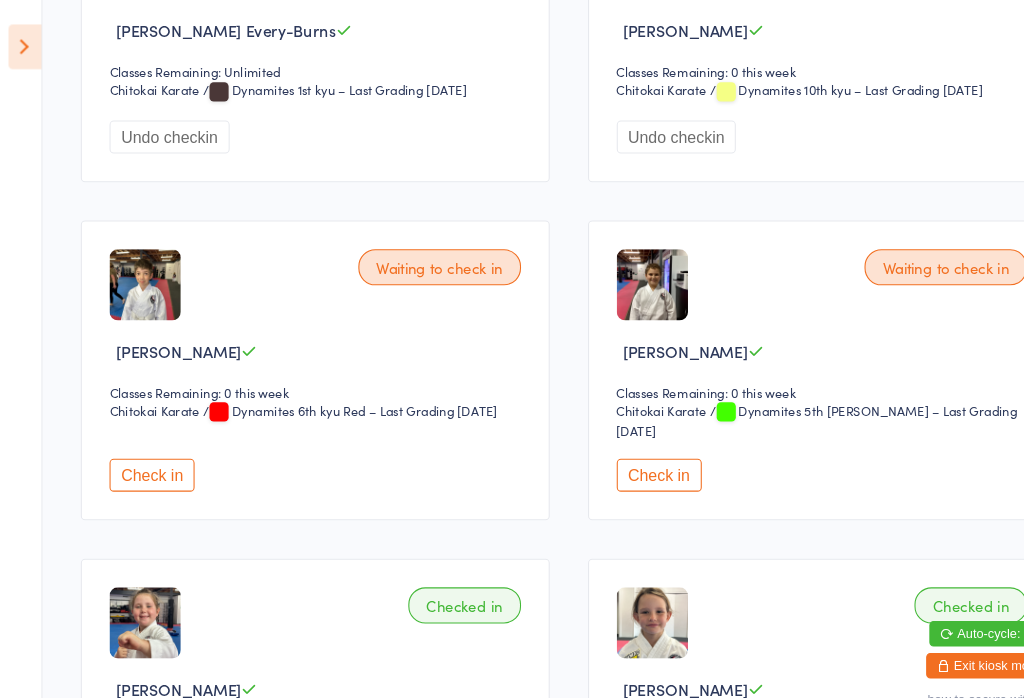 click on "Check in" at bounding box center [143, 446] 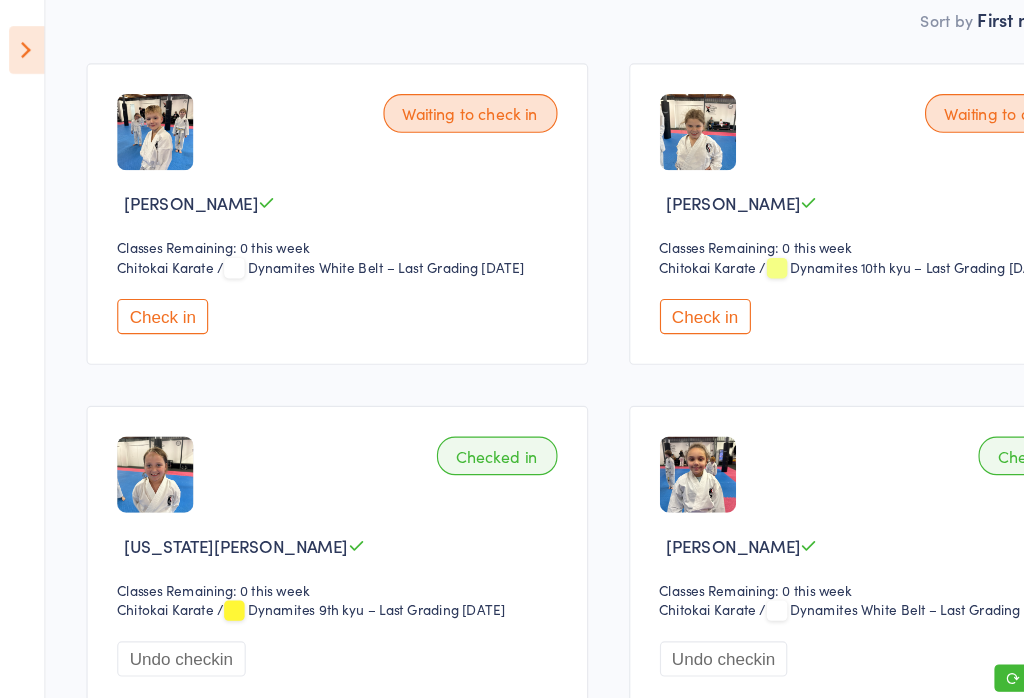 scroll, scrollTop: 296, scrollLeft: 38, axis: both 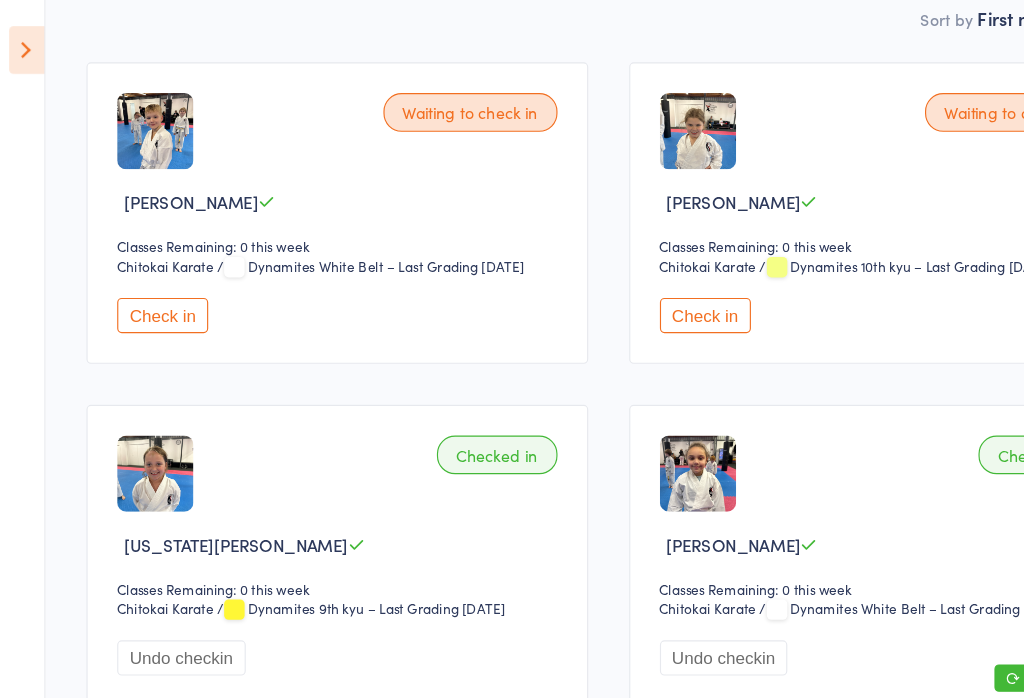 click on "Check in" at bounding box center (143, 277) 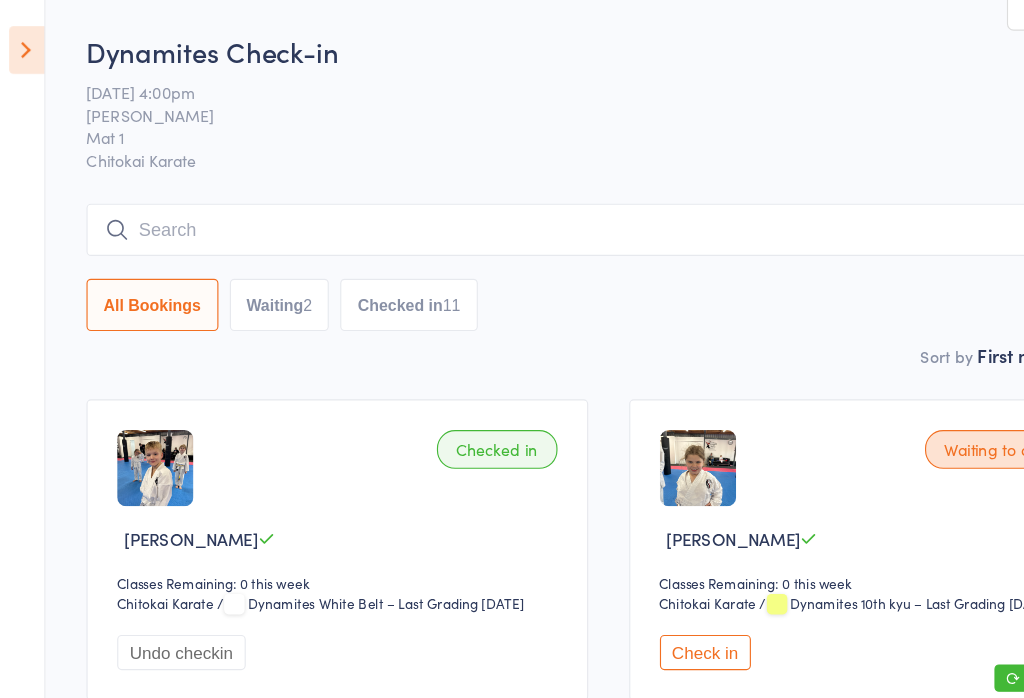 scroll, scrollTop: 0, scrollLeft: 38, axis: horizontal 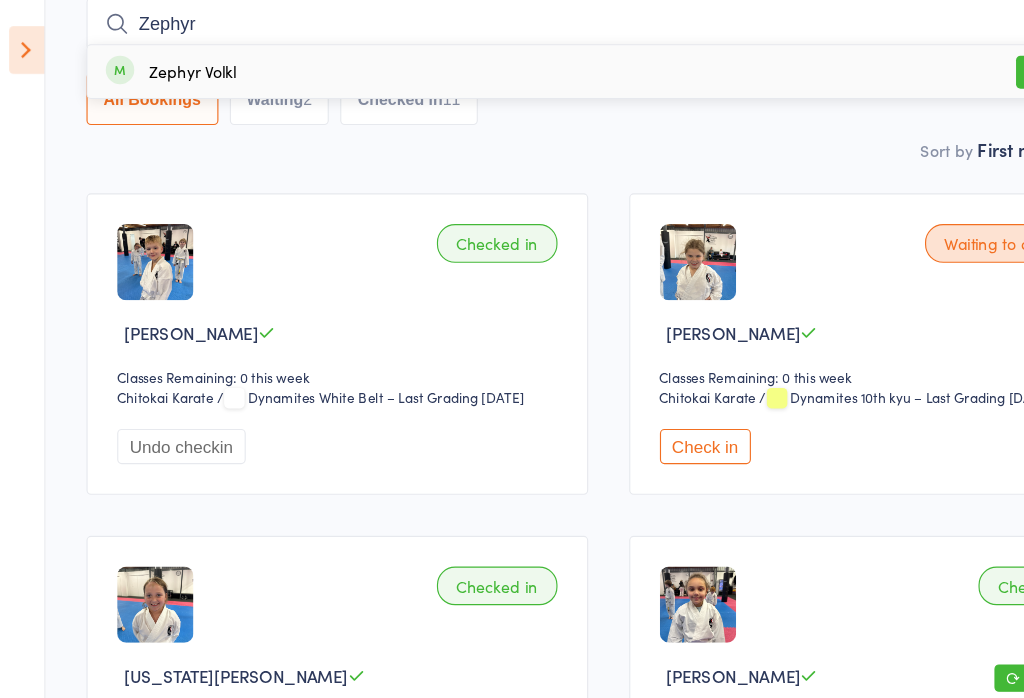 type on "Zephyr" 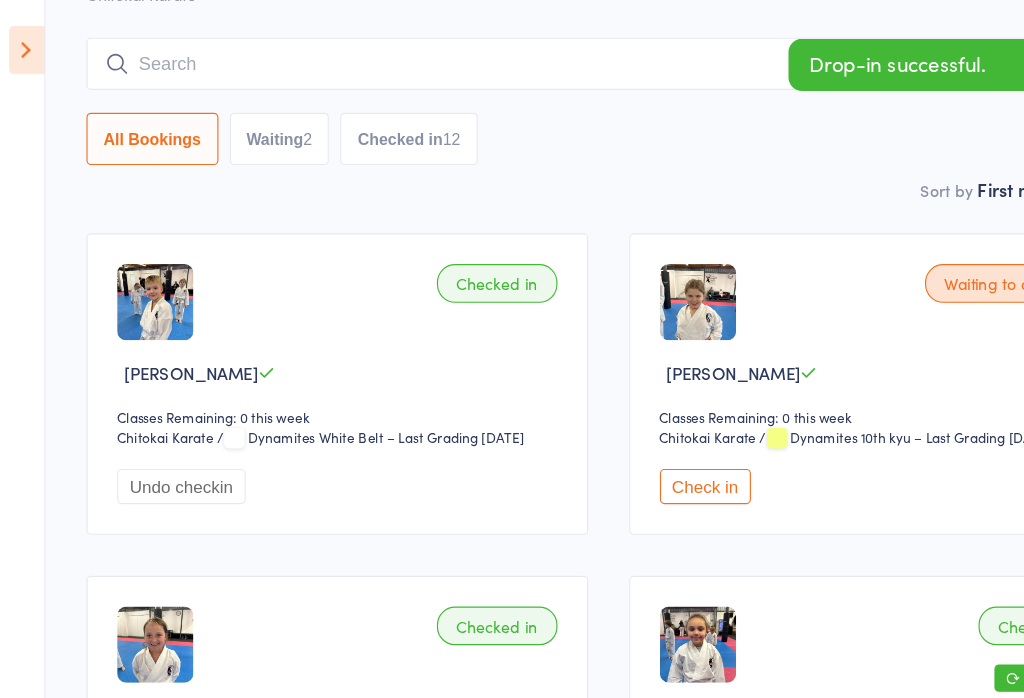 scroll, scrollTop: 141, scrollLeft: 107, axis: both 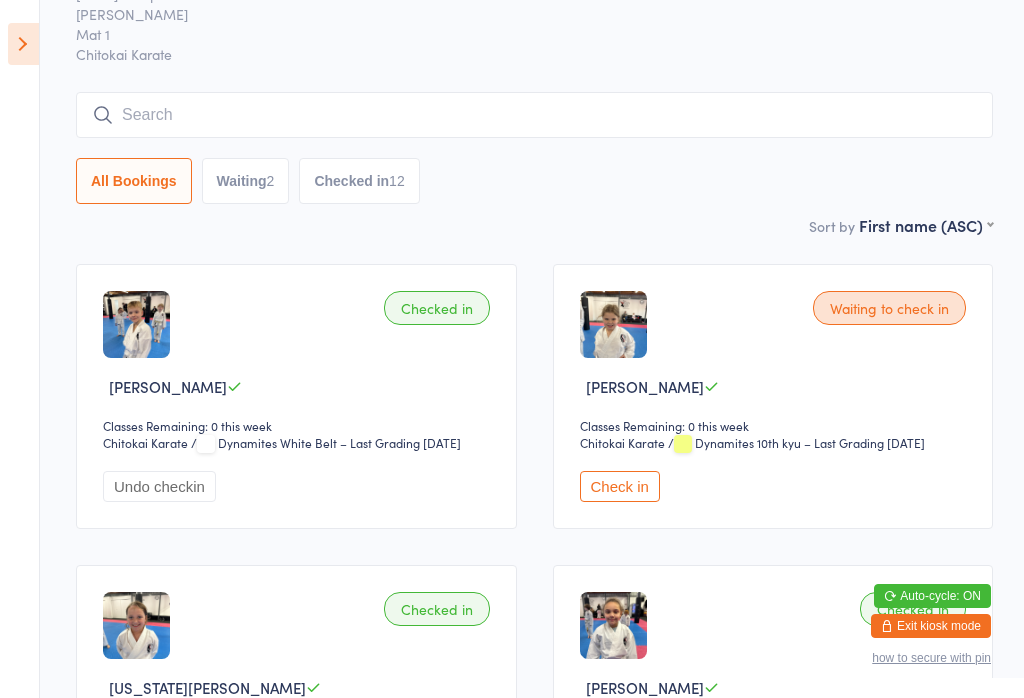 click at bounding box center (23, 44) 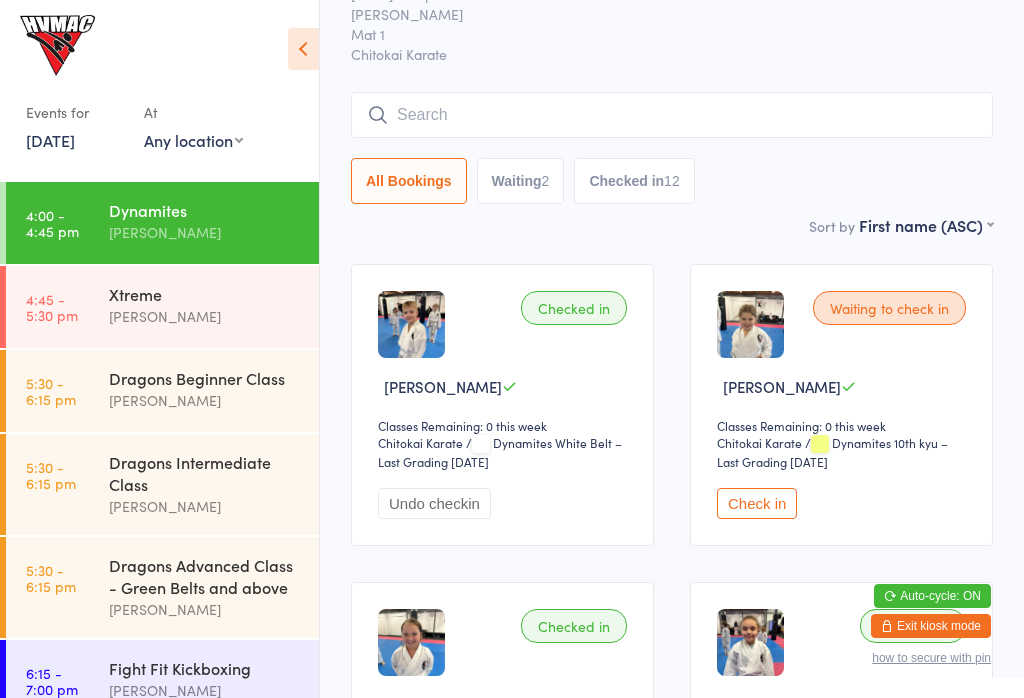 click on "Xtreme" at bounding box center [205, 294] 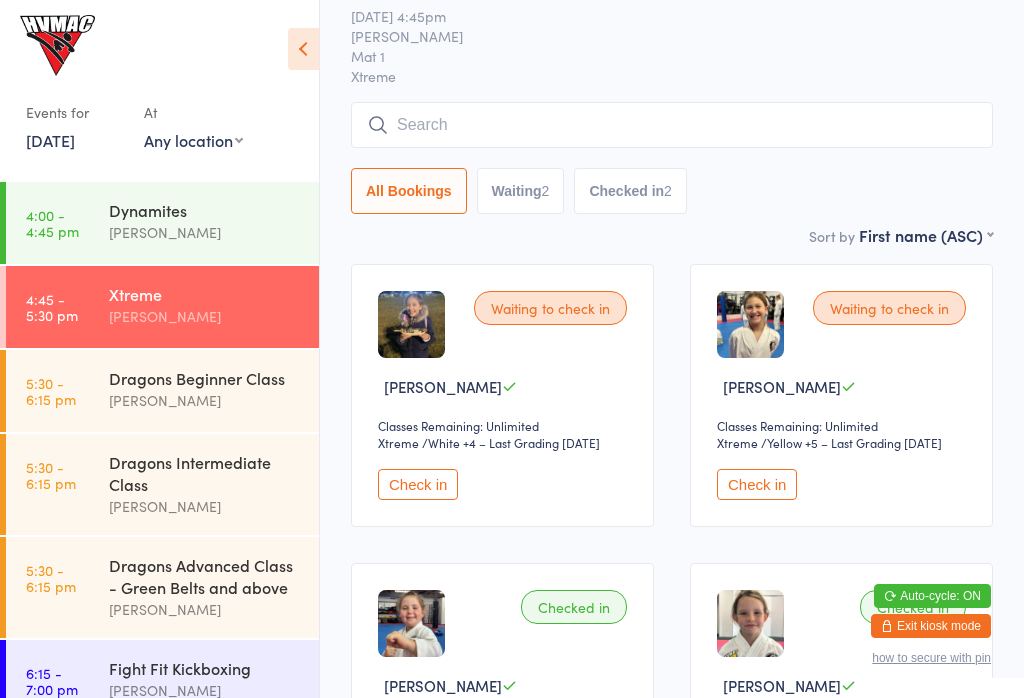 scroll, scrollTop: 0, scrollLeft: 0, axis: both 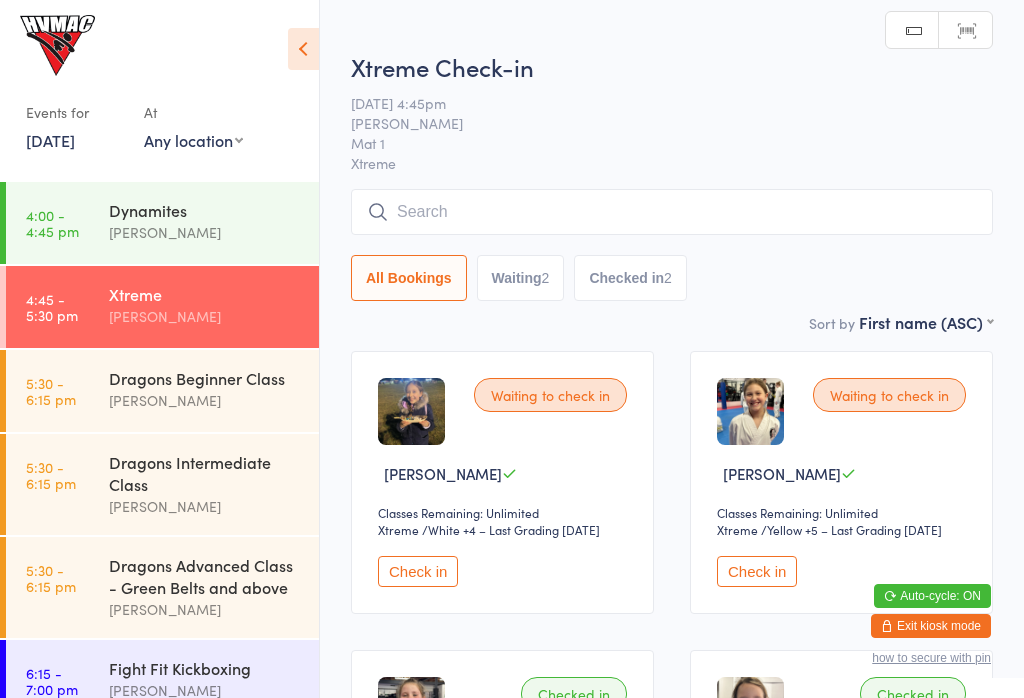 click at bounding box center (672, 212) 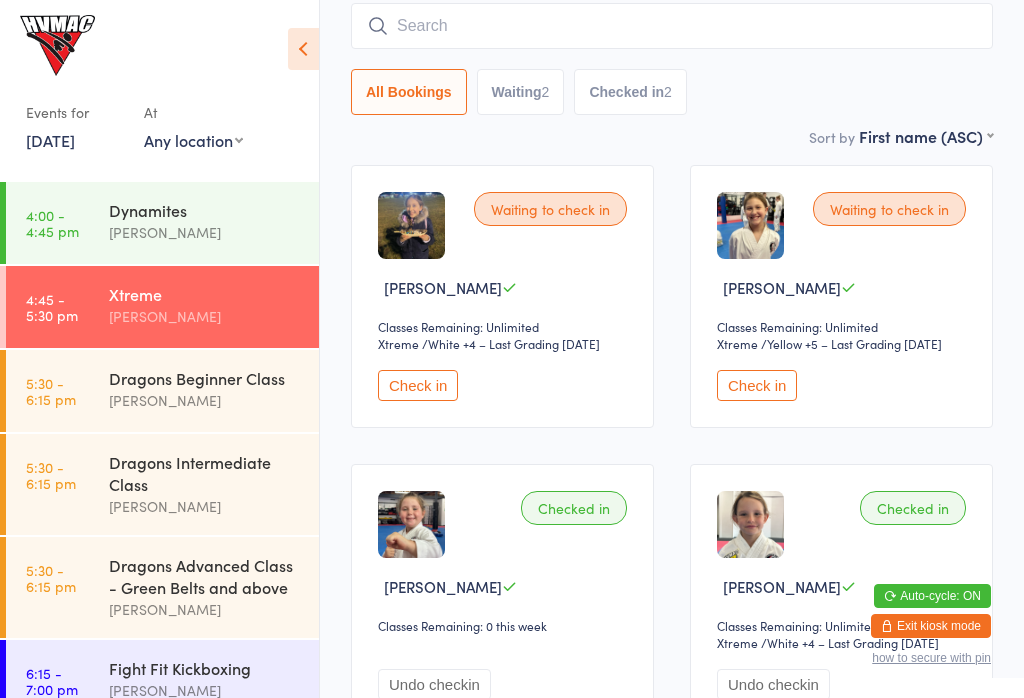 scroll, scrollTop: 191, scrollLeft: 0, axis: vertical 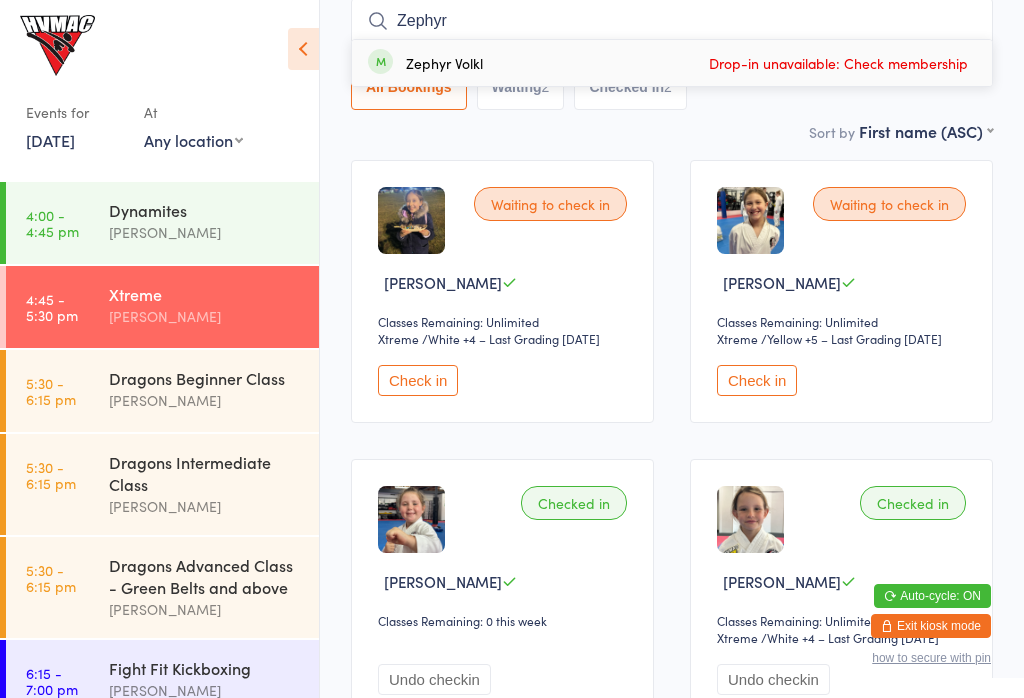 type on "Zephyr" 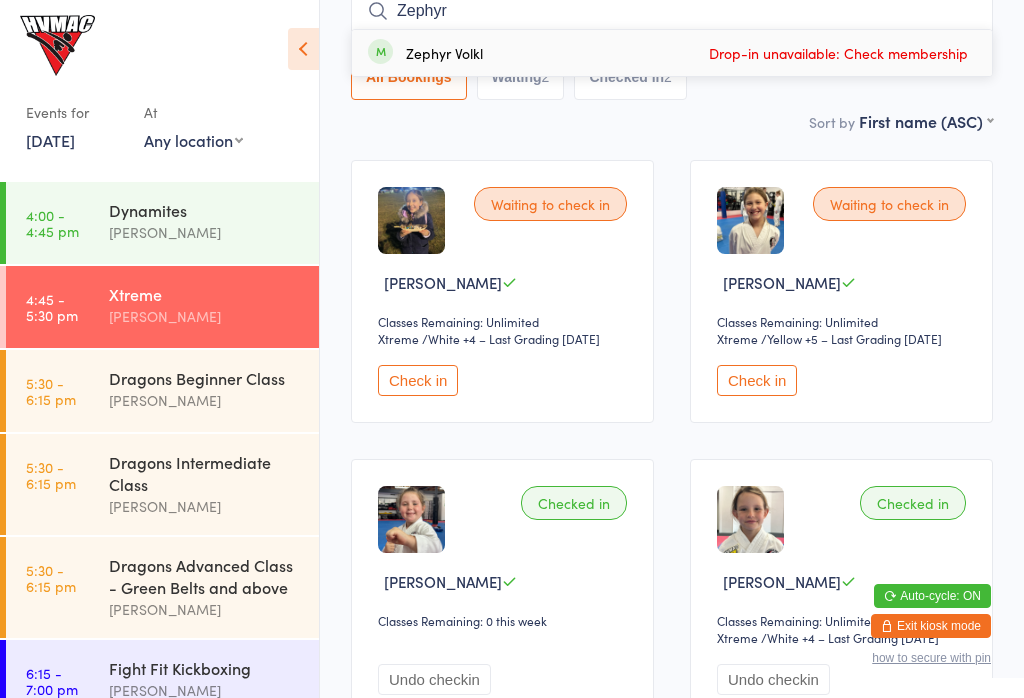 click on "Dynamites" at bounding box center (205, 210) 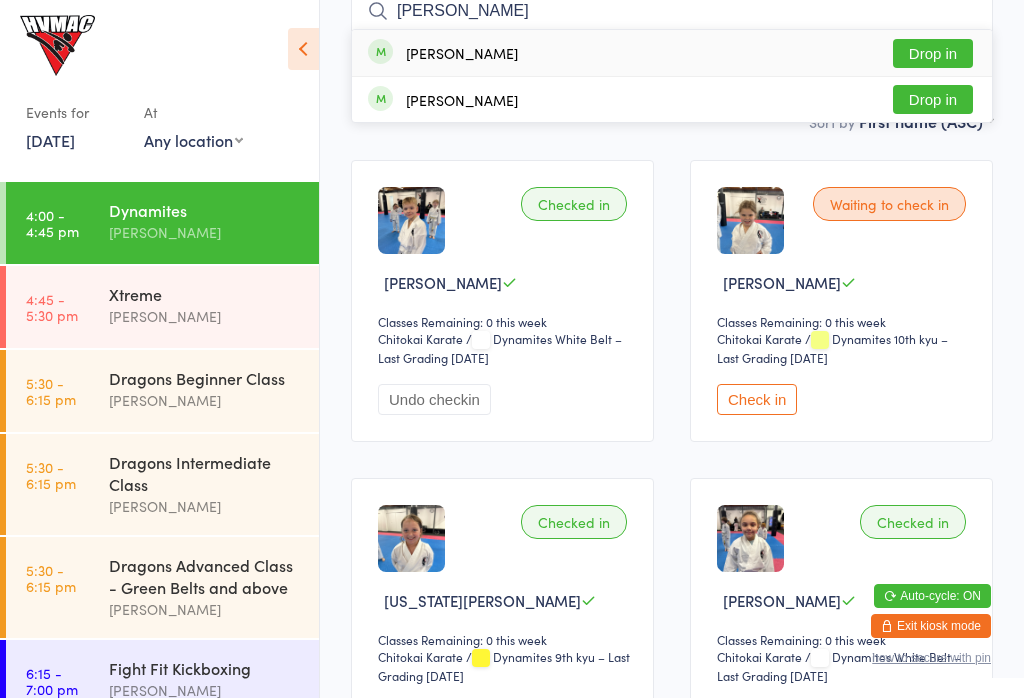 type on "Dempsey" 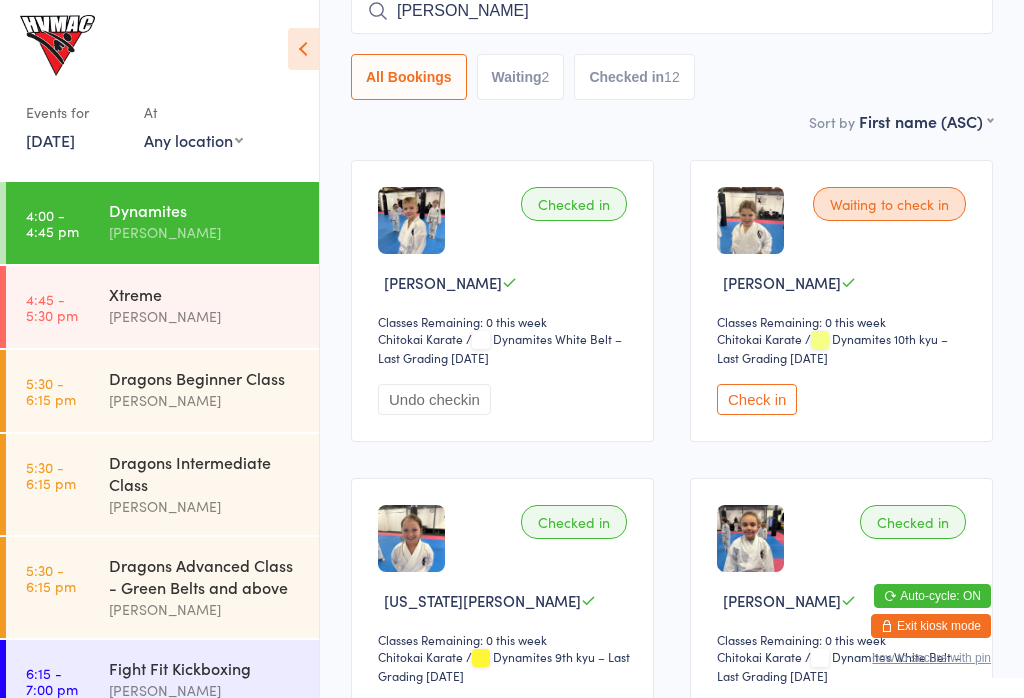 type 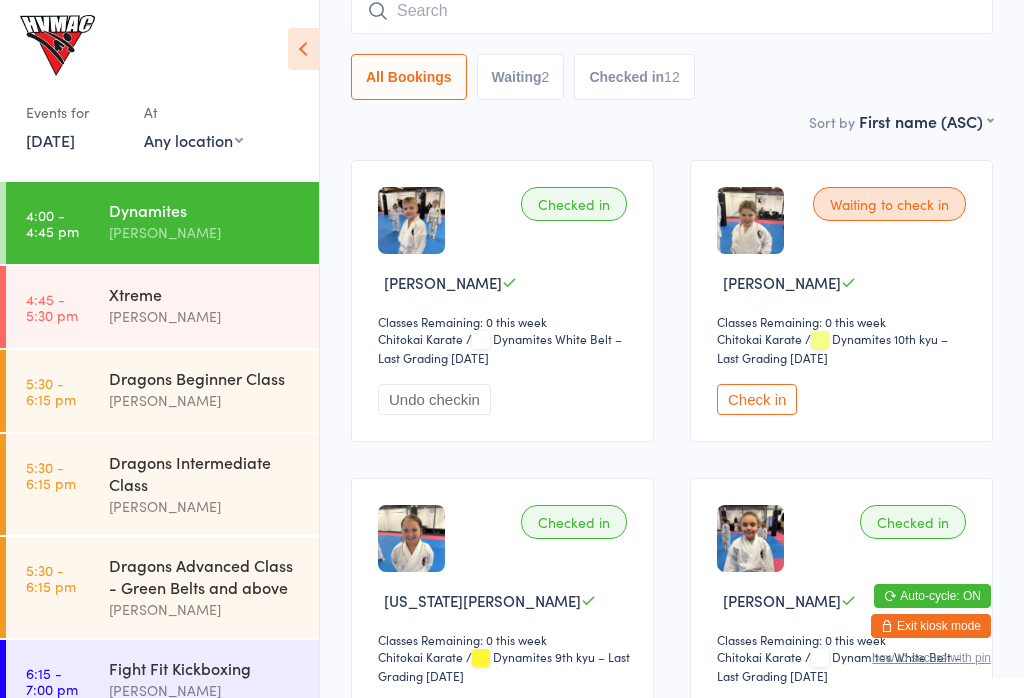 scroll, scrollTop: 54, scrollLeft: 0, axis: vertical 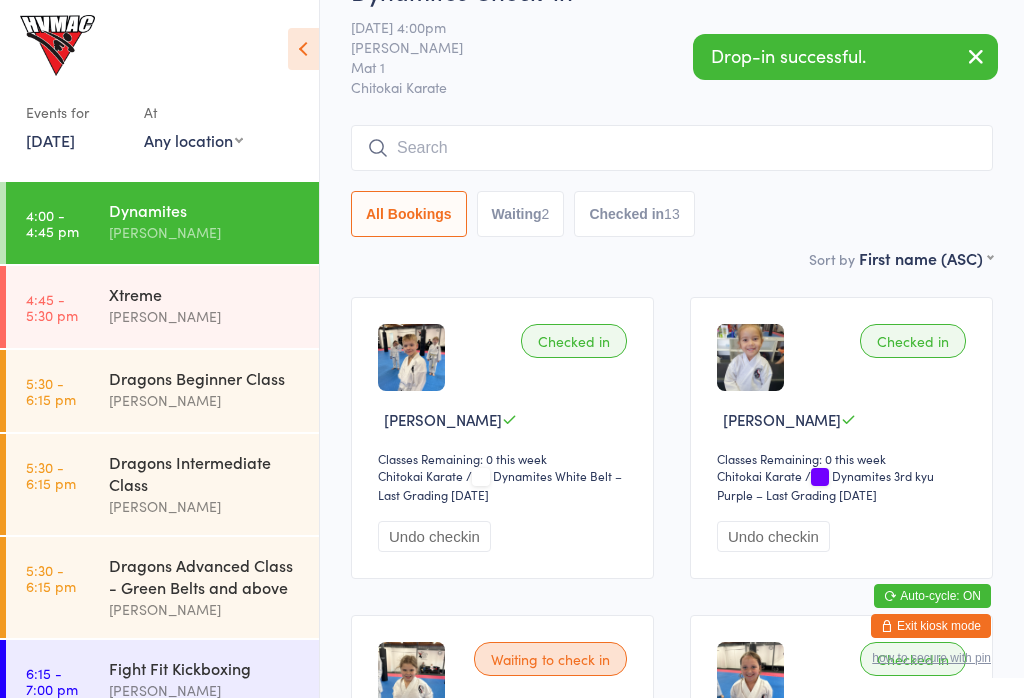 click on "[PERSON_NAME]" at bounding box center [205, 316] 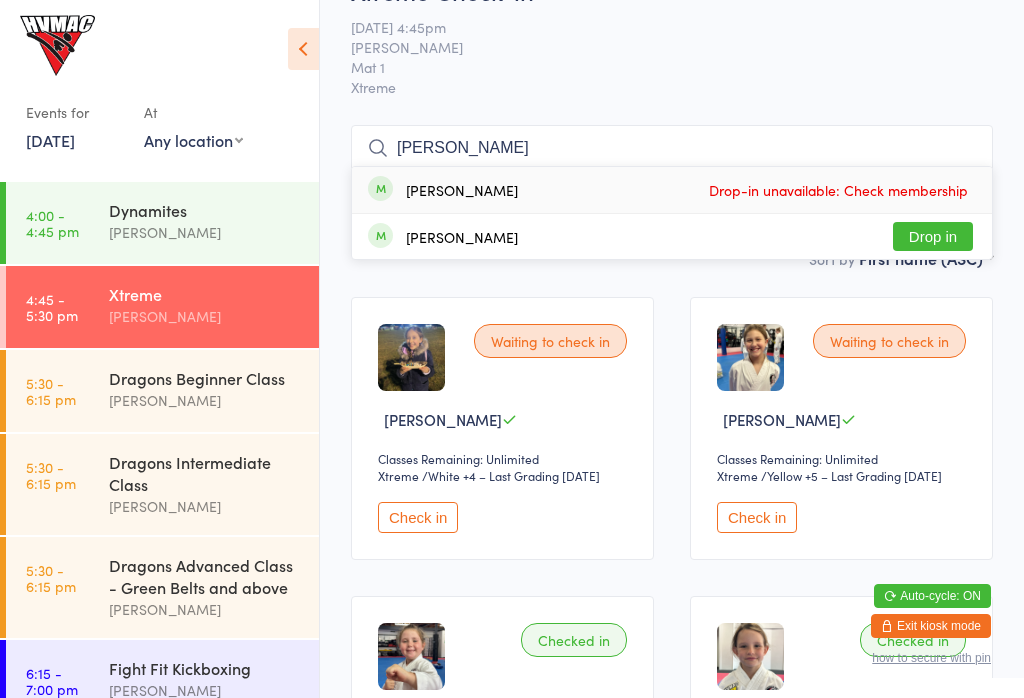 click on "Dempsey" at bounding box center (672, 148) 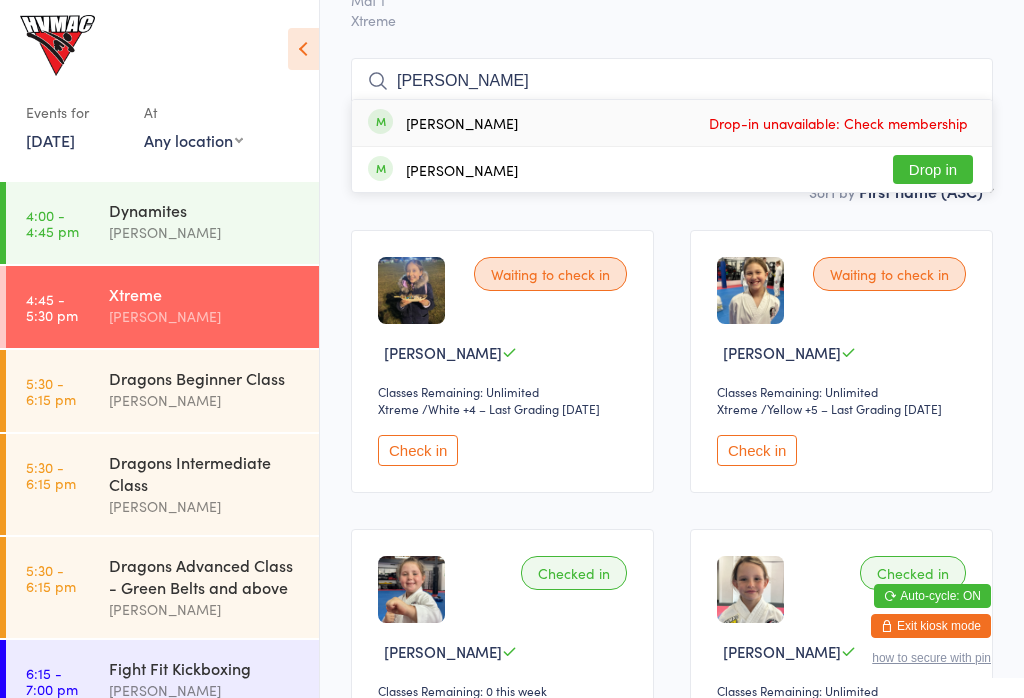 scroll, scrollTop: 181, scrollLeft: 0, axis: vertical 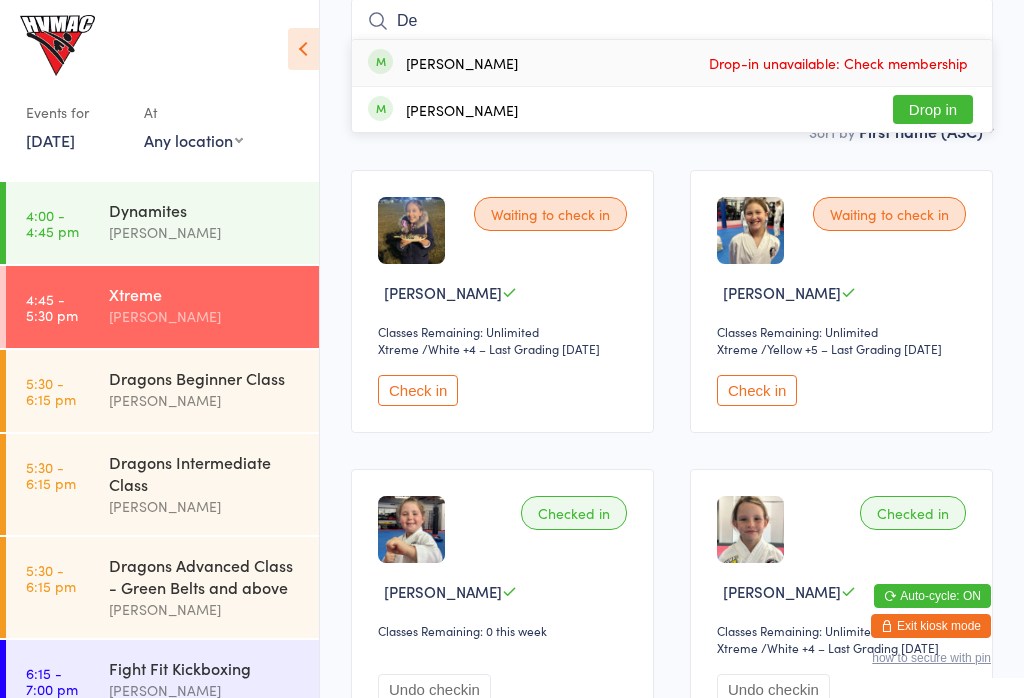 type on "D" 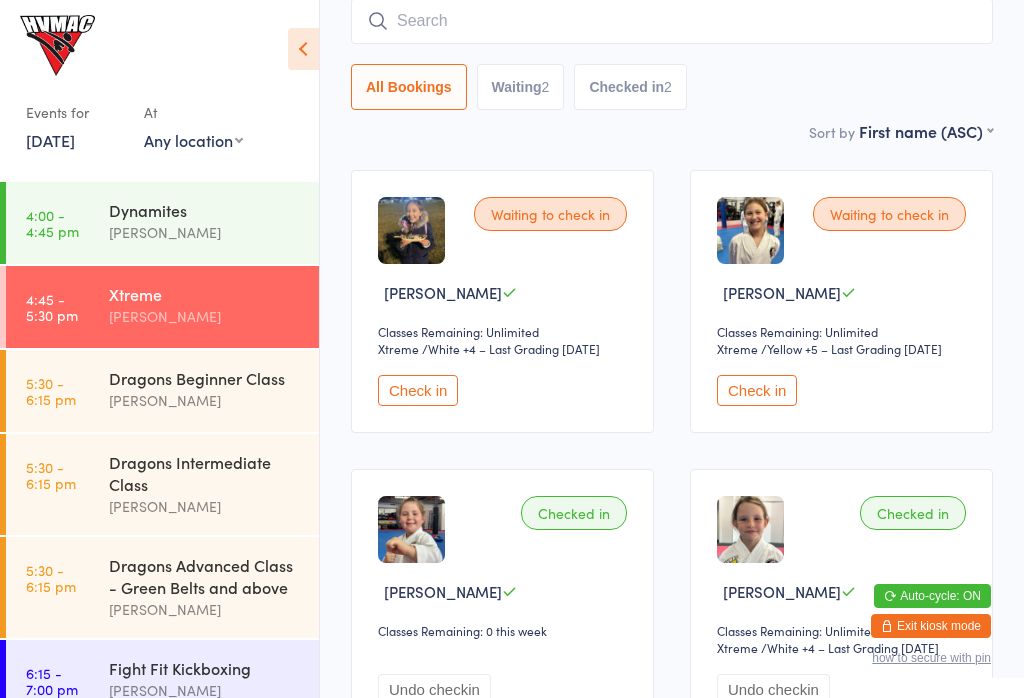 type 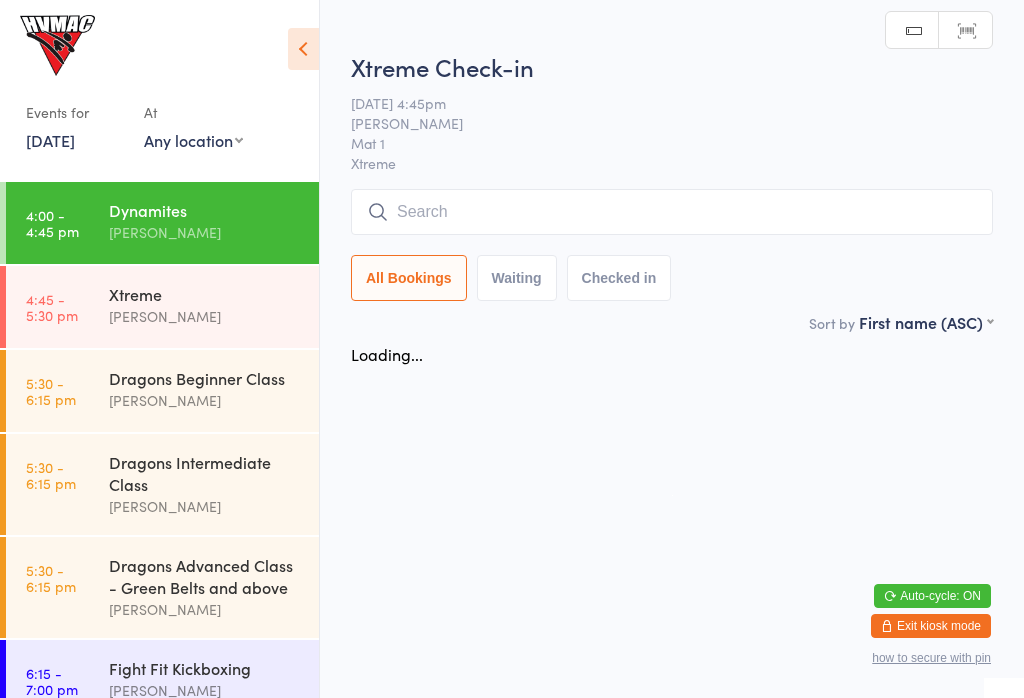 scroll, scrollTop: 0, scrollLeft: 0, axis: both 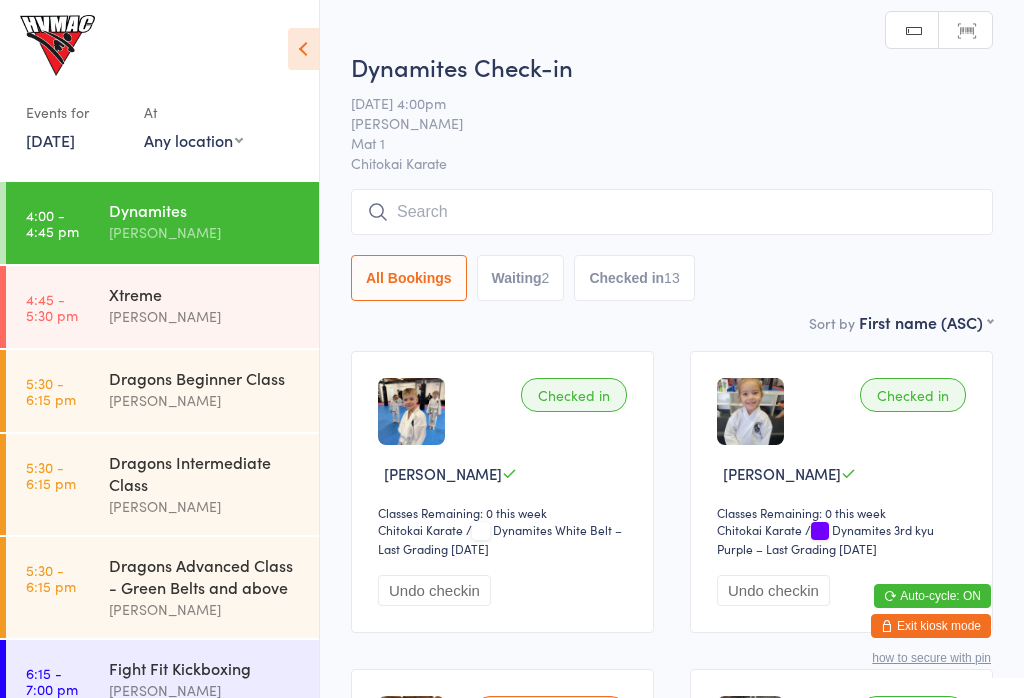 click at bounding box center (303, 49) 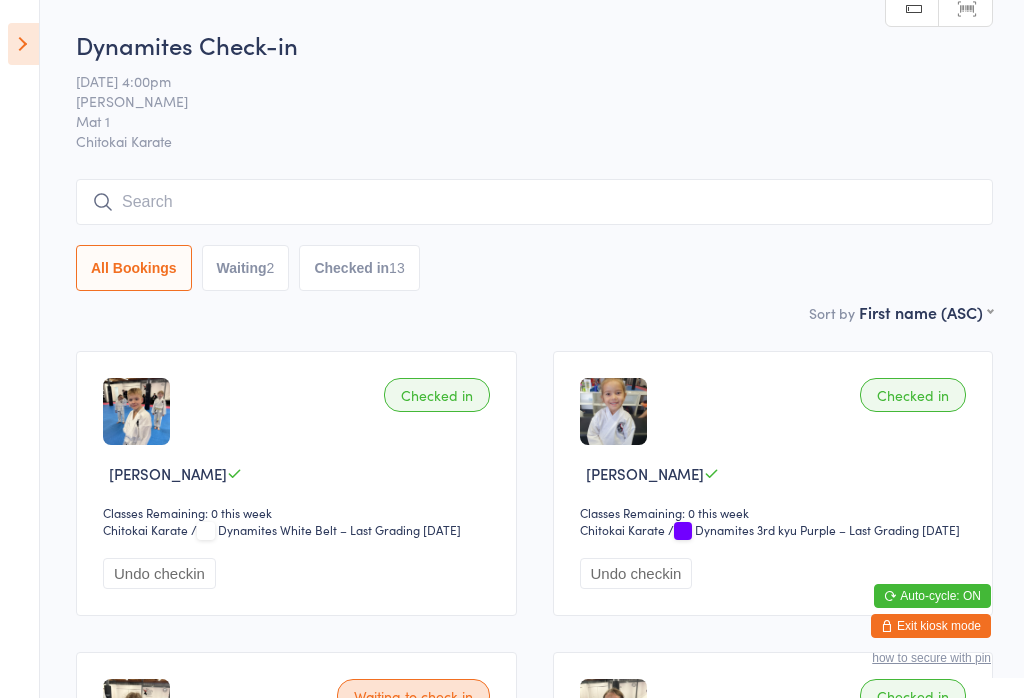 click at bounding box center [23, 44] 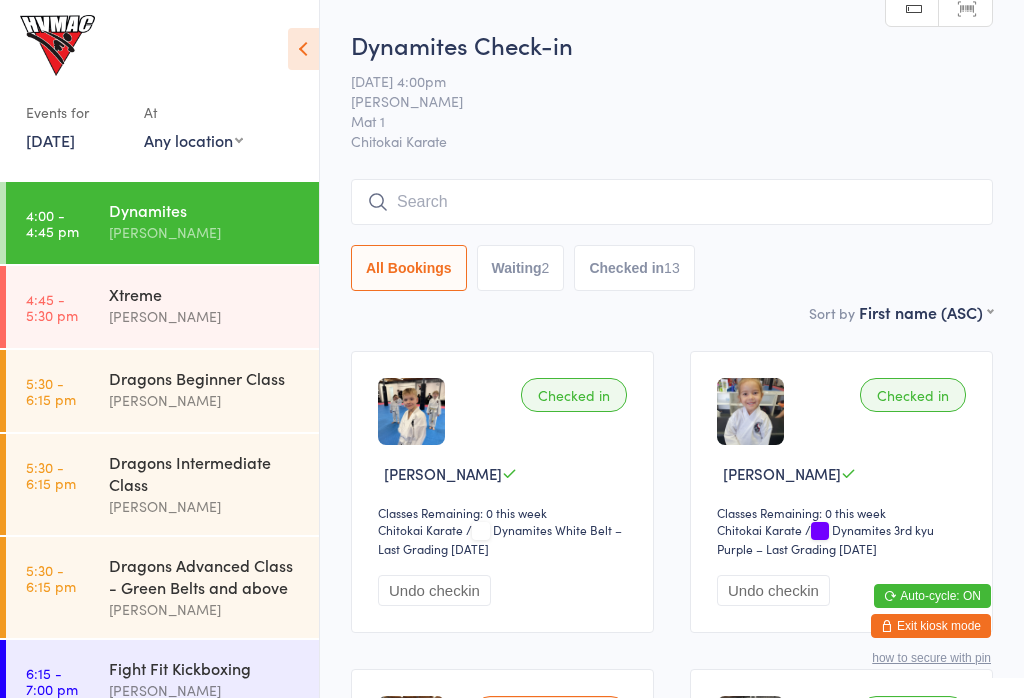 click on "Xtreme" at bounding box center [205, 294] 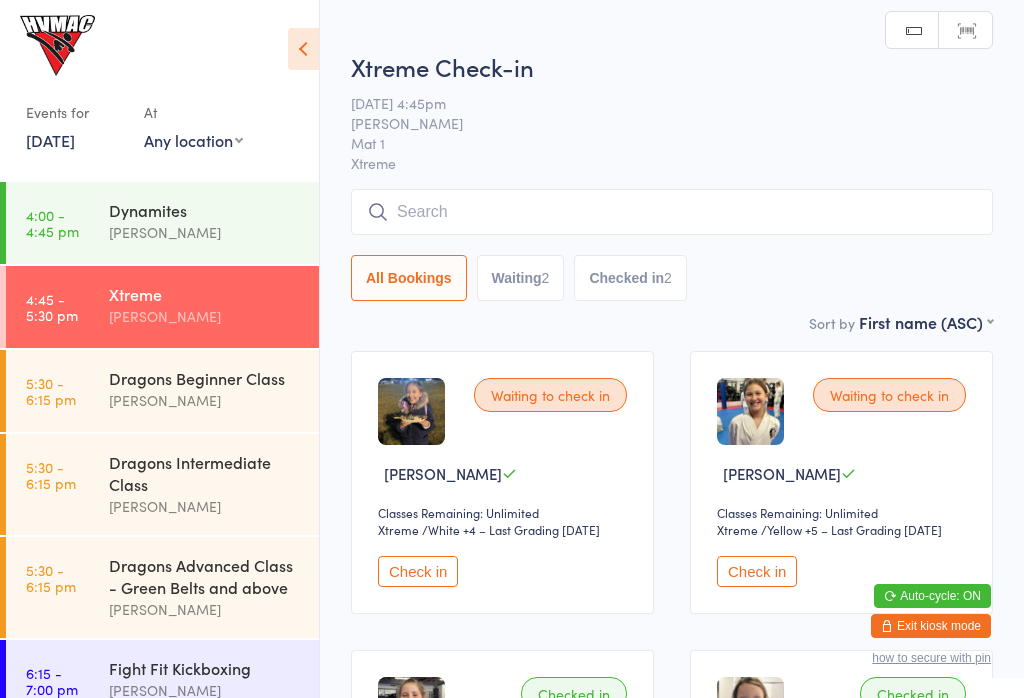 click on "Dynamites" at bounding box center (205, 210) 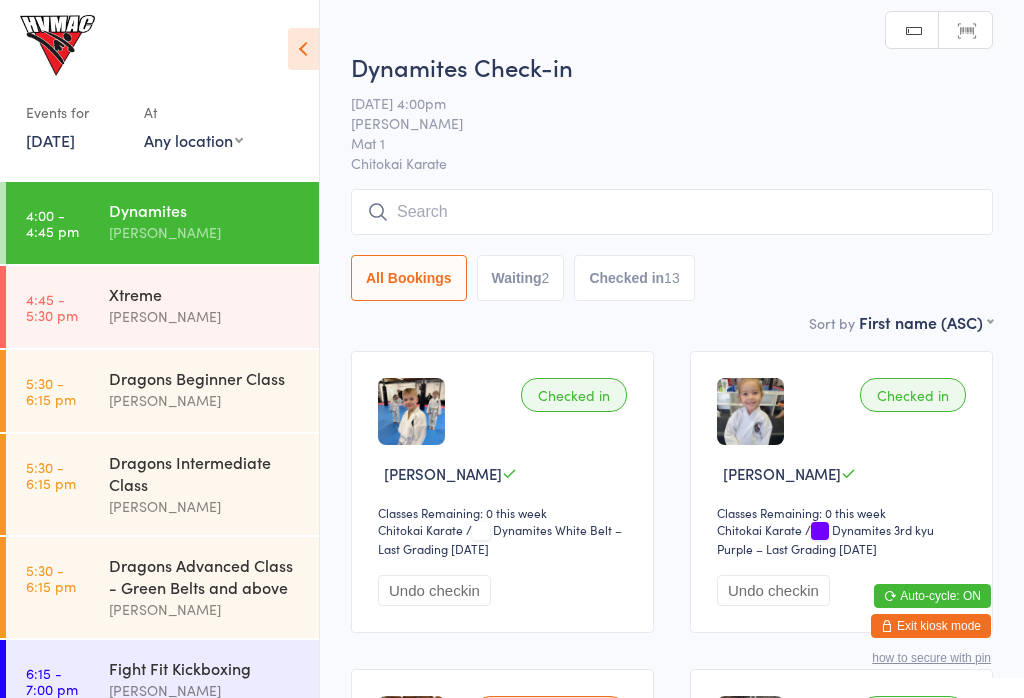 click on "Xtreme" at bounding box center [205, 294] 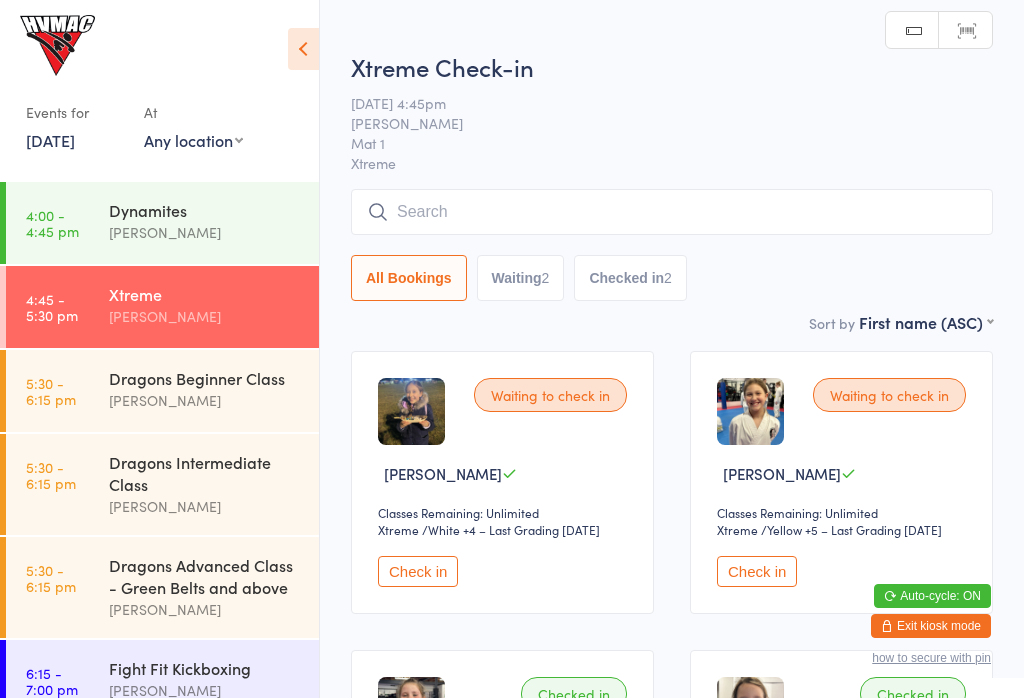 click at bounding box center [672, 212] 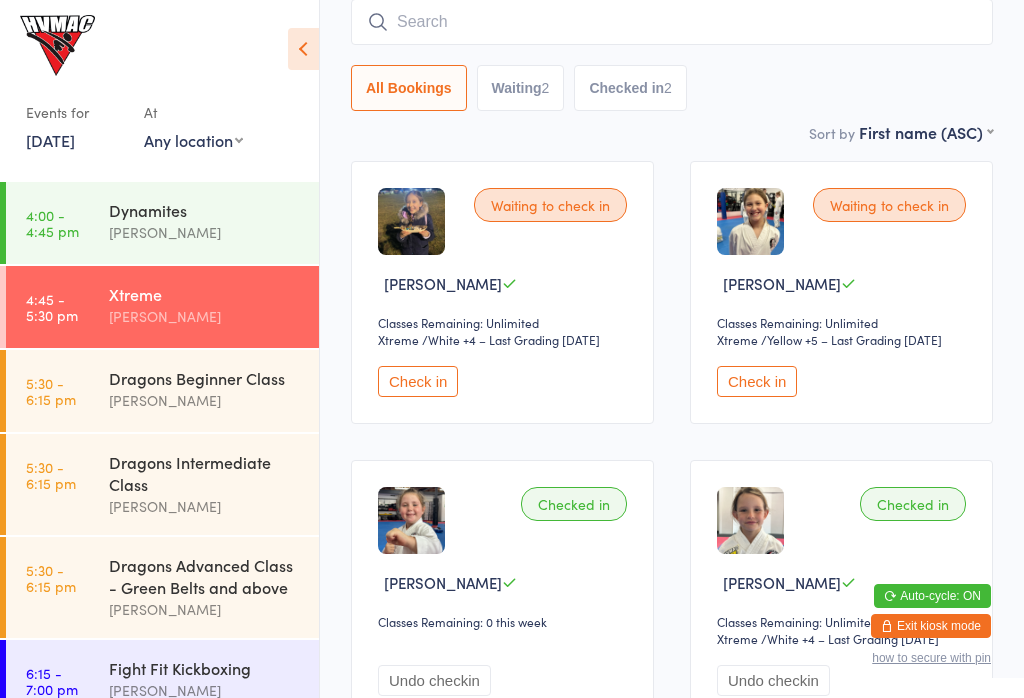 scroll, scrollTop: 191, scrollLeft: 0, axis: vertical 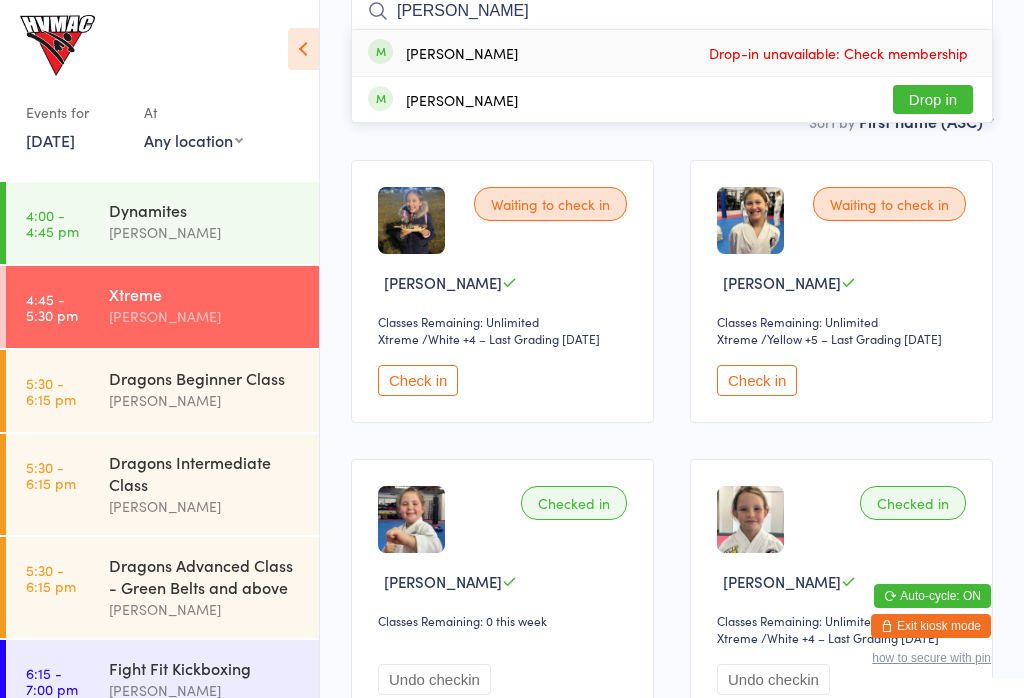 type on "Dempsey" 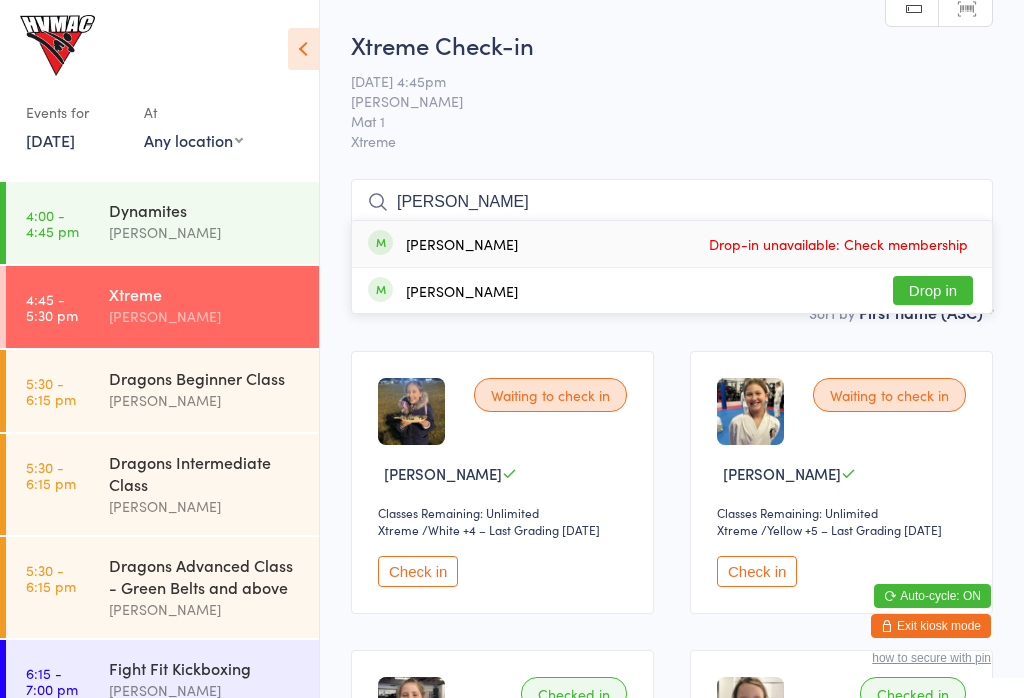 scroll, scrollTop: 0, scrollLeft: 0, axis: both 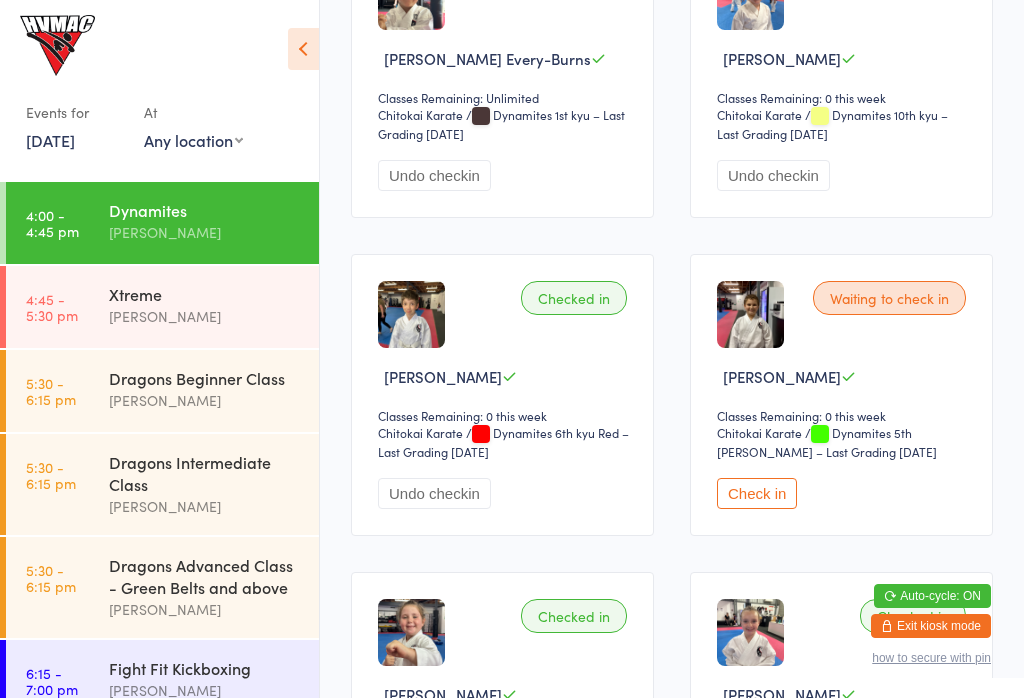 click on "Dragons Advanced Class - Green Belts and above" at bounding box center (205, 576) 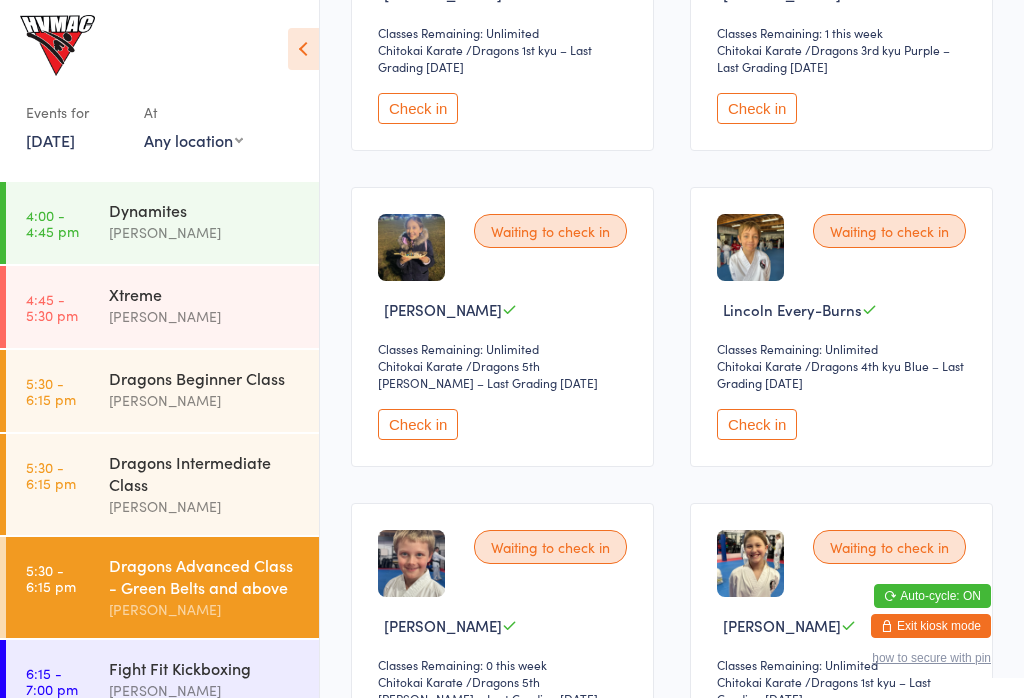 scroll, scrollTop: 1279, scrollLeft: 0, axis: vertical 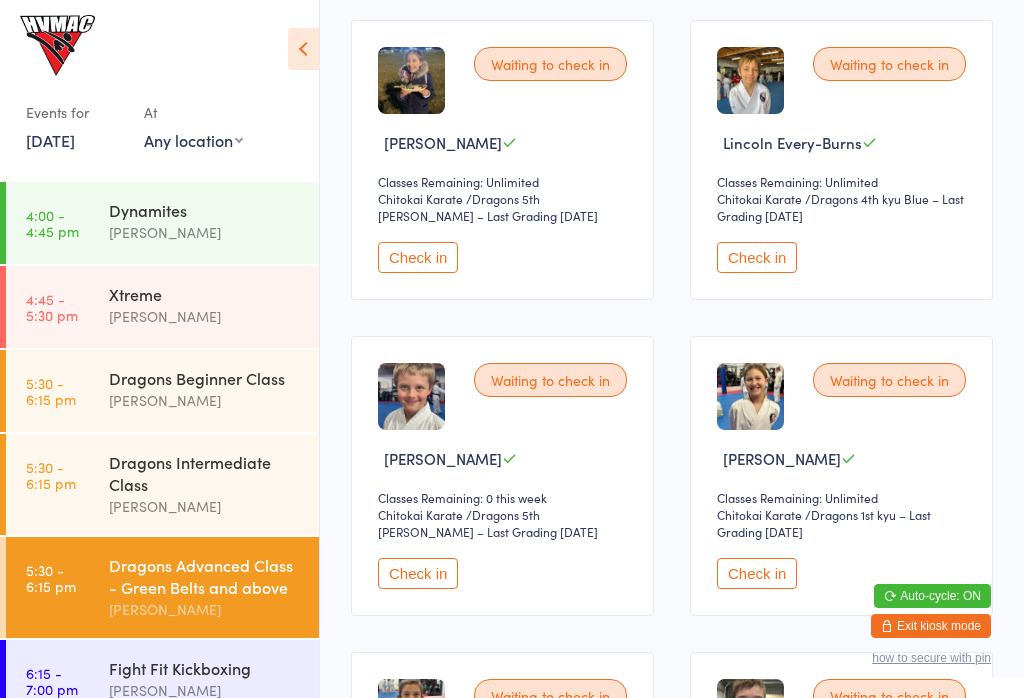 click on "Check in" at bounding box center (757, 257) 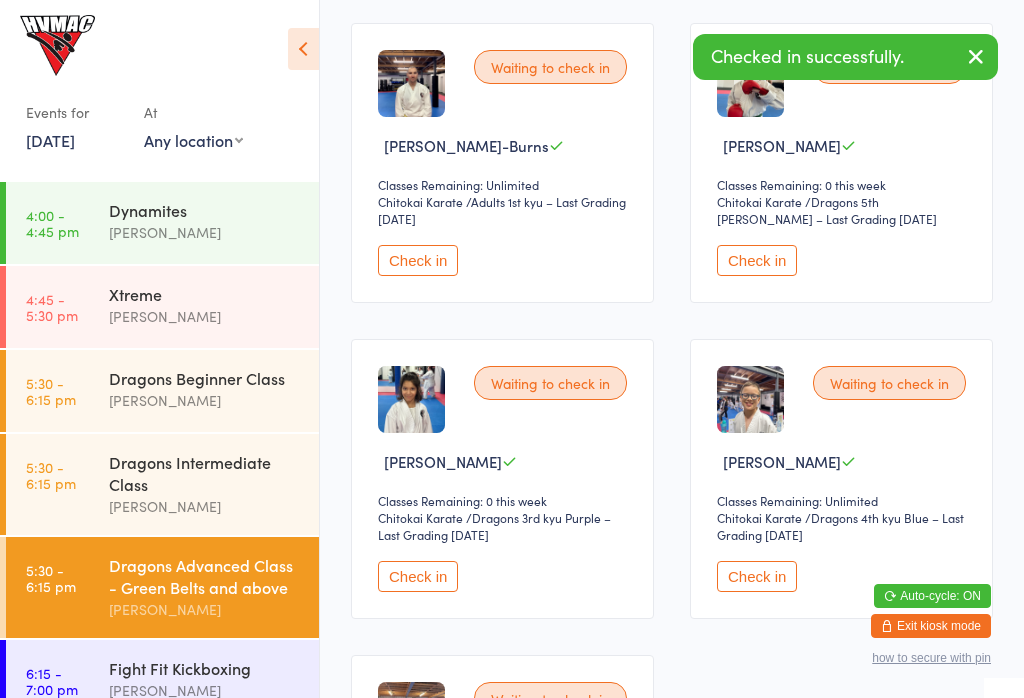 scroll, scrollTop: 2228, scrollLeft: 0, axis: vertical 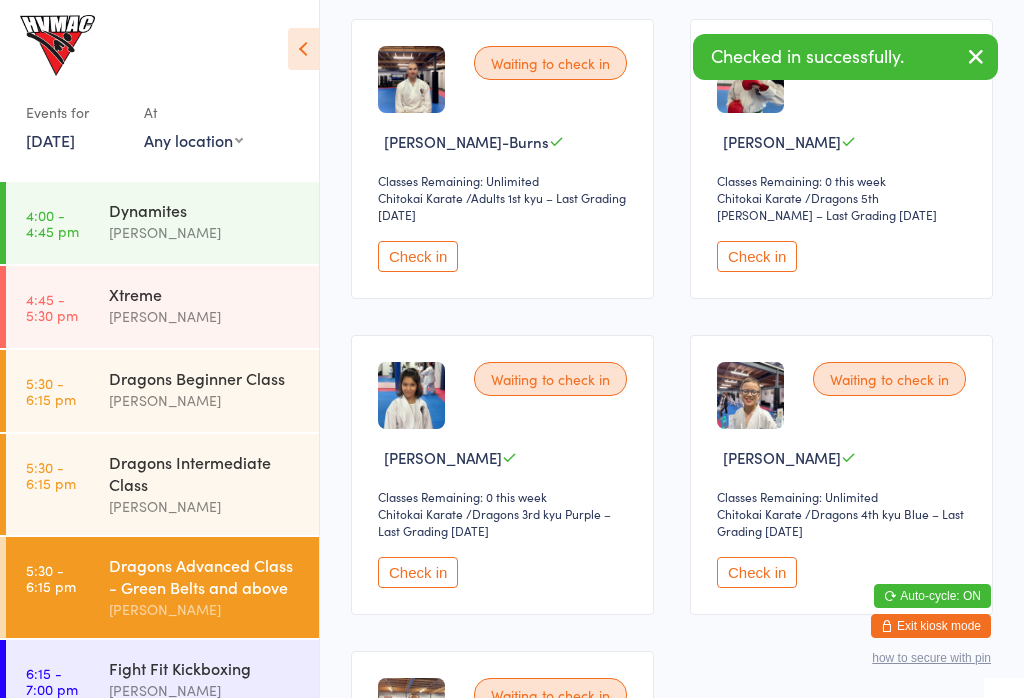 click on "Check in" at bounding box center (418, 256) 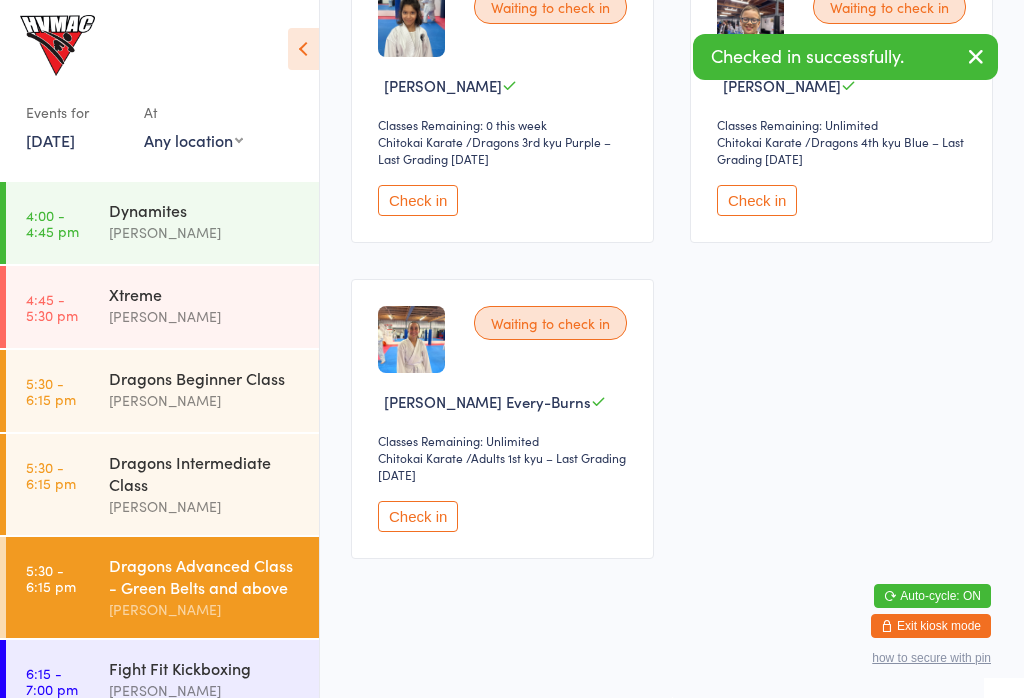 scroll, scrollTop: 2652, scrollLeft: 0, axis: vertical 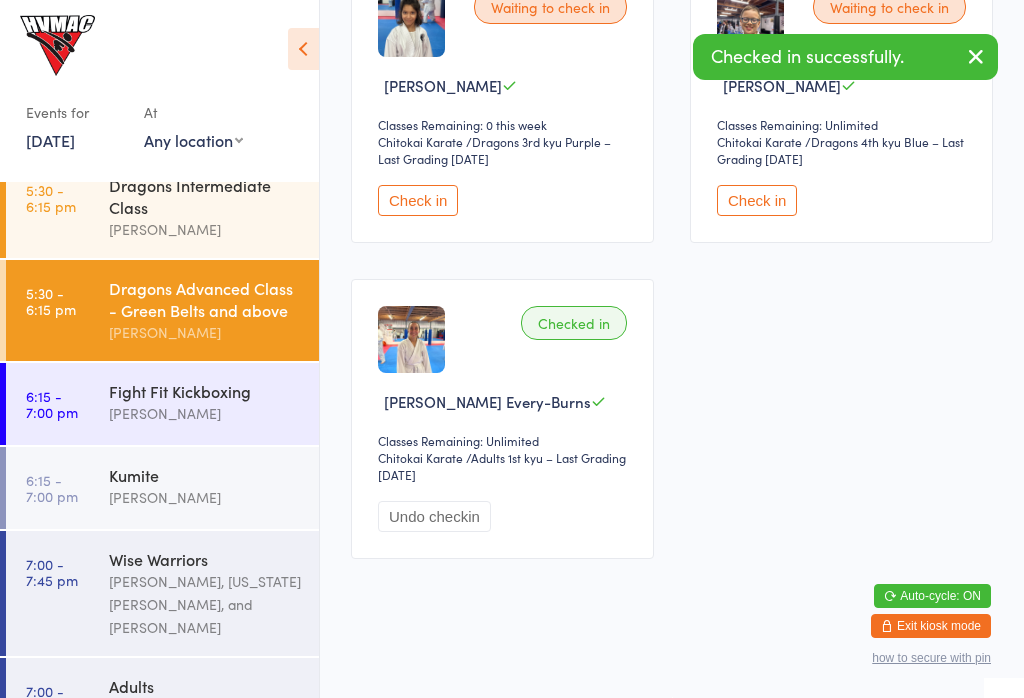 click on "[PERSON_NAME]" at bounding box center [205, 708] 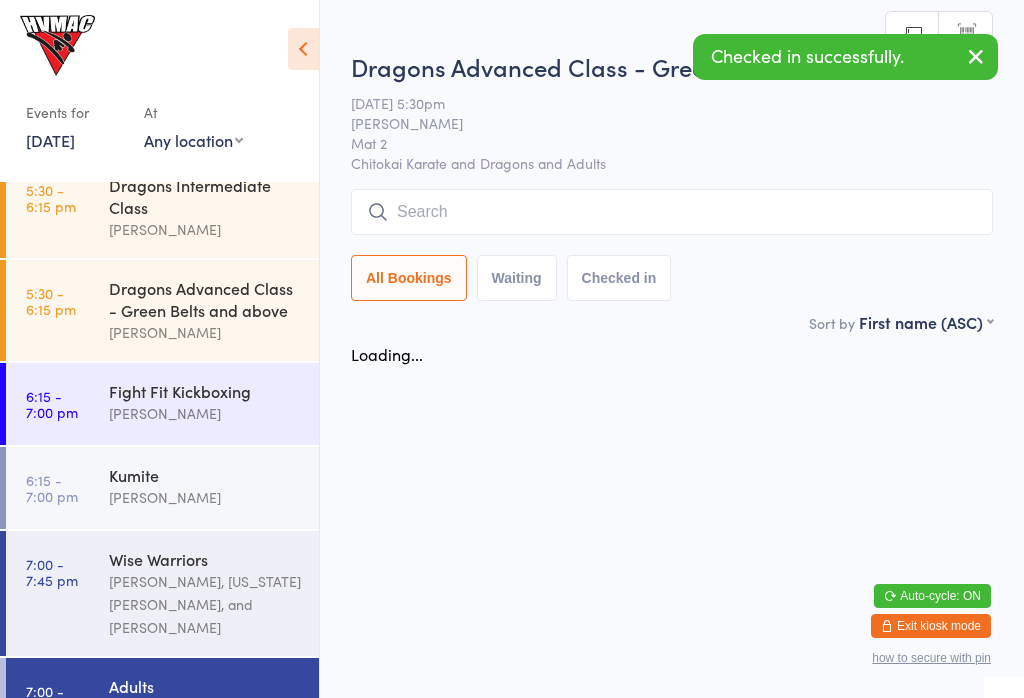scroll, scrollTop: 0, scrollLeft: 0, axis: both 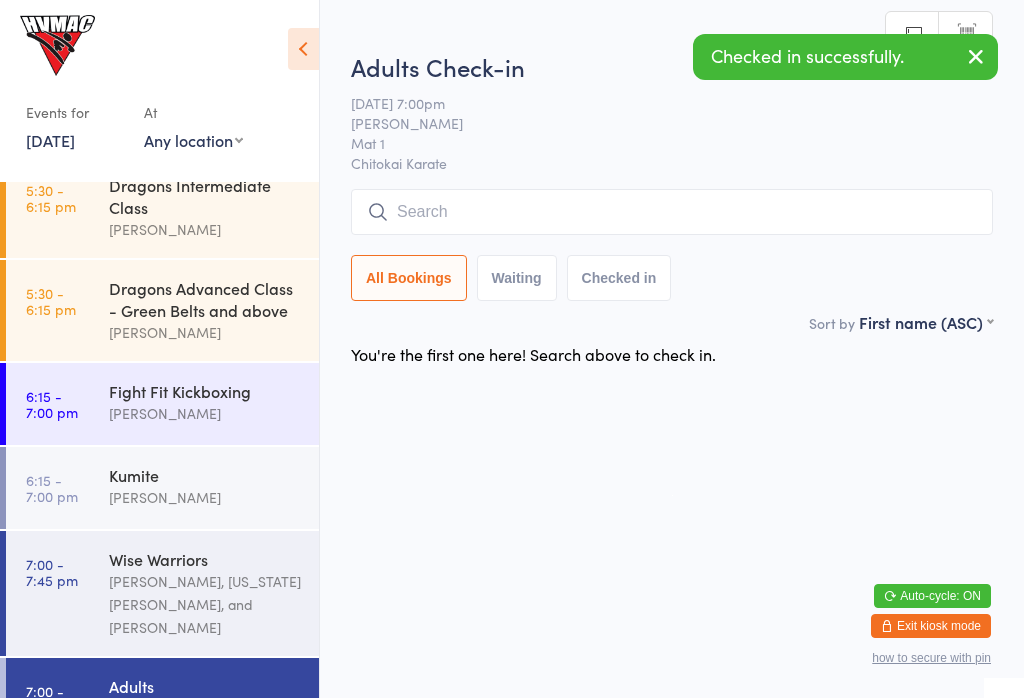 click on "Kumite" at bounding box center [205, 475] 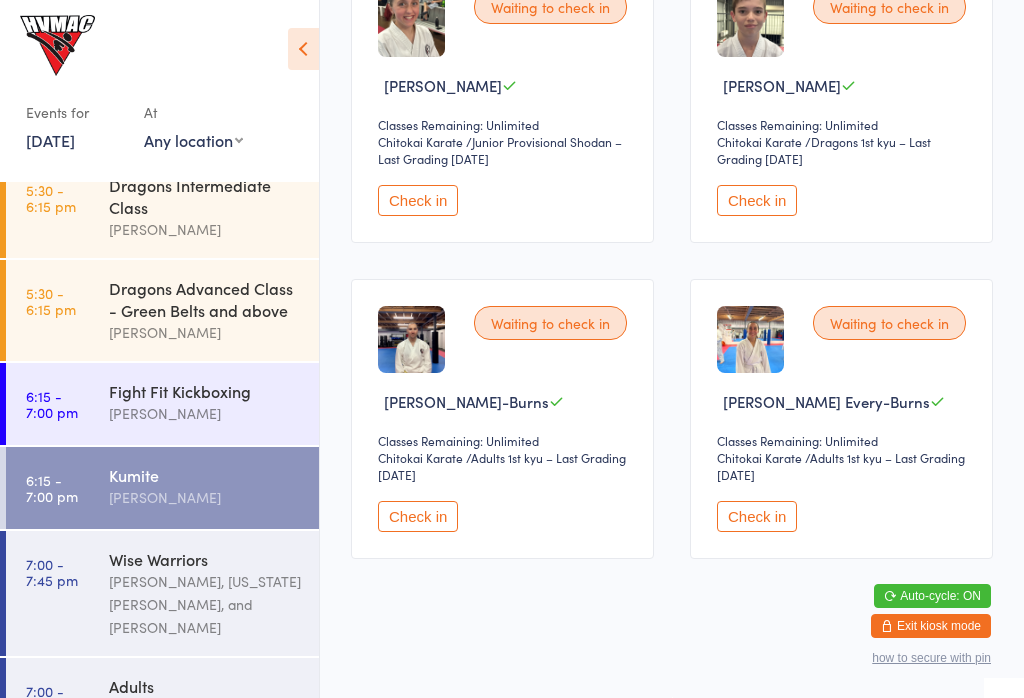 scroll, scrollTop: 1032, scrollLeft: 0, axis: vertical 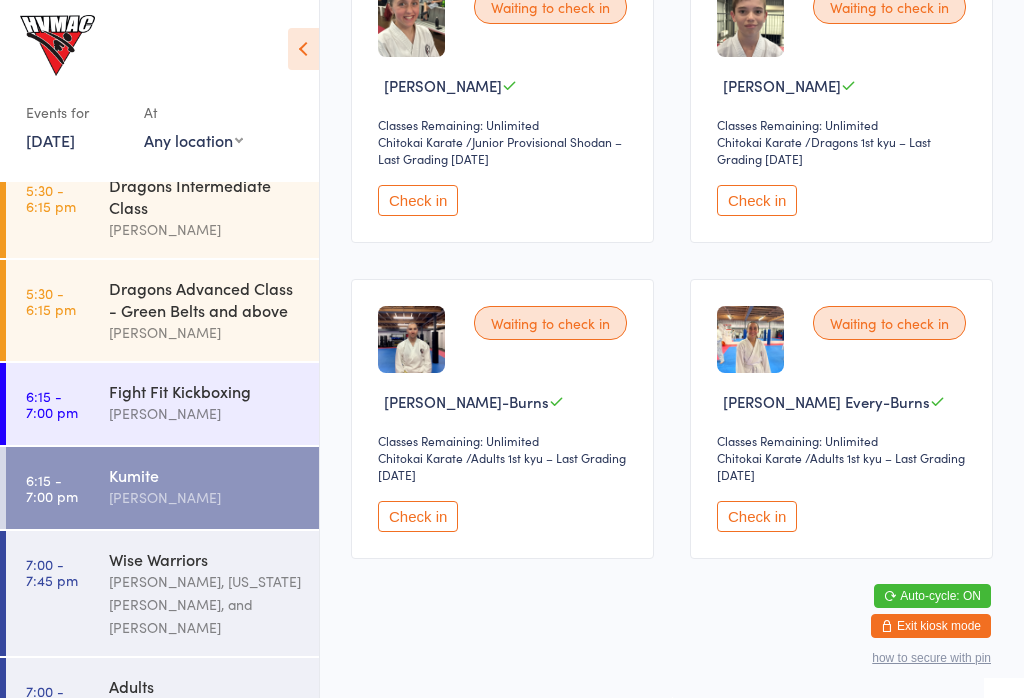 click on "Check in" at bounding box center [418, 516] 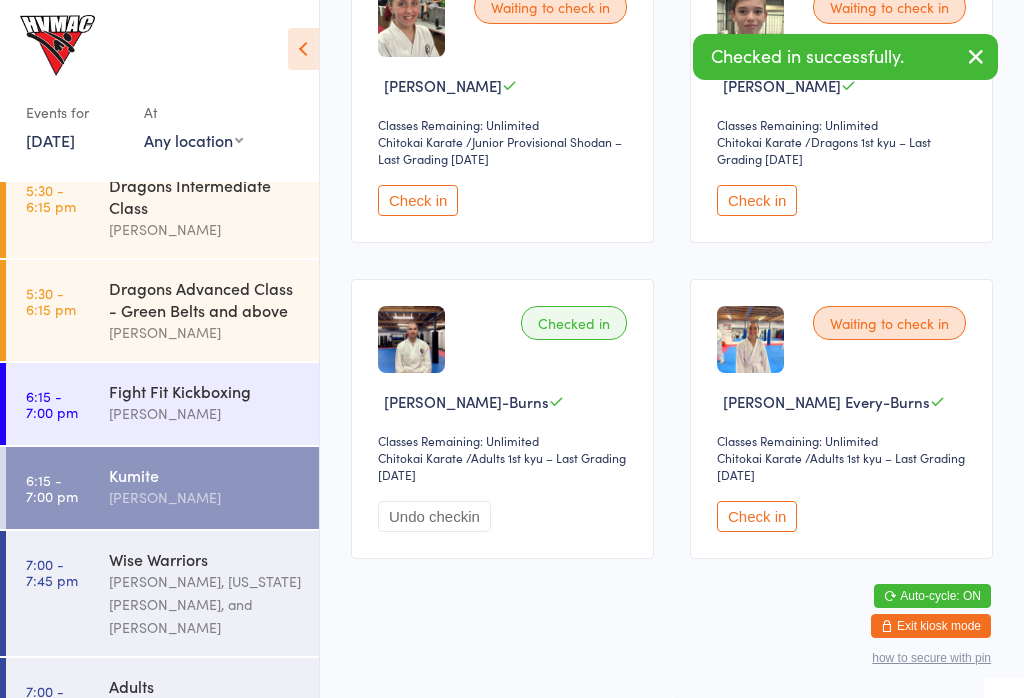 click on "Check in" at bounding box center (757, 516) 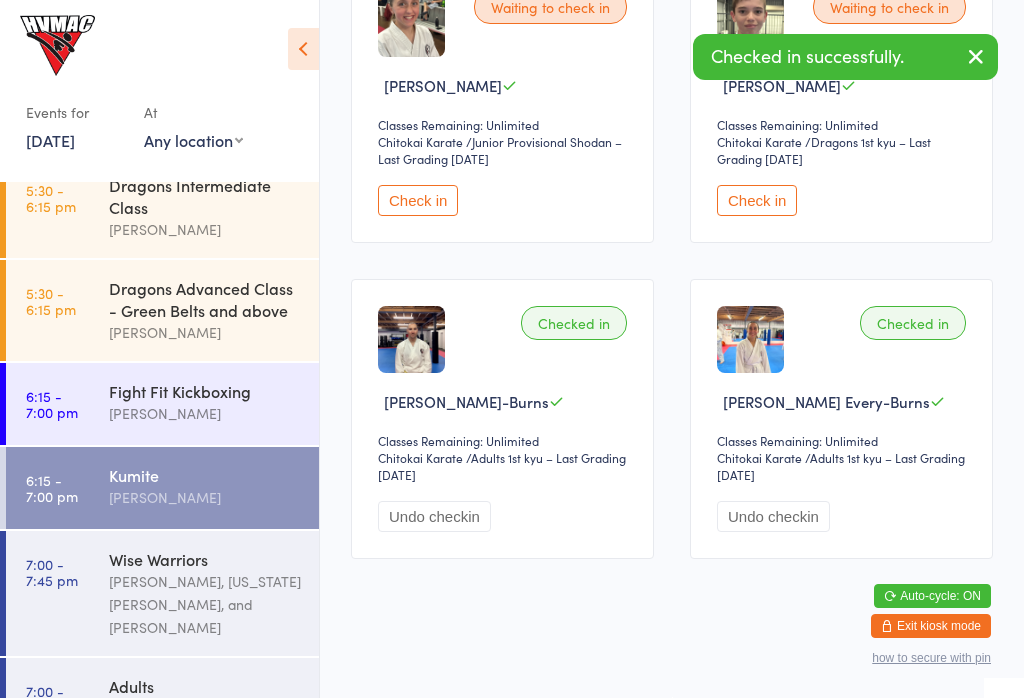 click on "Dragons Advanced Class - Green Belts and above" at bounding box center (205, 299) 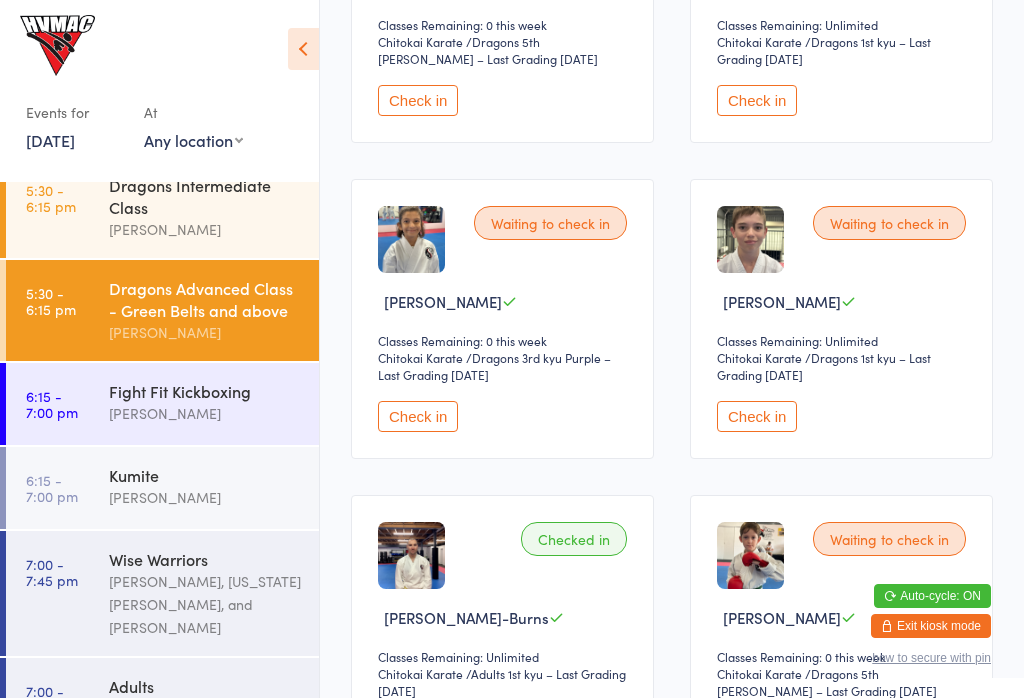 scroll, scrollTop: 1641, scrollLeft: 0, axis: vertical 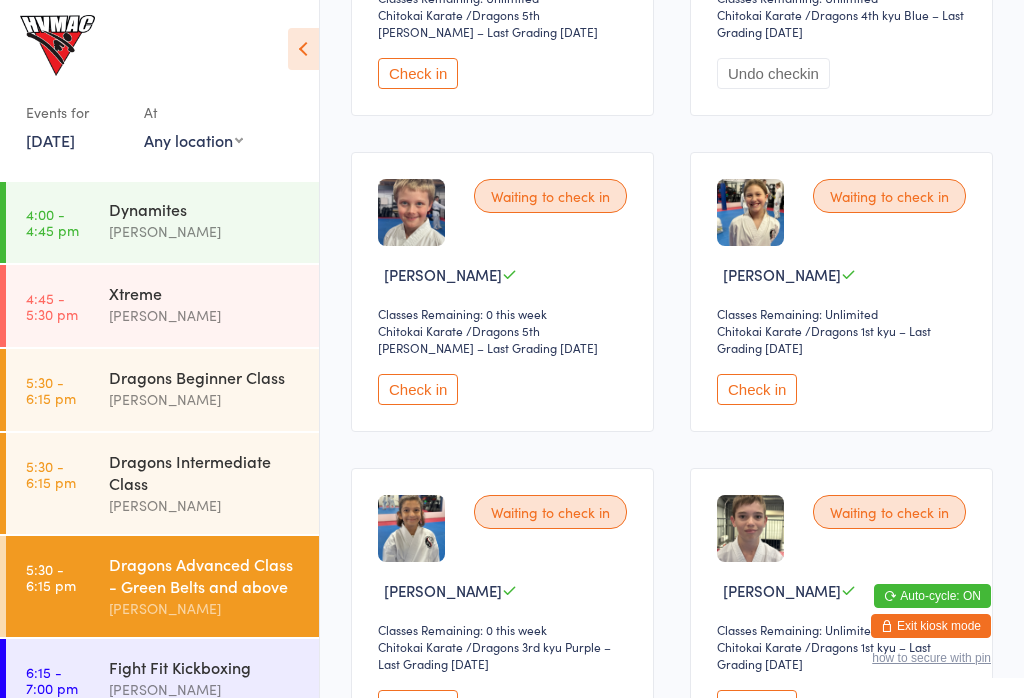 click on "Dynamites" at bounding box center (205, 209) 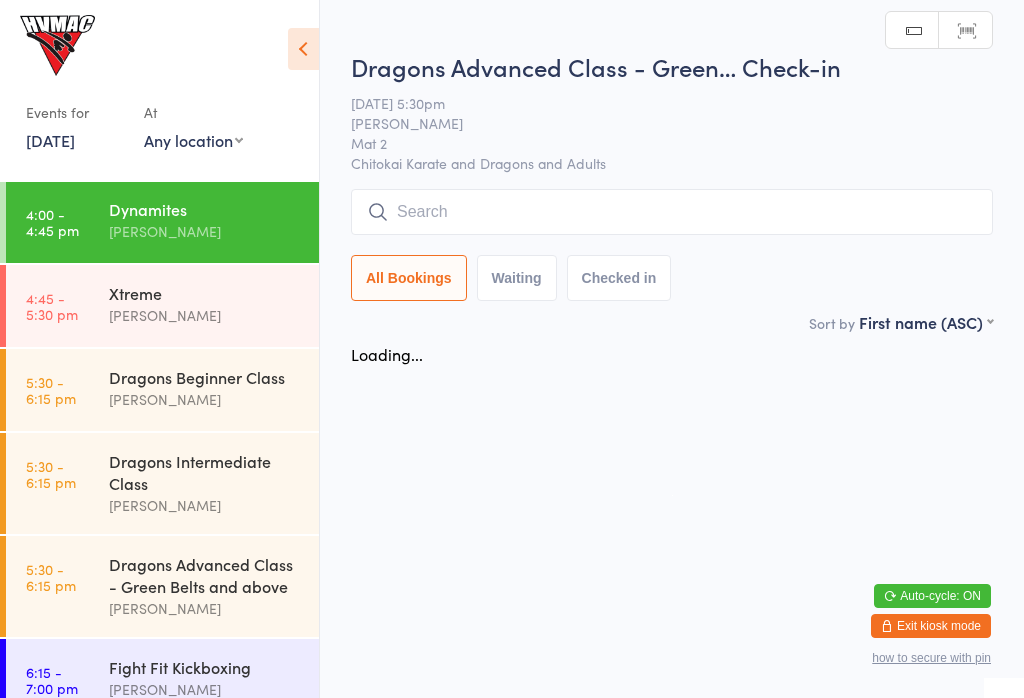 scroll, scrollTop: 0, scrollLeft: 0, axis: both 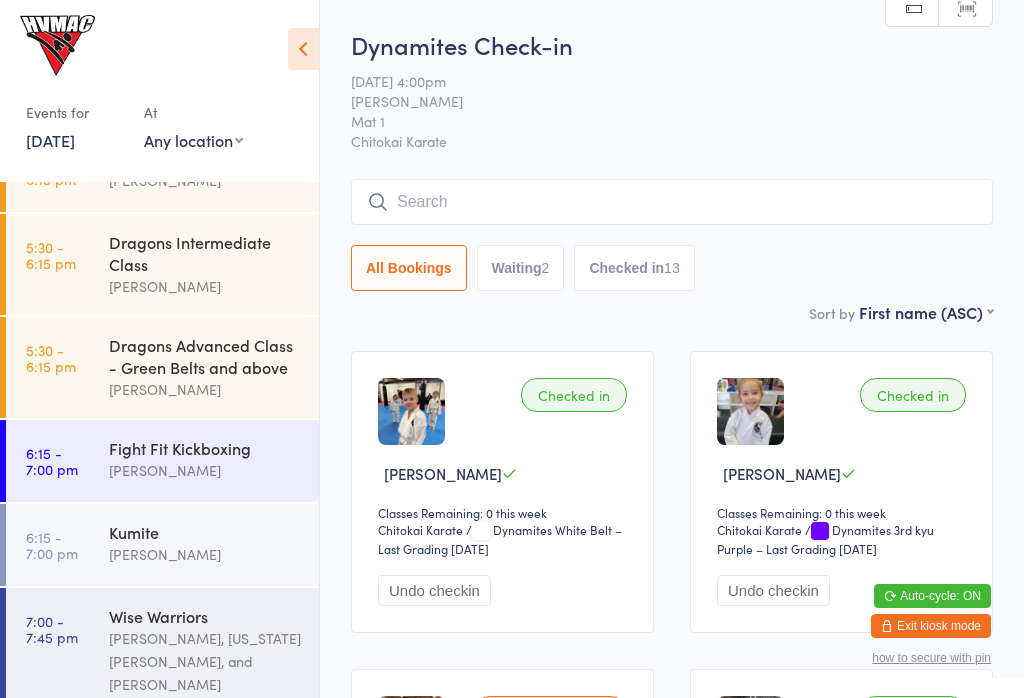 click on "6:15 - 7:00 pm" at bounding box center [52, 545] 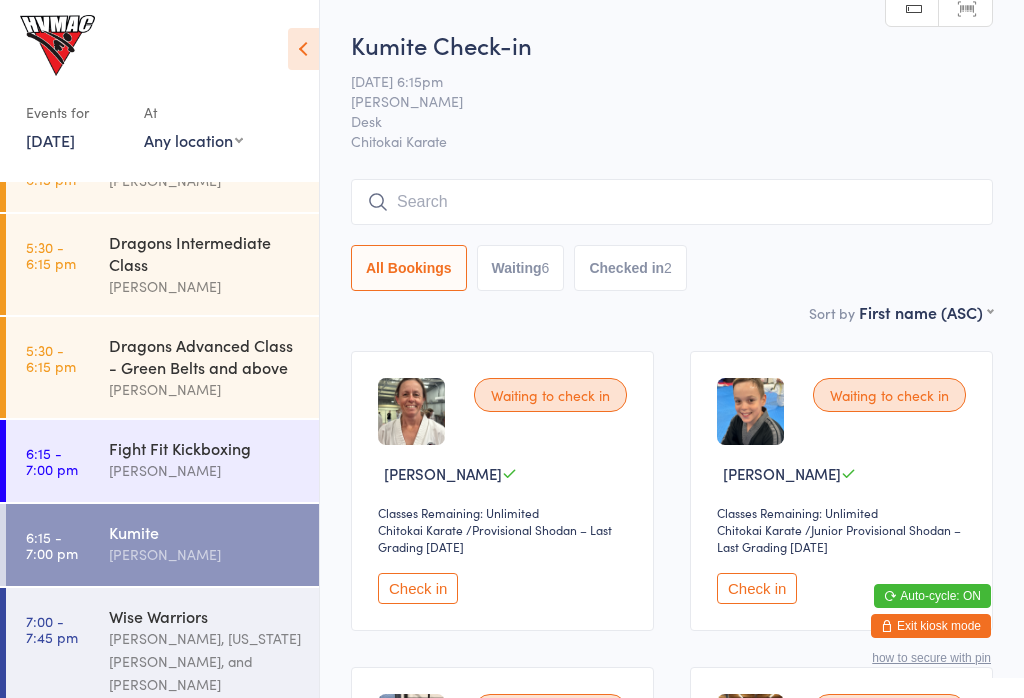 scroll, scrollTop: 0, scrollLeft: 0, axis: both 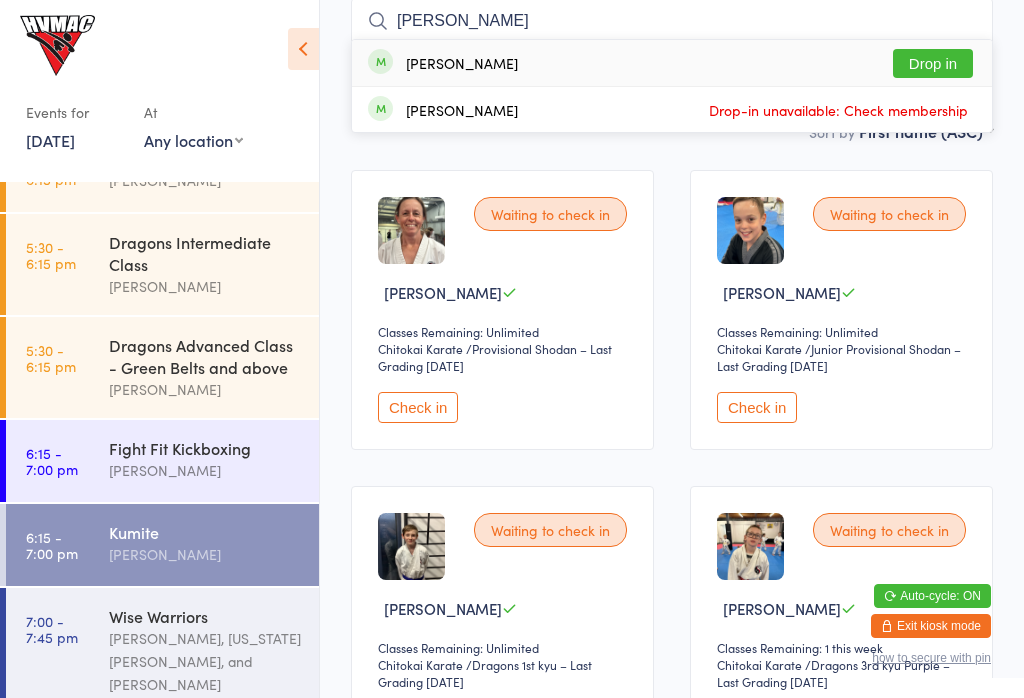 type on "Logan" 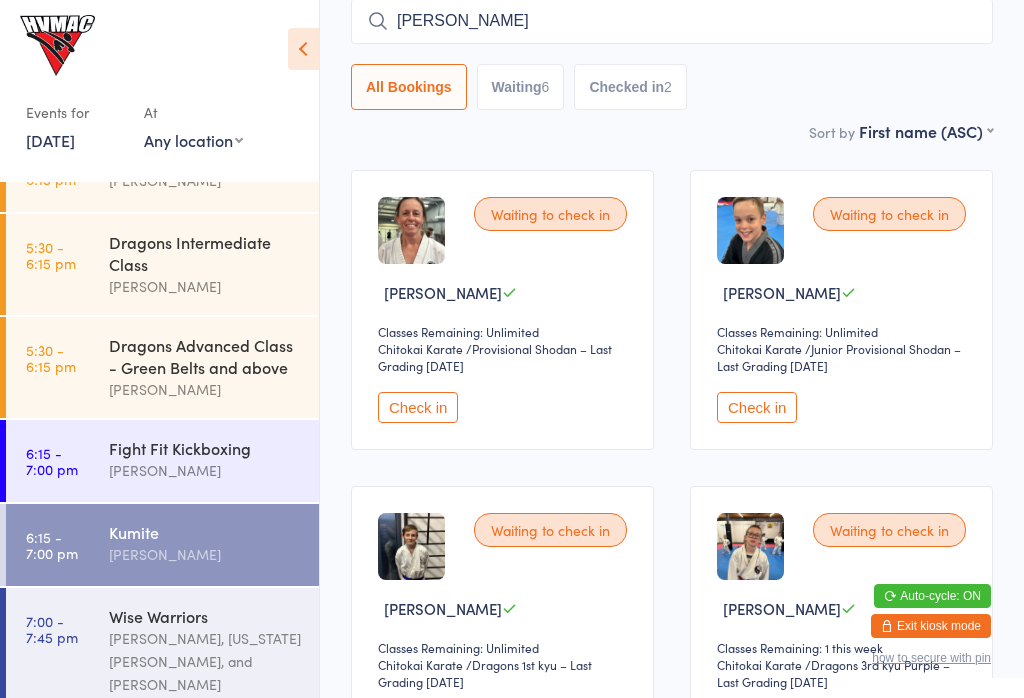 type 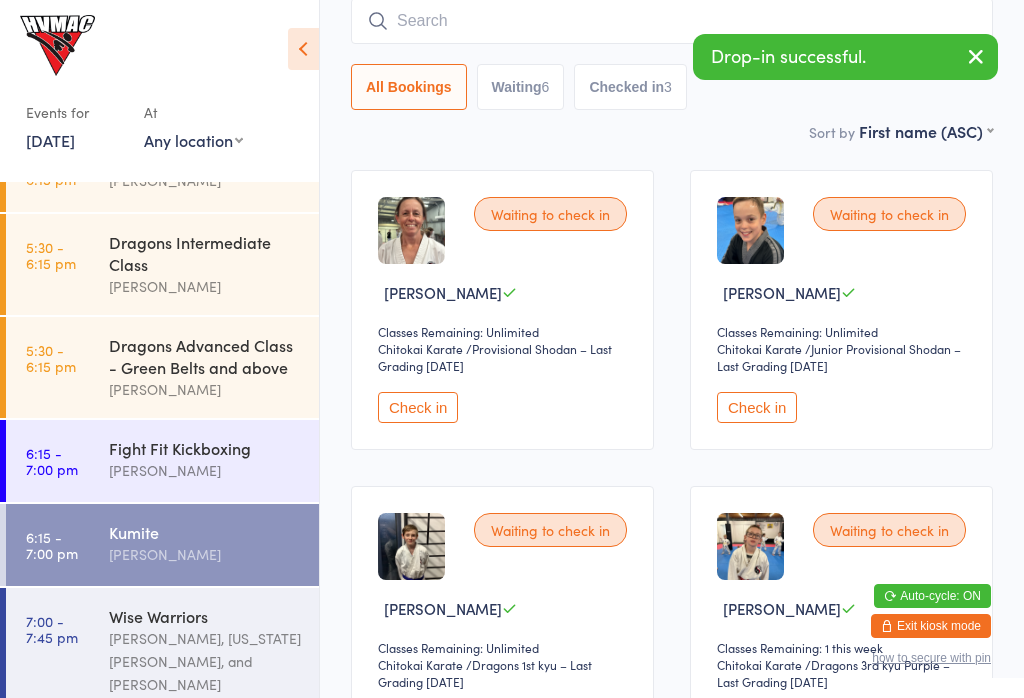 click on "Checked in  3" at bounding box center [630, 87] 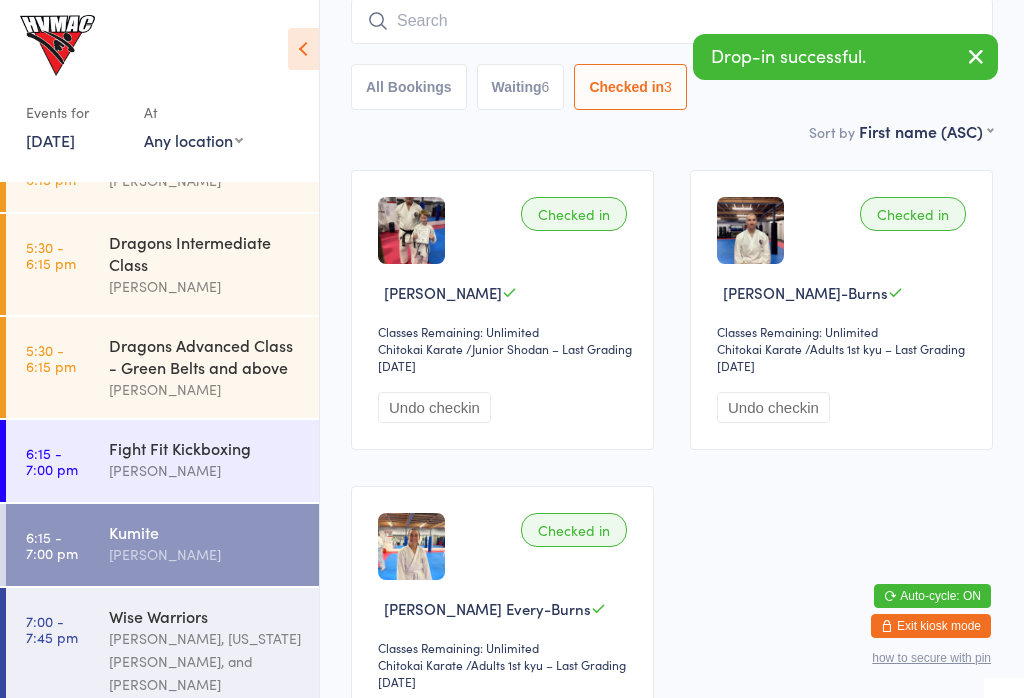 click on "All Bookings" at bounding box center [409, 87] 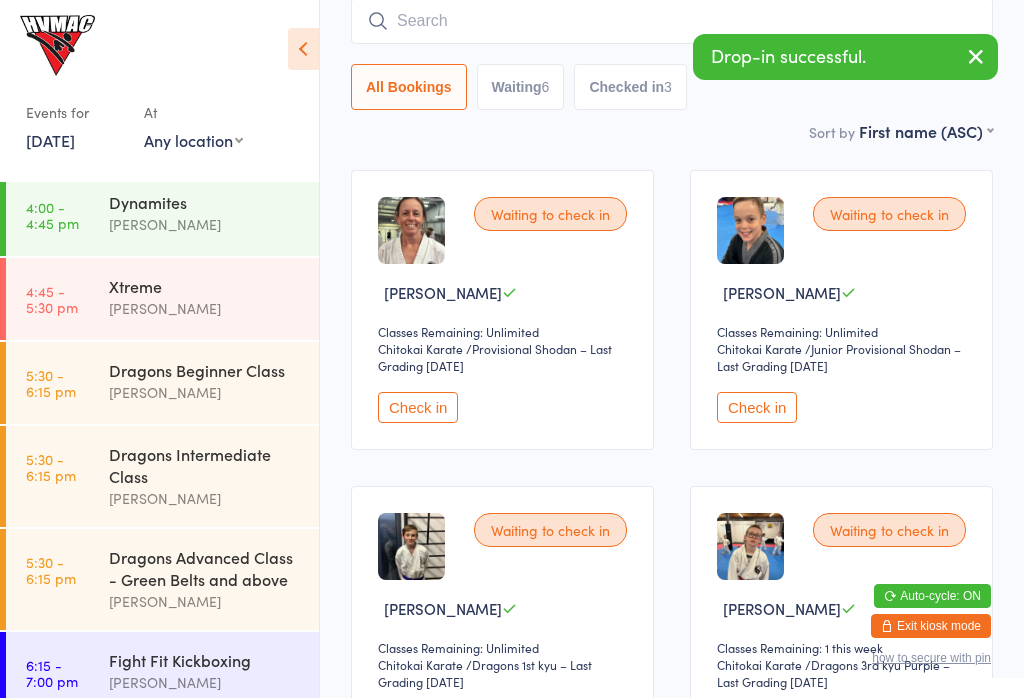 scroll, scrollTop: 0, scrollLeft: 0, axis: both 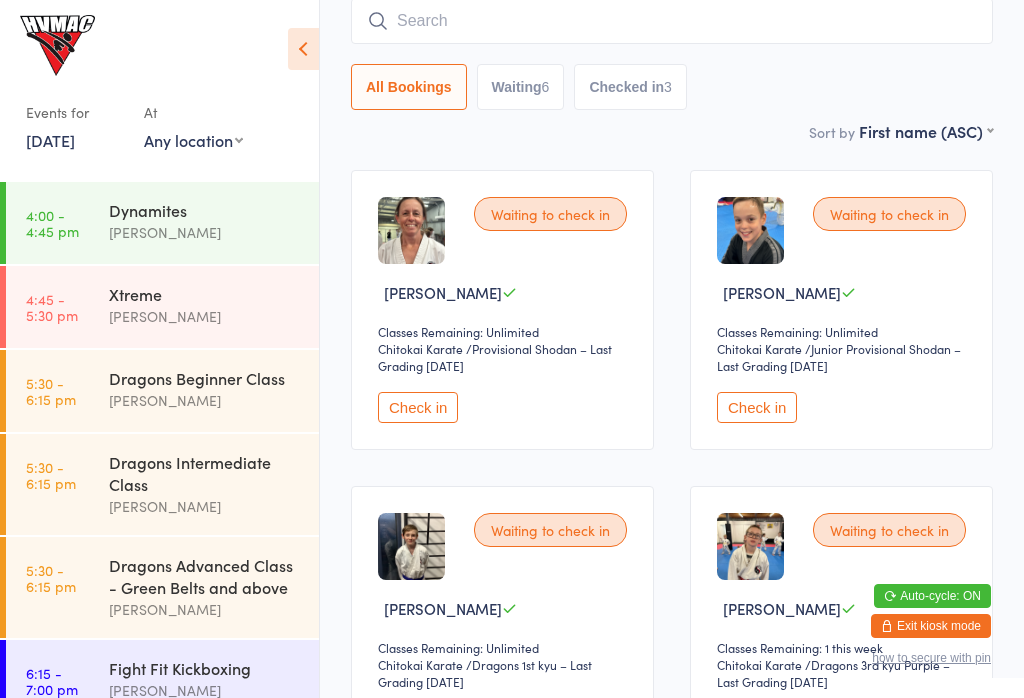 click on "4:45 - 5:30 pm Xtreme Erin Talbut" at bounding box center [162, 307] 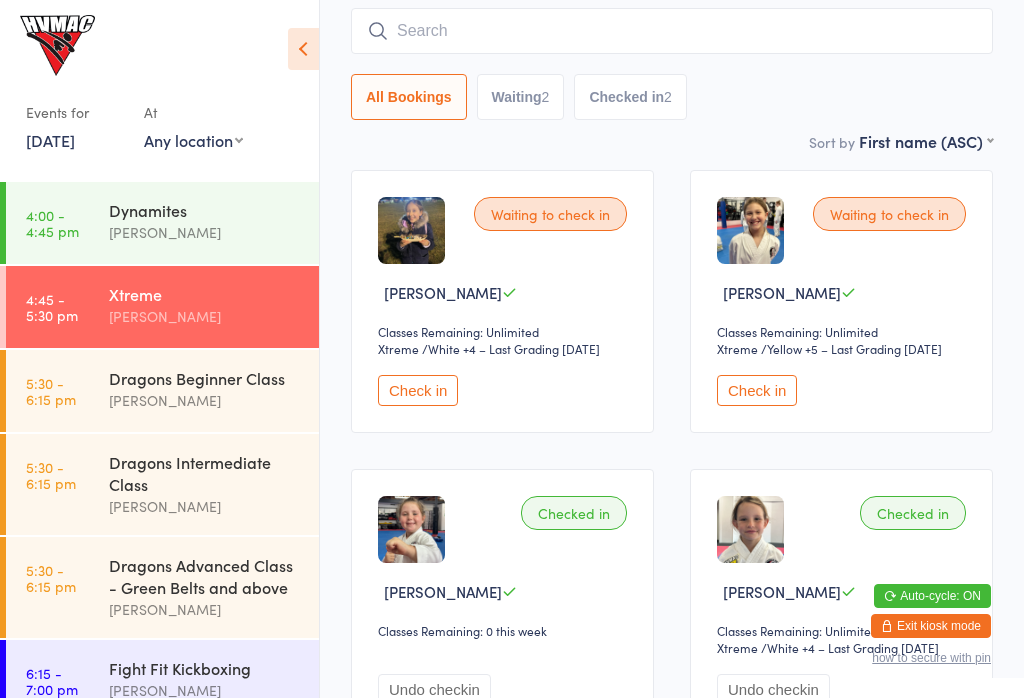 scroll, scrollTop: 0, scrollLeft: 0, axis: both 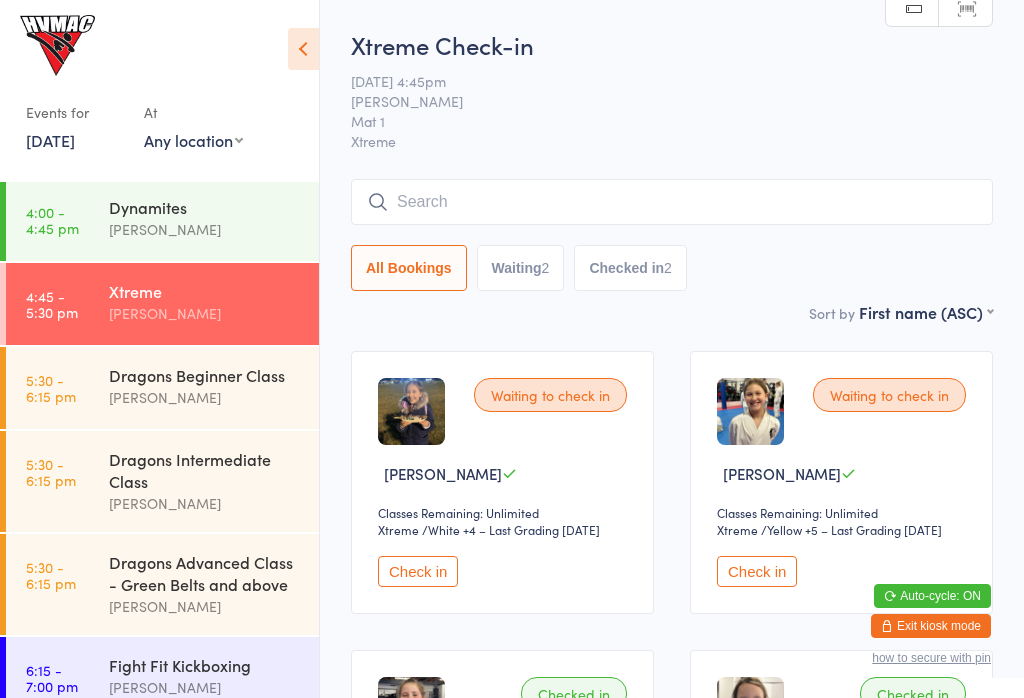 click at bounding box center (672, 202) 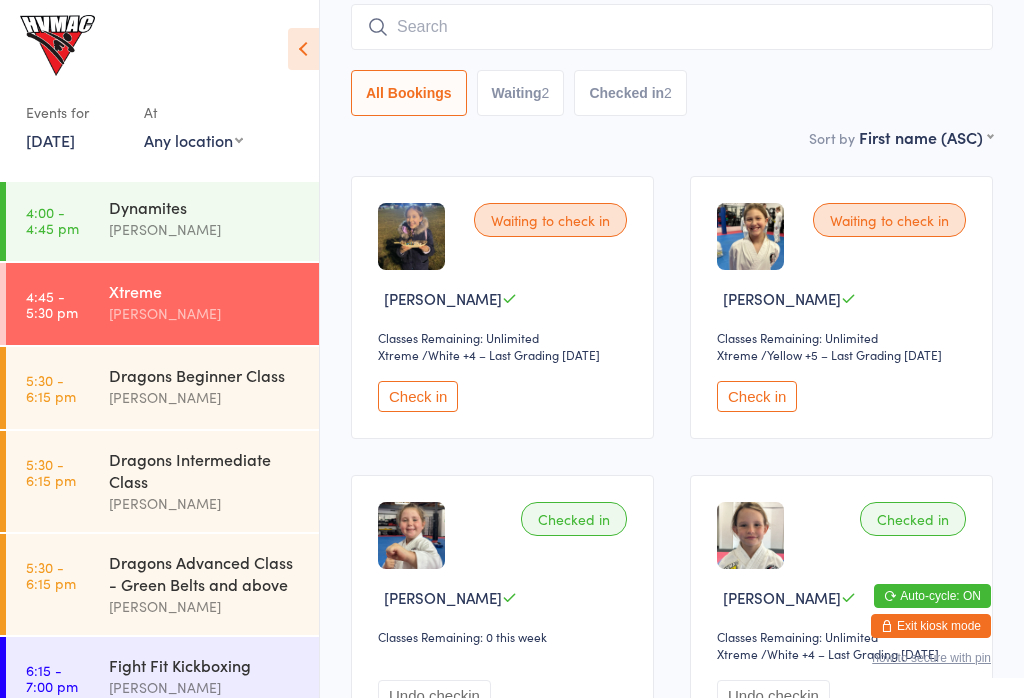 scroll, scrollTop: 181, scrollLeft: 0, axis: vertical 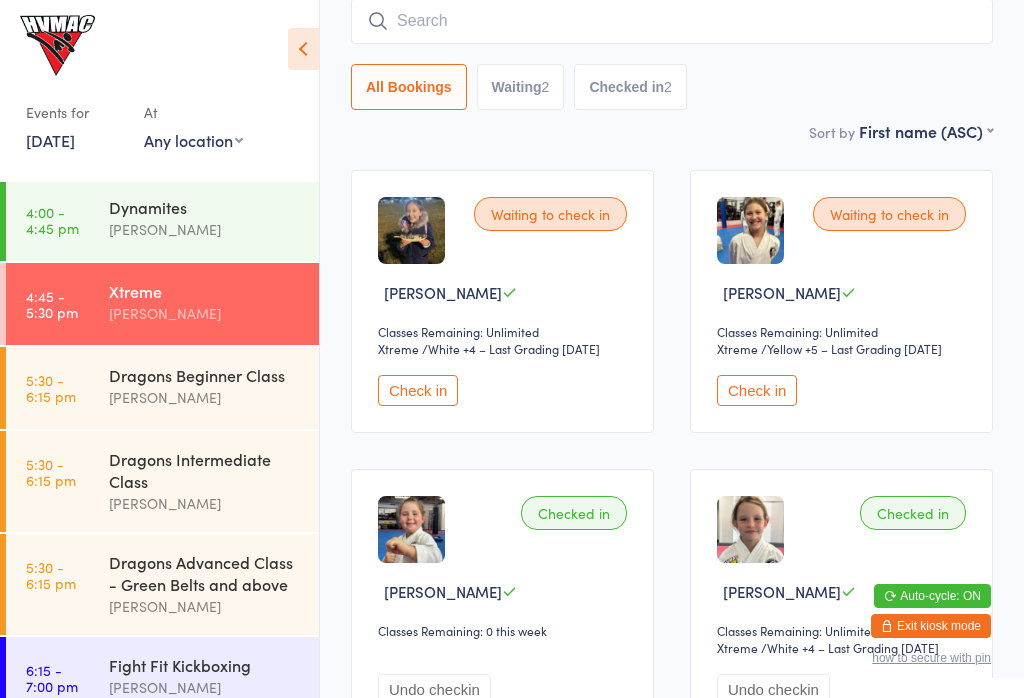 type on "L" 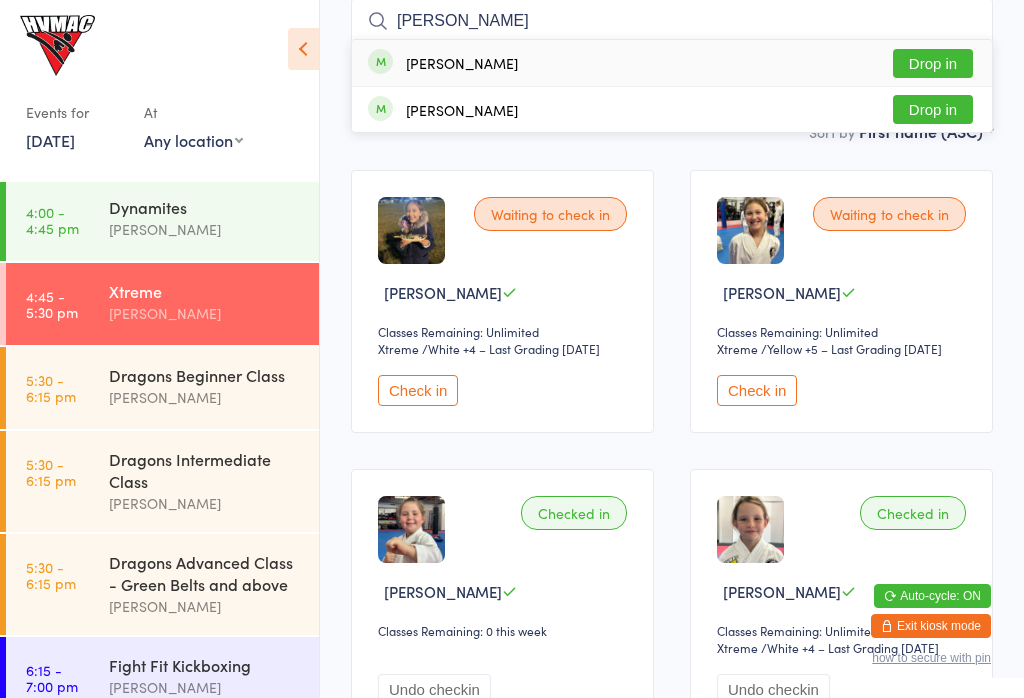 type on "Logan browne" 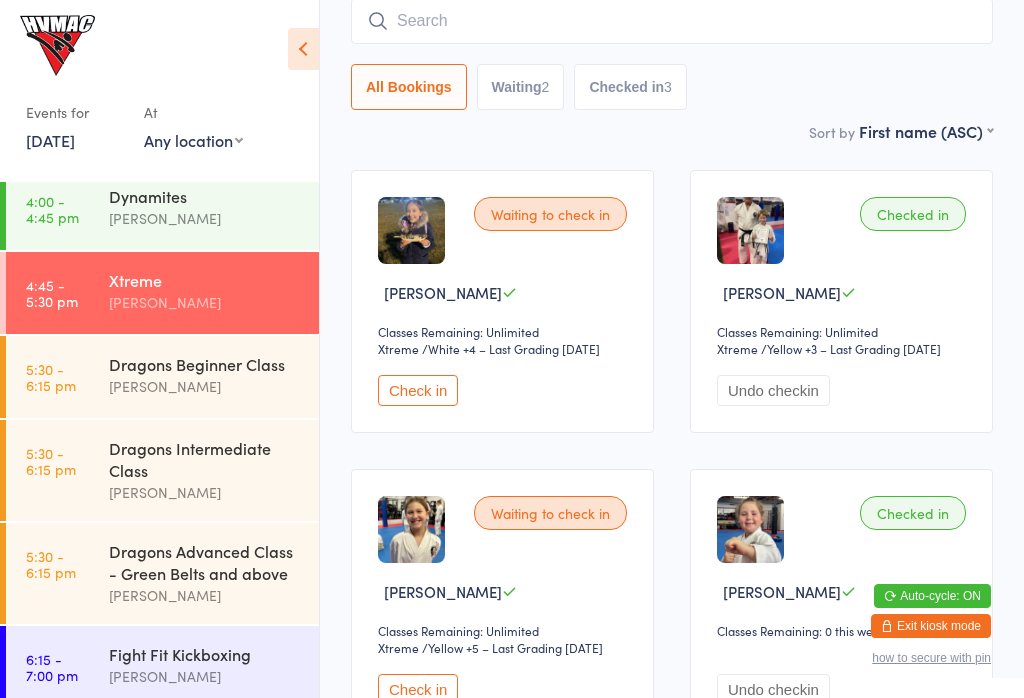 scroll, scrollTop: 13, scrollLeft: 0, axis: vertical 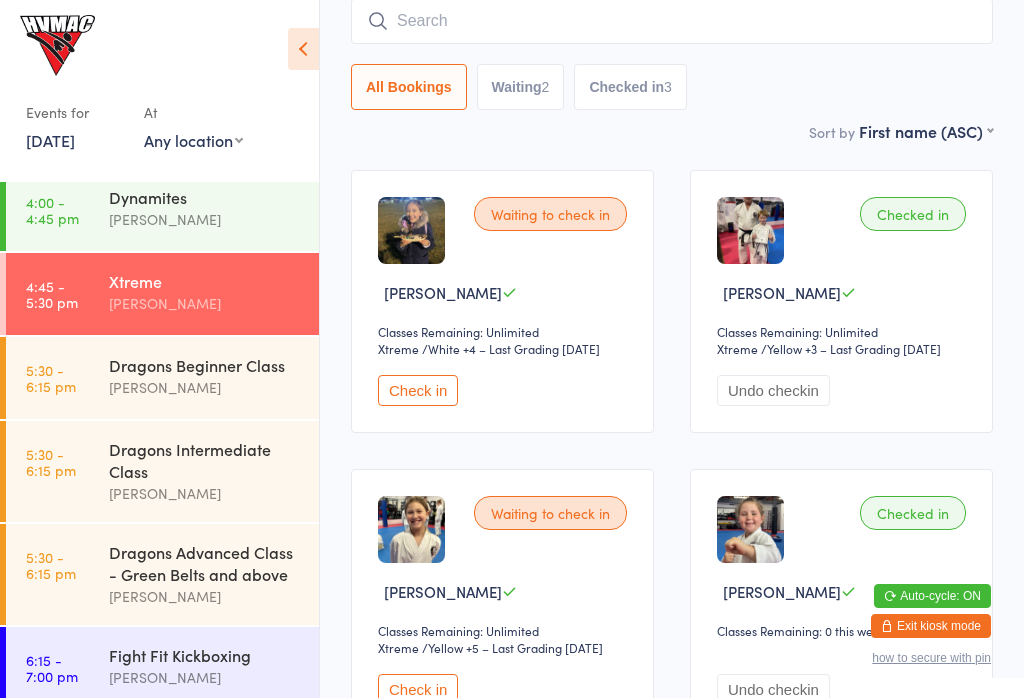 click at bounding box center [303, 49] 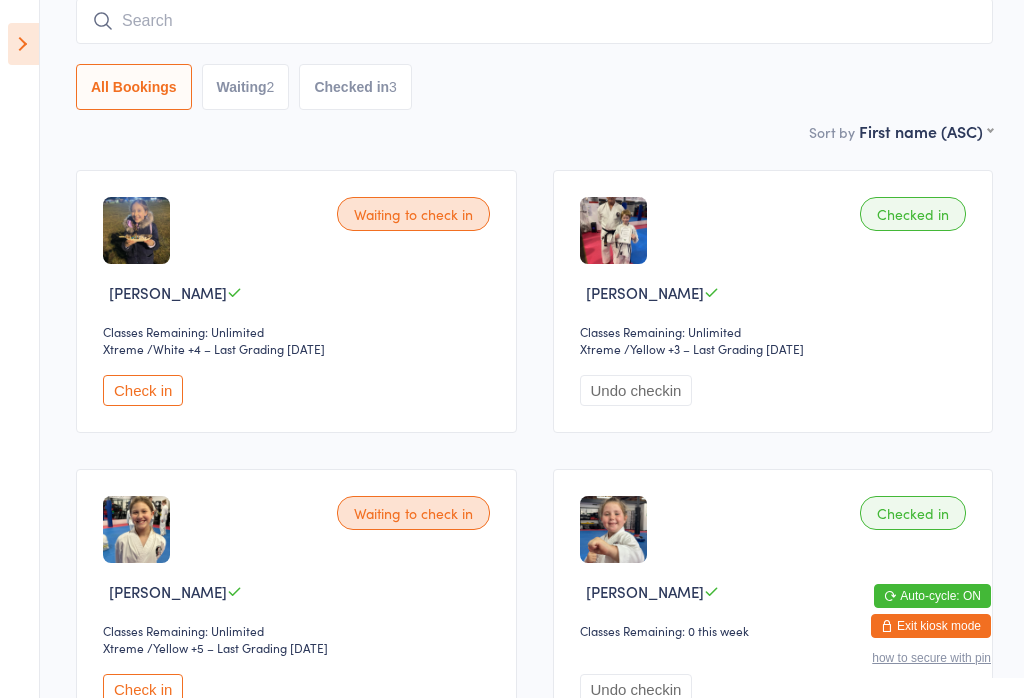 click at bounding box center [23, 44] 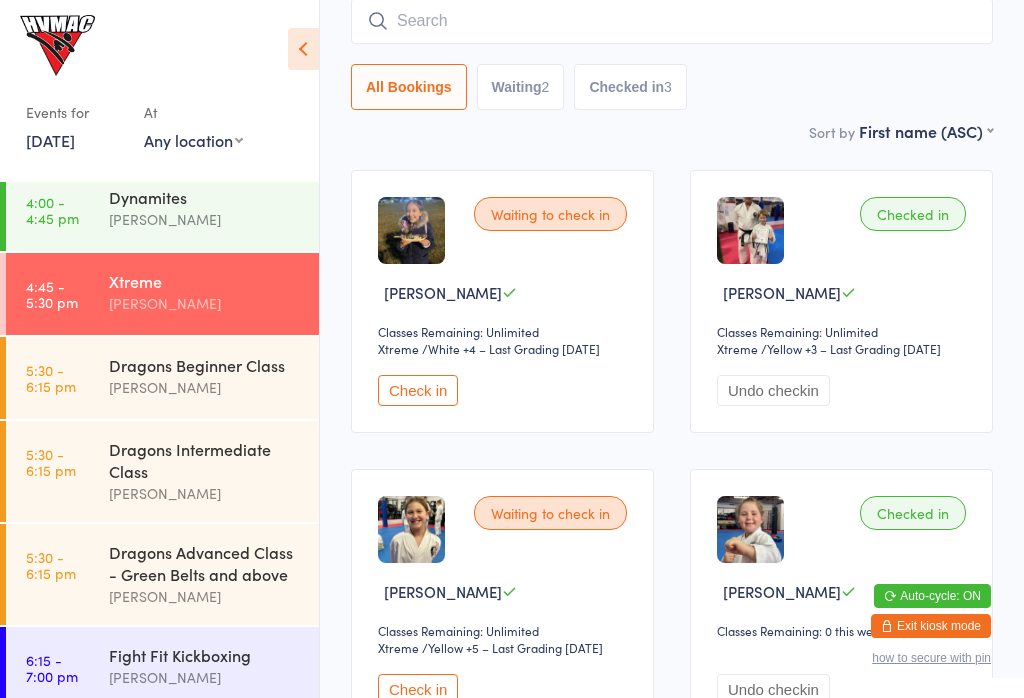 click at bounding box center (303, 49) 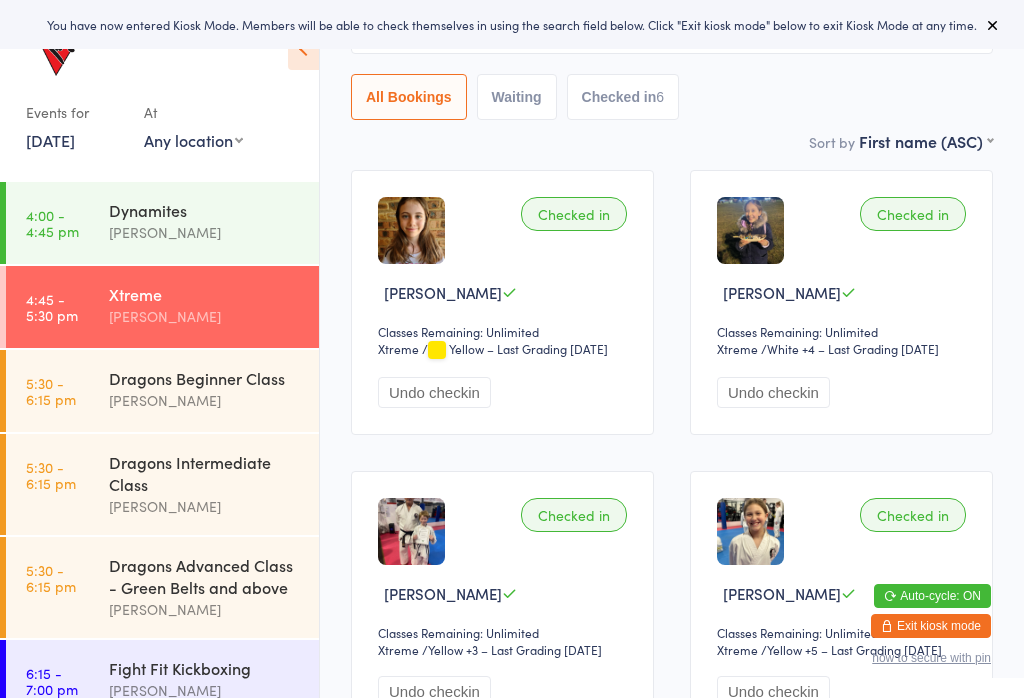 scroll, scrollTop: 0, scrollLeft: 0, axis: both 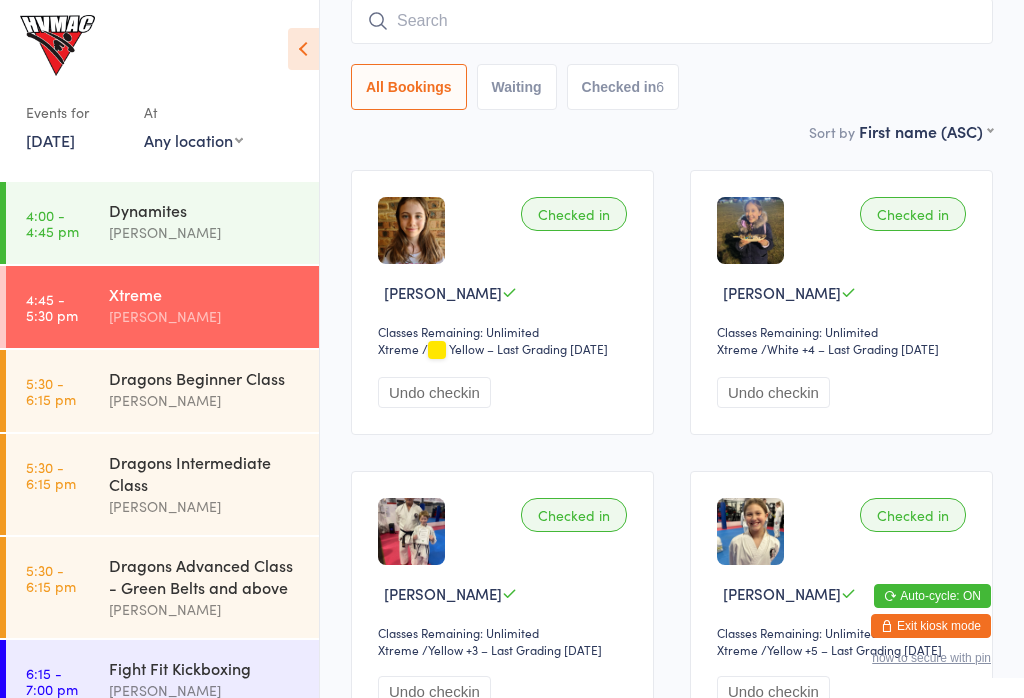 click on "[PERSON_NAME]" at bounding box center [205, 400] 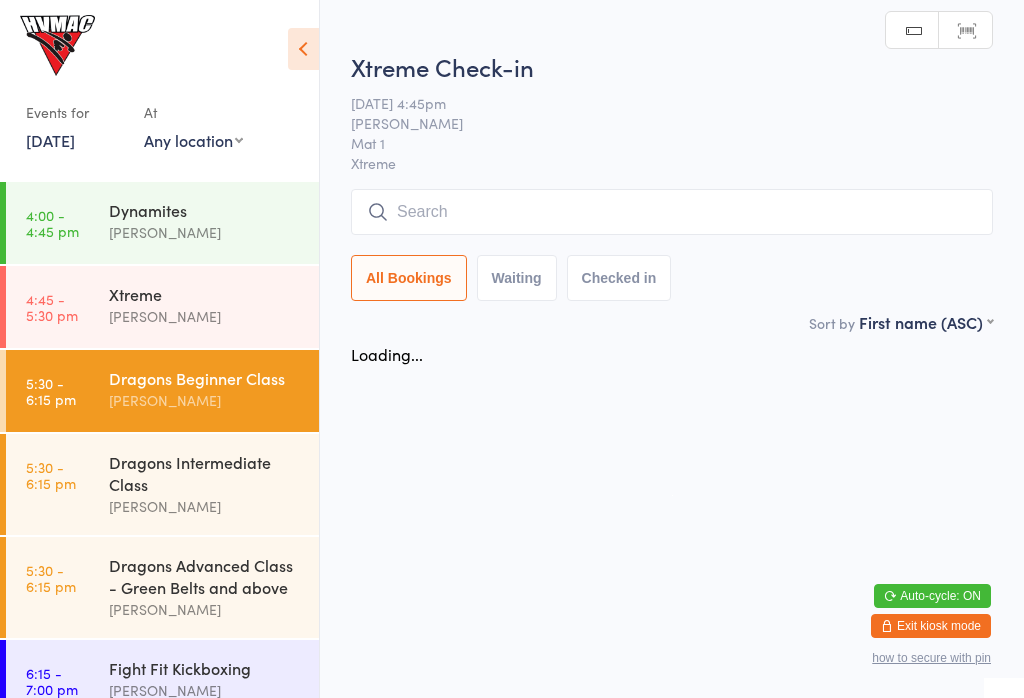 scroll, scrollTop: 0, scrollLeft: 0, axis: both 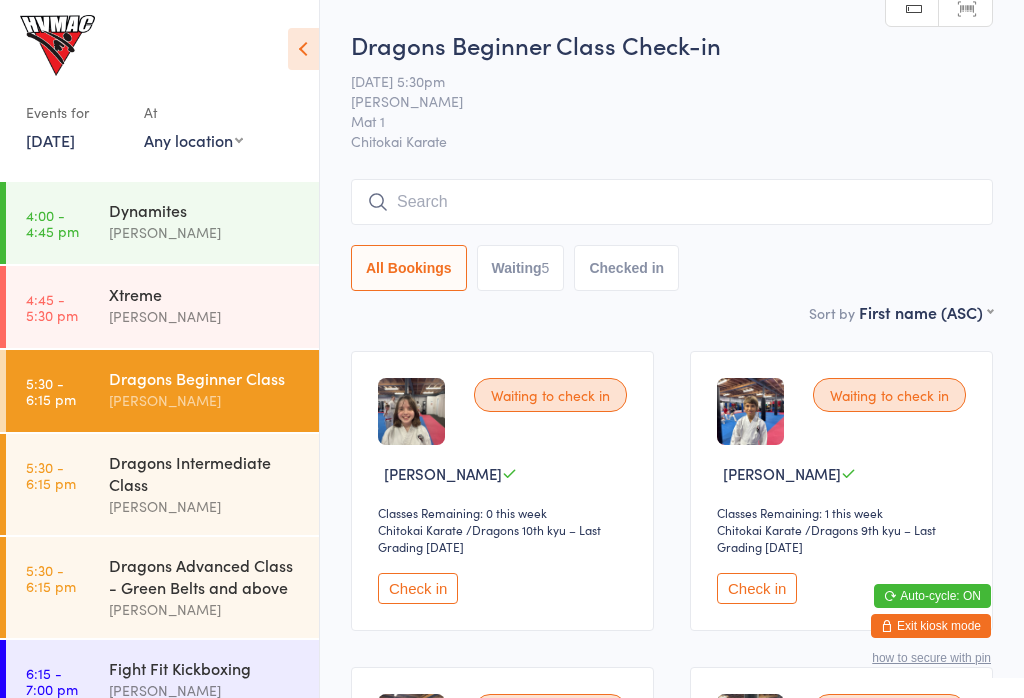 click on "[PERSON_NAME]" at bounding box center (205, 506) 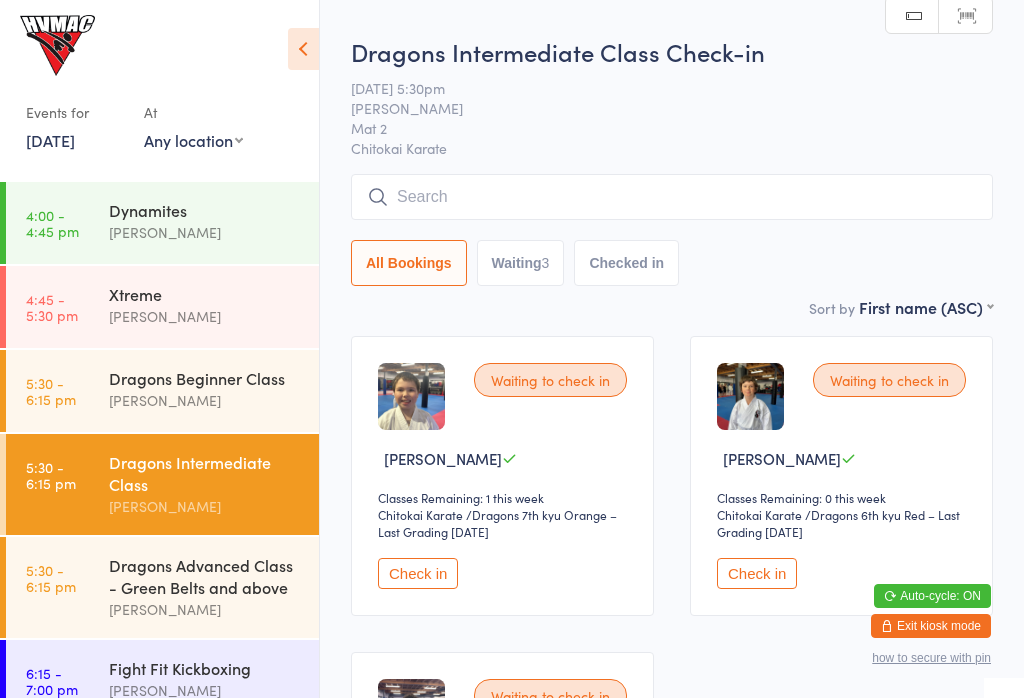 scroll, scrollTop: 19, scrollLeft: 0, axis: vertical 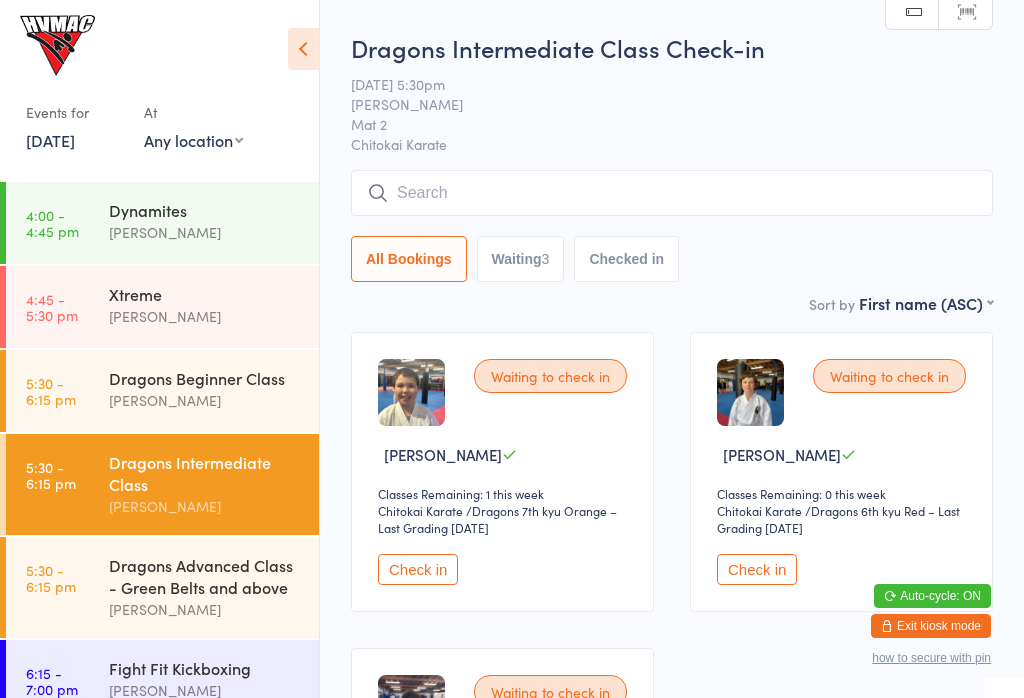 click on "Check in" at bounding box center [757, 569] 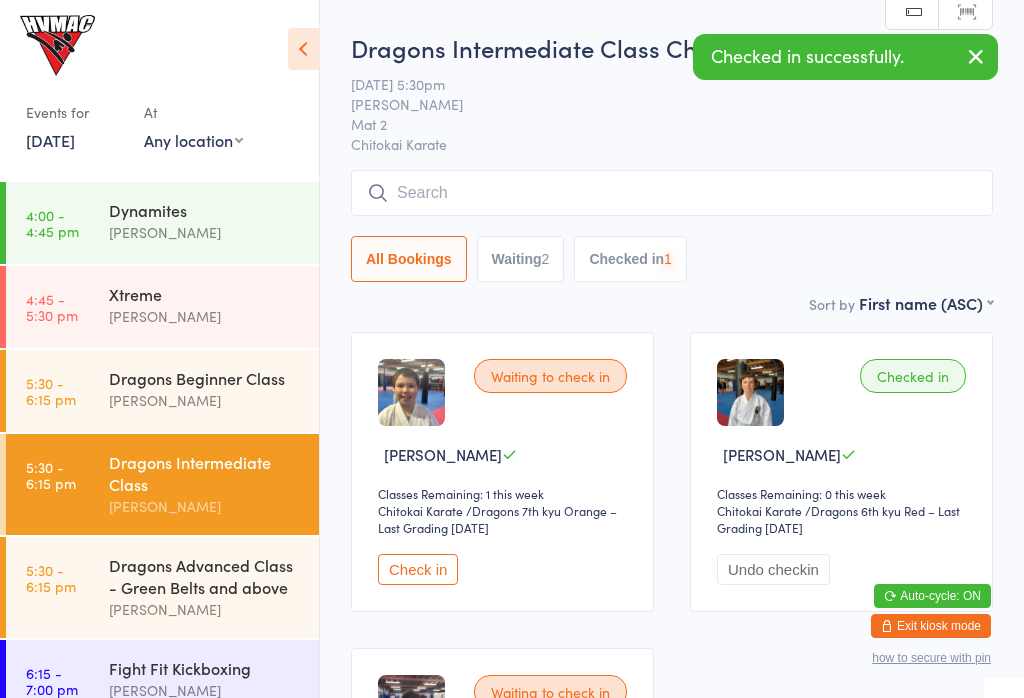 click on "[PERSON_NAME]" at bounding box center (205, 400) 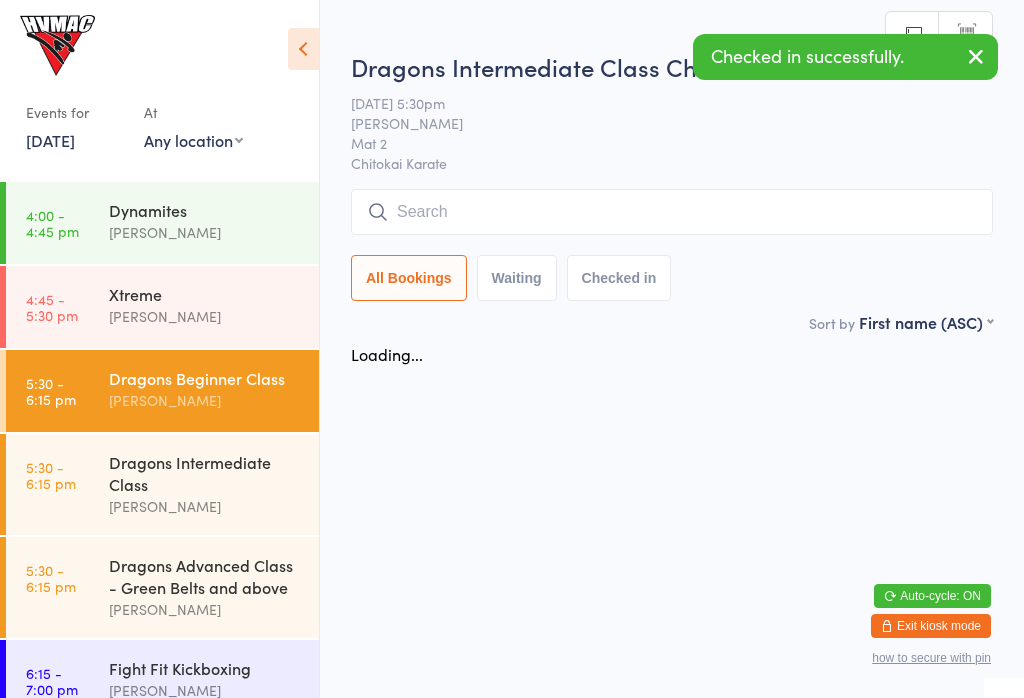 scroll, scrollTop: 0, scrollLeft: 0, axis: both 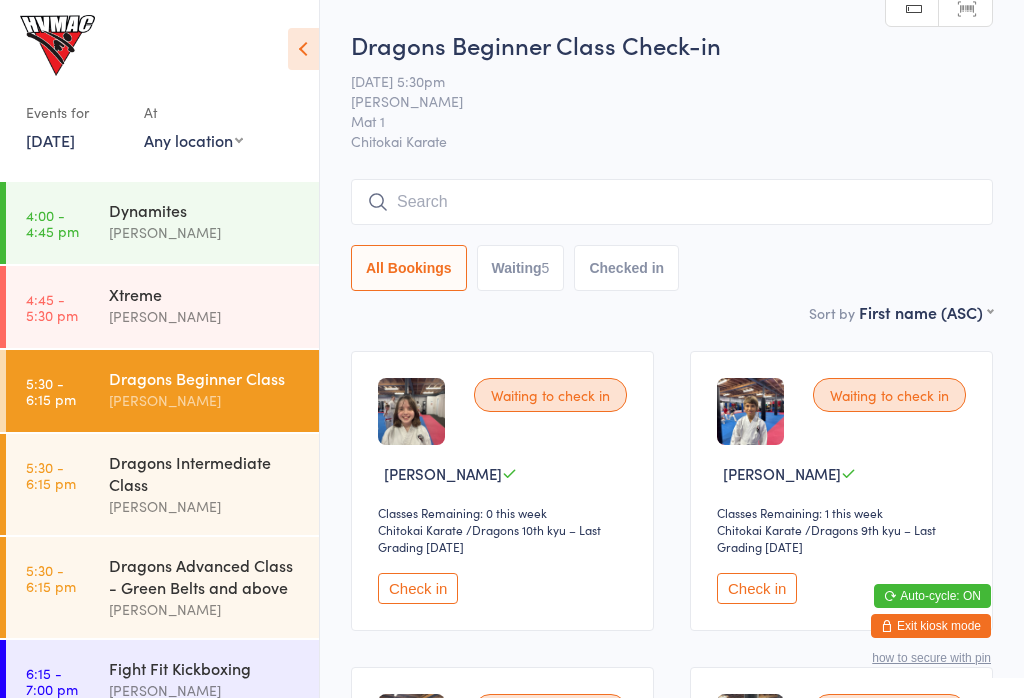 click on "Dragons Intermediate Class" at bounding box center (205, 473) 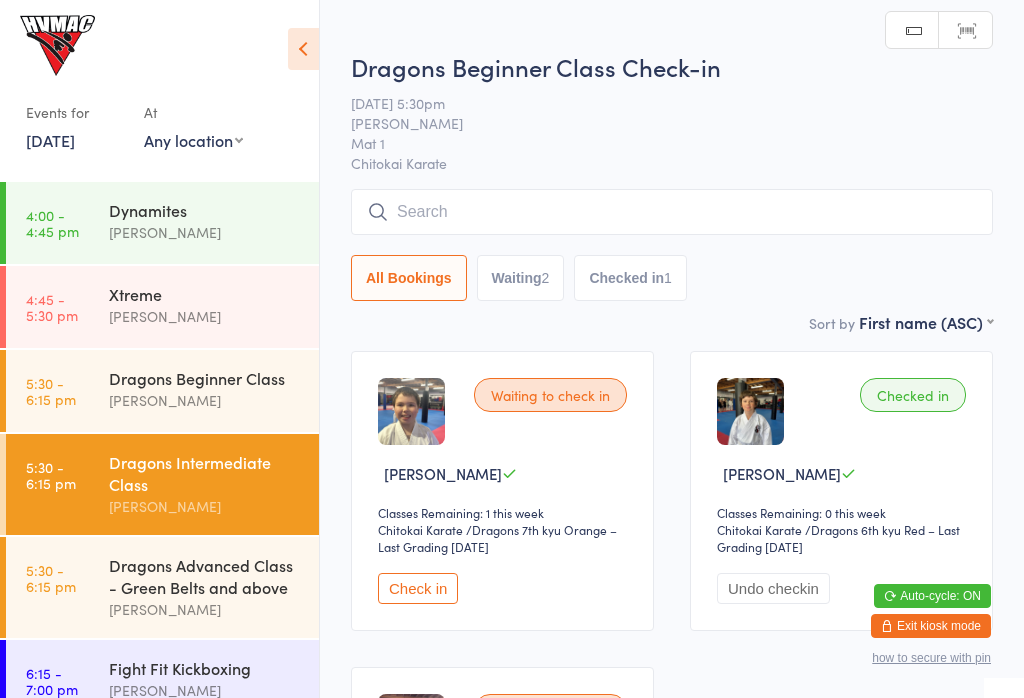 click on "Dragons Advanced Class - Green Belts and above" at bounding box center (205, 576) 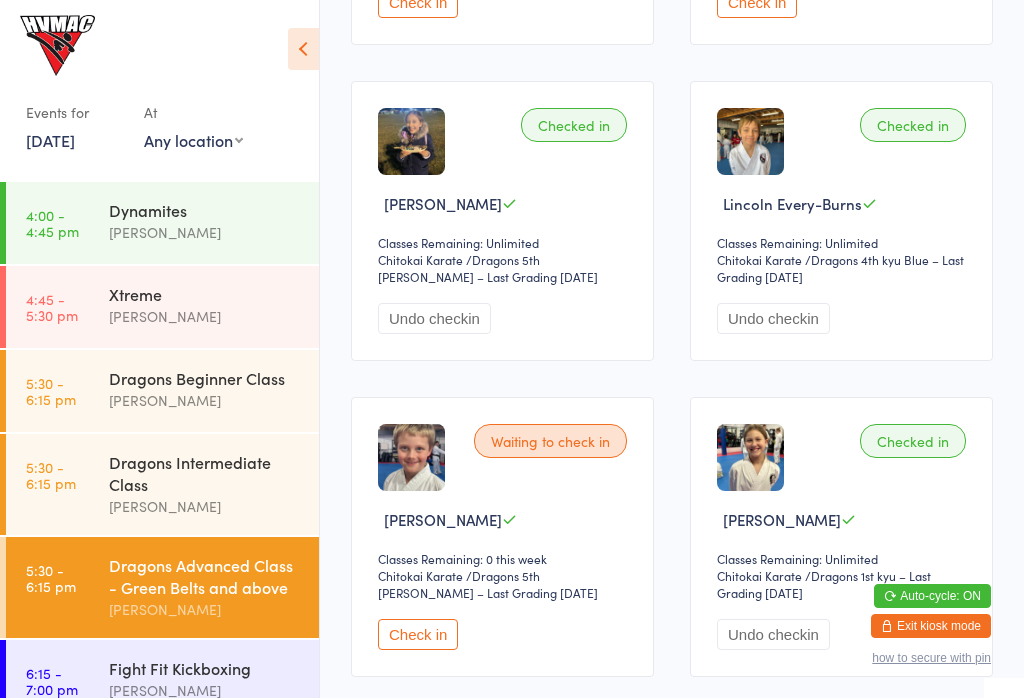 scroll, scrollTop: 1558, scrollLeft: 0, axis: vertical 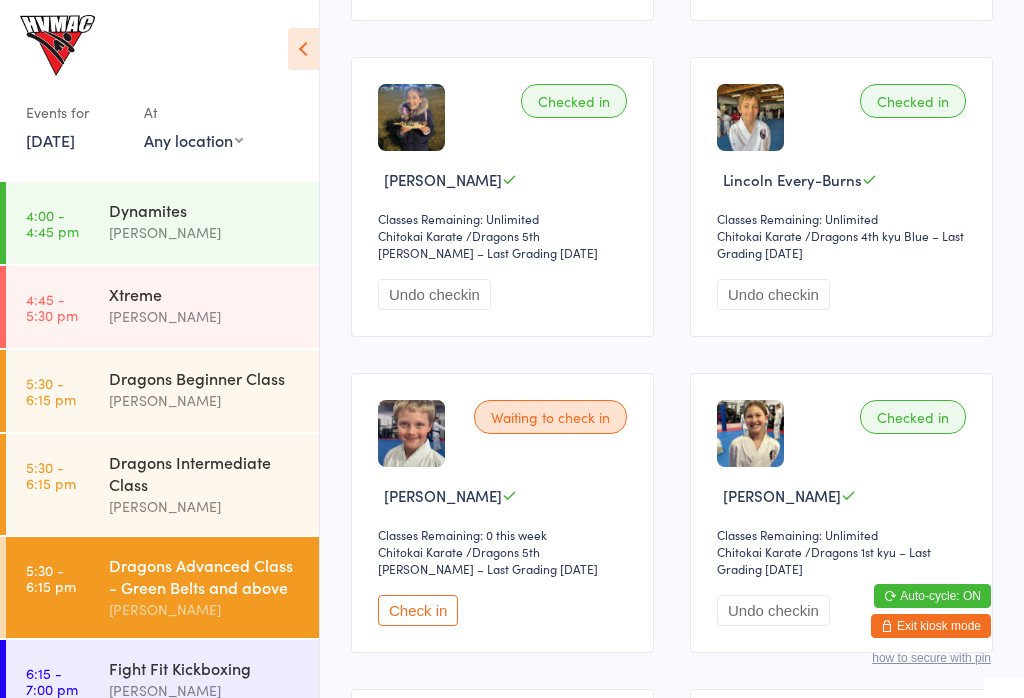click on "Check in" at bounding box center (418, 610) 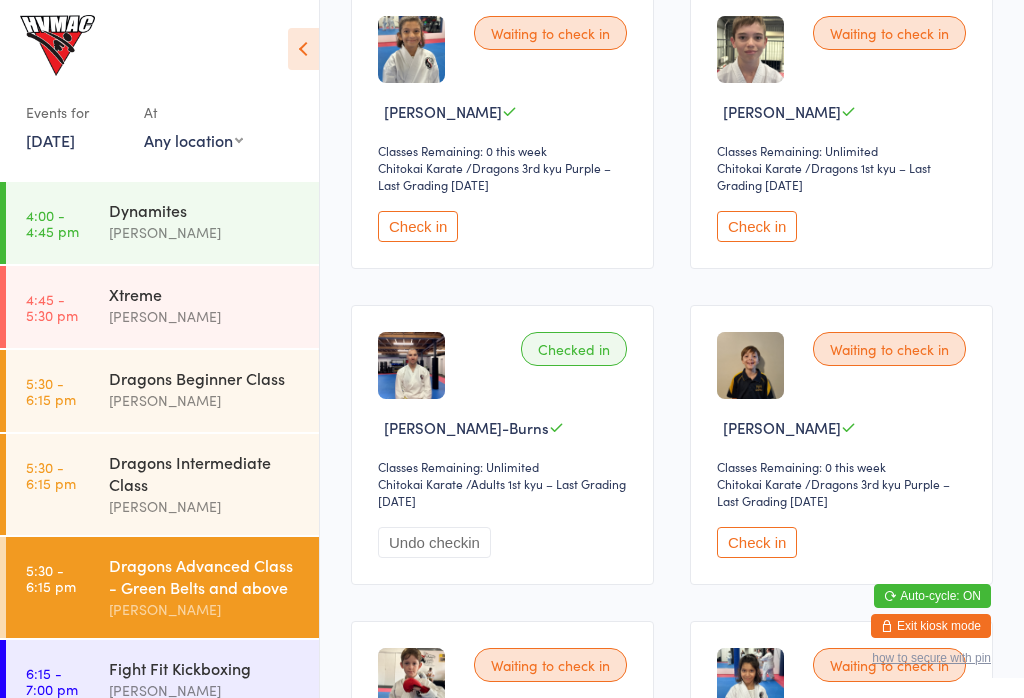 scroll, scrollTop: 2259, scrollLeft: 0, axis: vertical 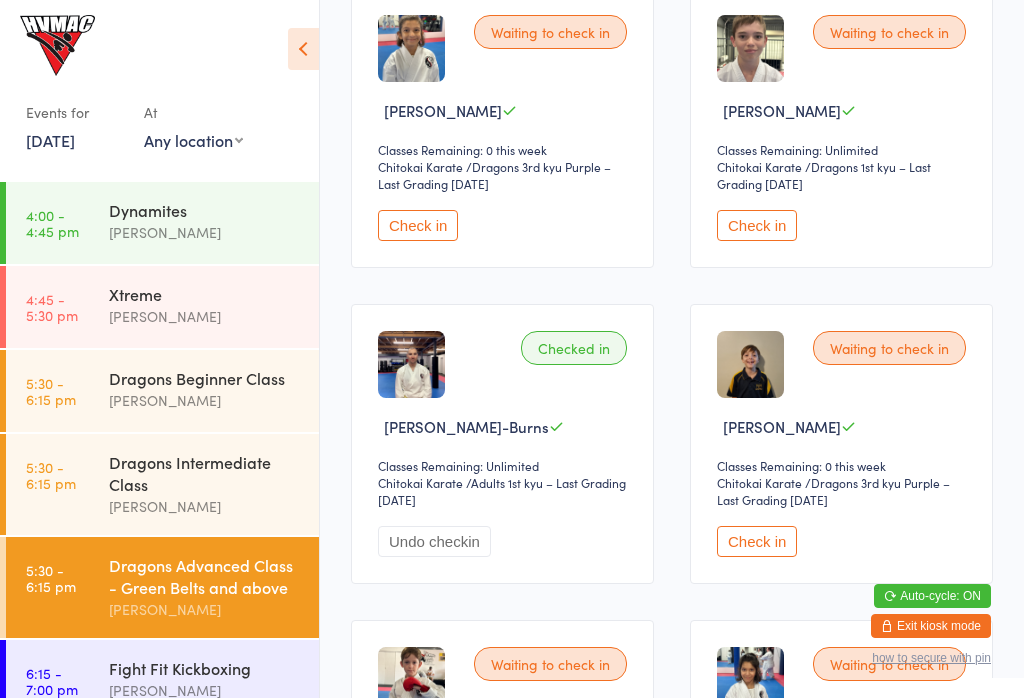 click on "Check in" at bounding box center (757, 541) 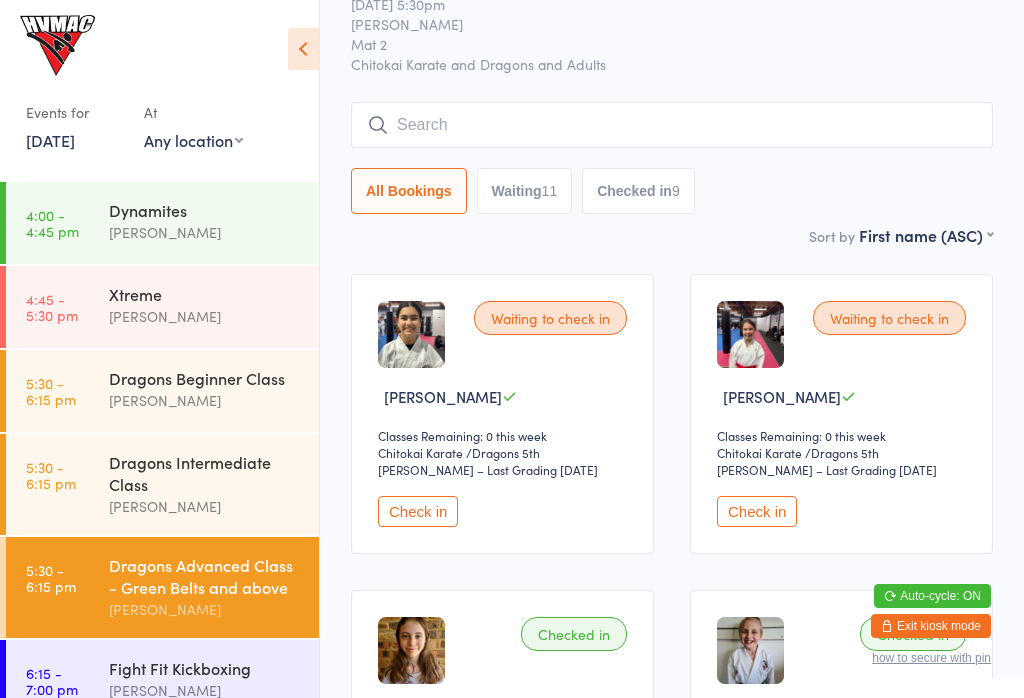 scroll, scrollTop: 75, scrollLeft: 0, axis: vertical 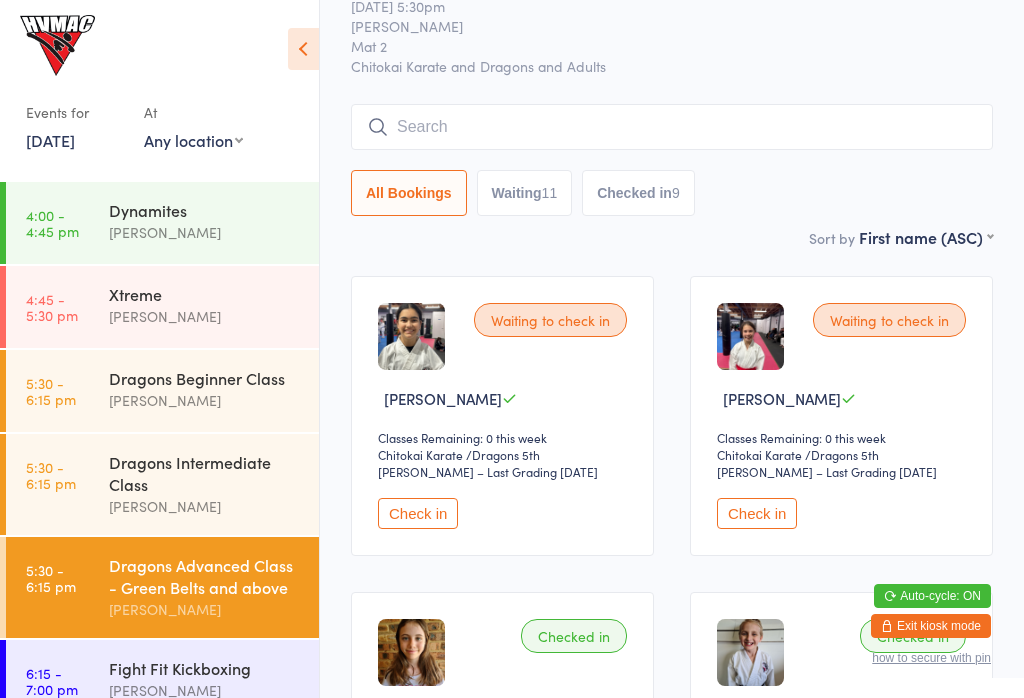click on "5:30 - 6:15 pm" at bounding box center (51, 391) 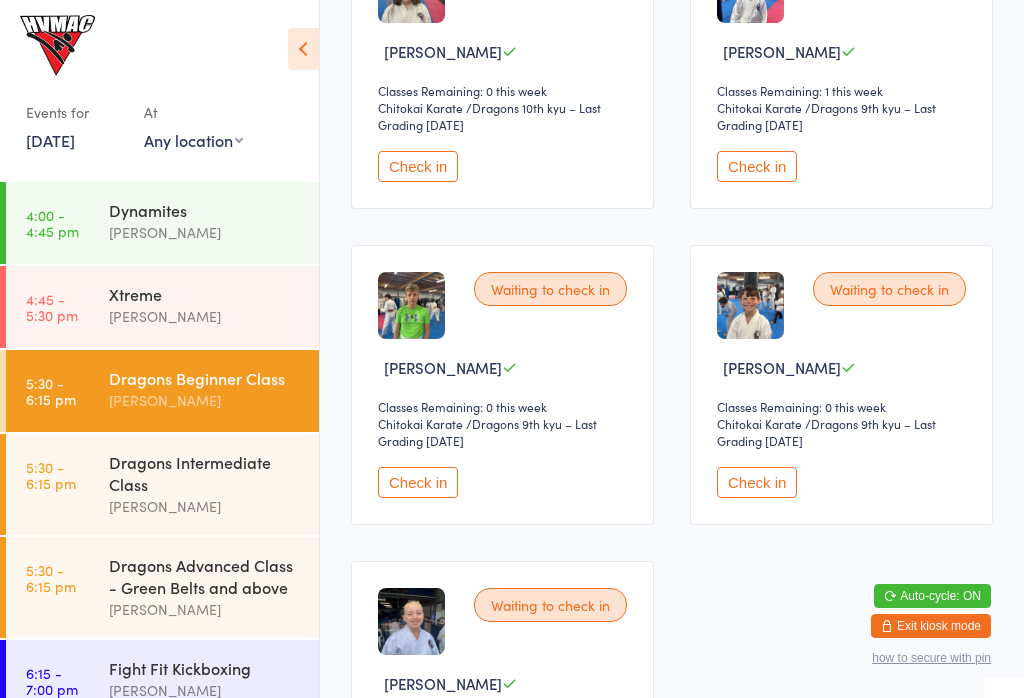 scroll, scrollTop: 423, scrollLeft: 0, axis: vertical 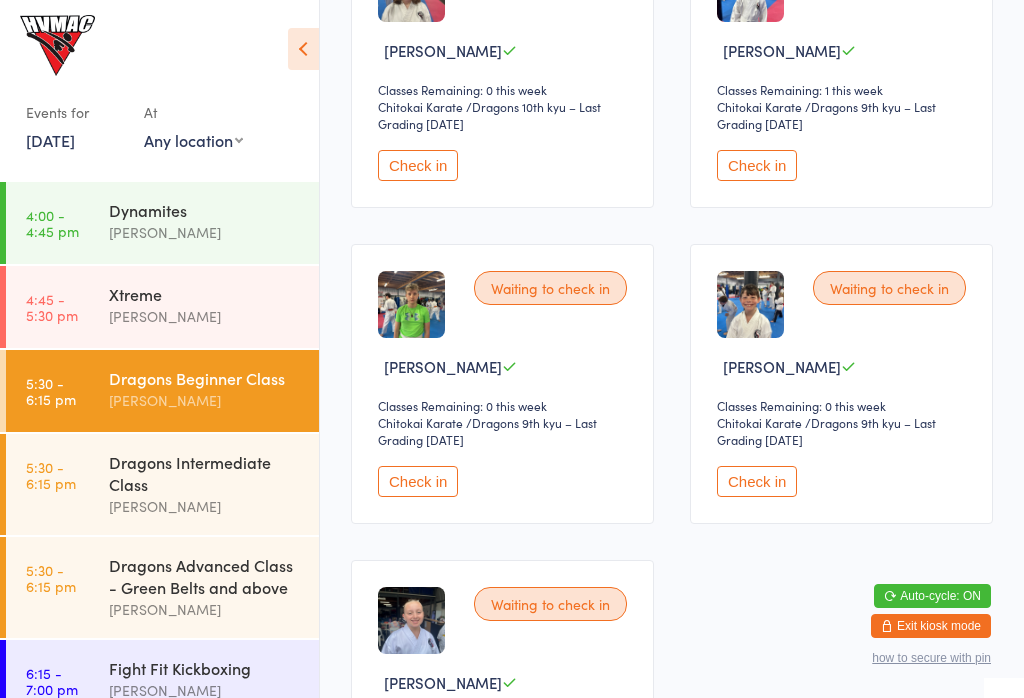 click on "Check in" at bounding box center [757, 481] 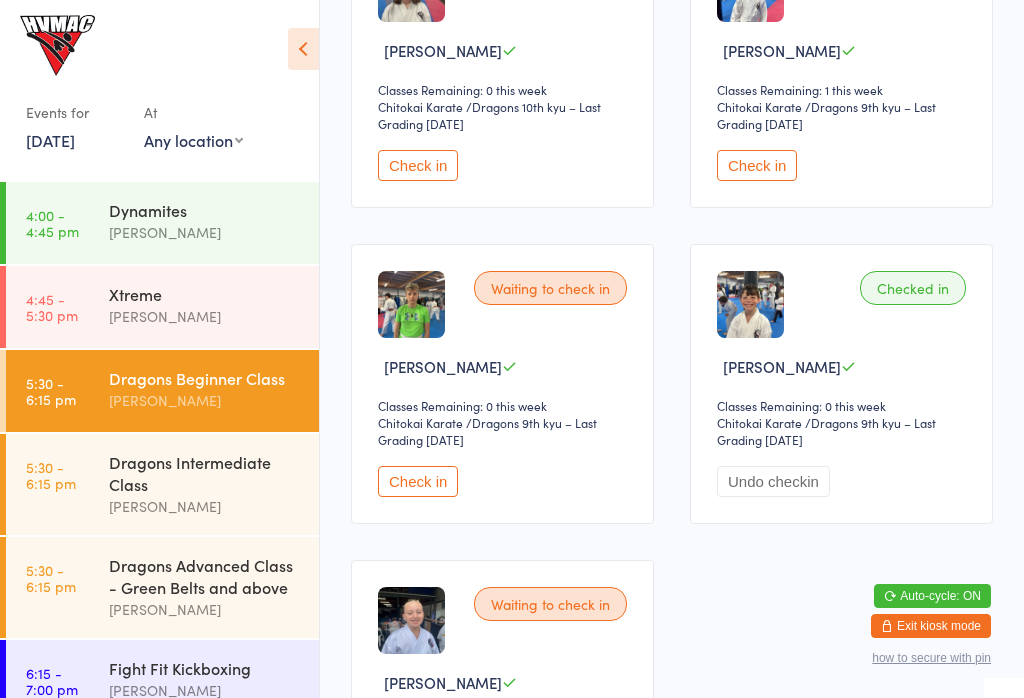 click on "Dragons Intermediate Class" at bounding box center [205, 473] 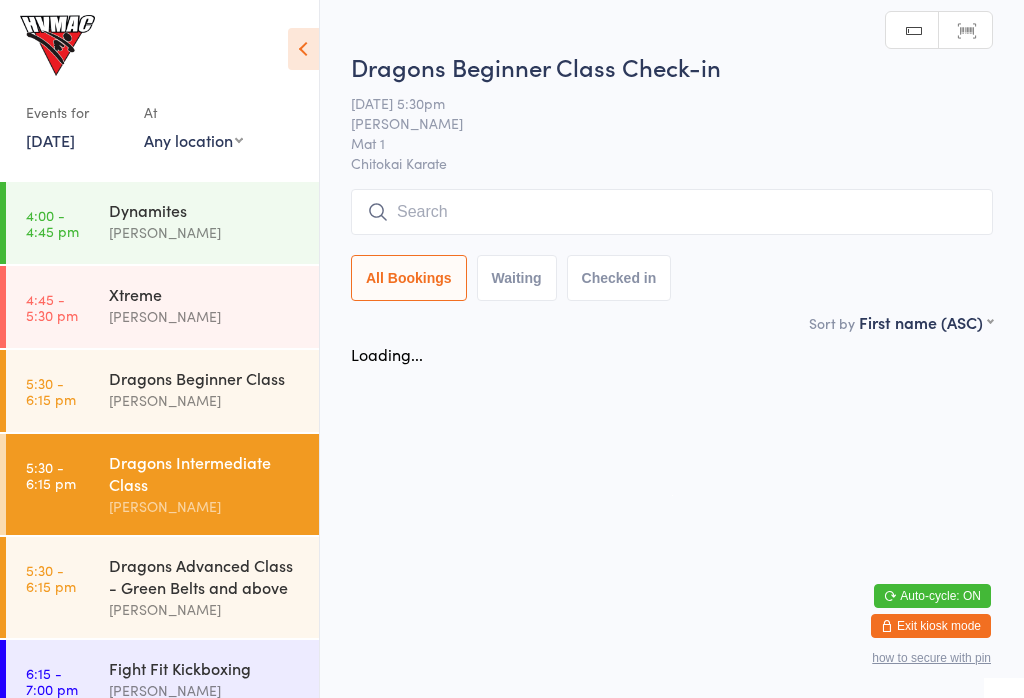 scroll, scrollTop: 0, scrollLeft: 0, axis: both 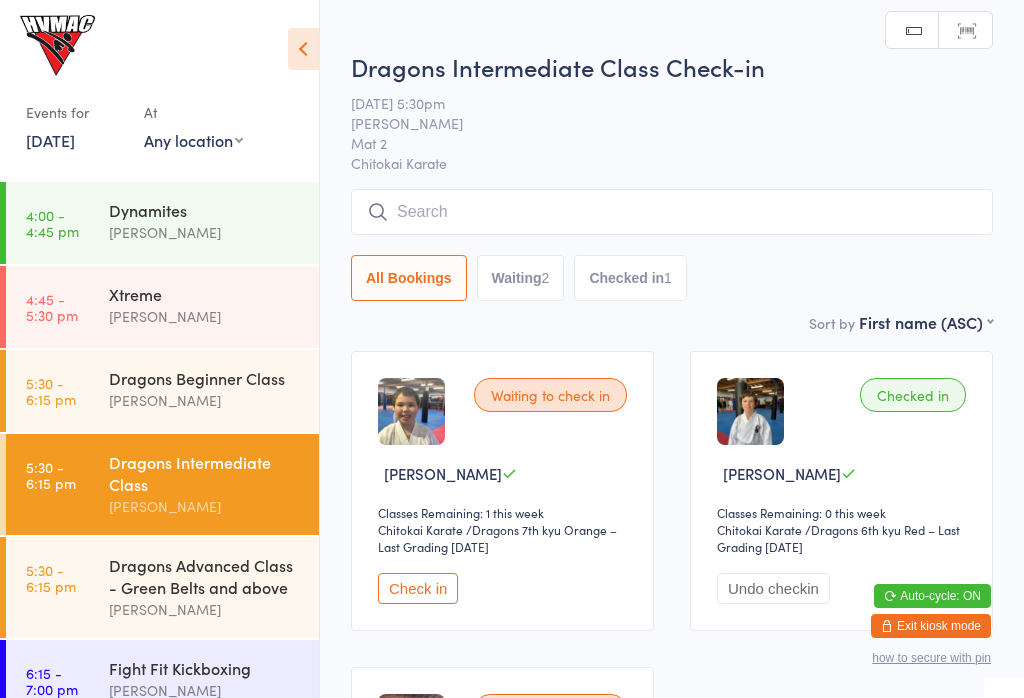 click at bounding box center [672, 212] 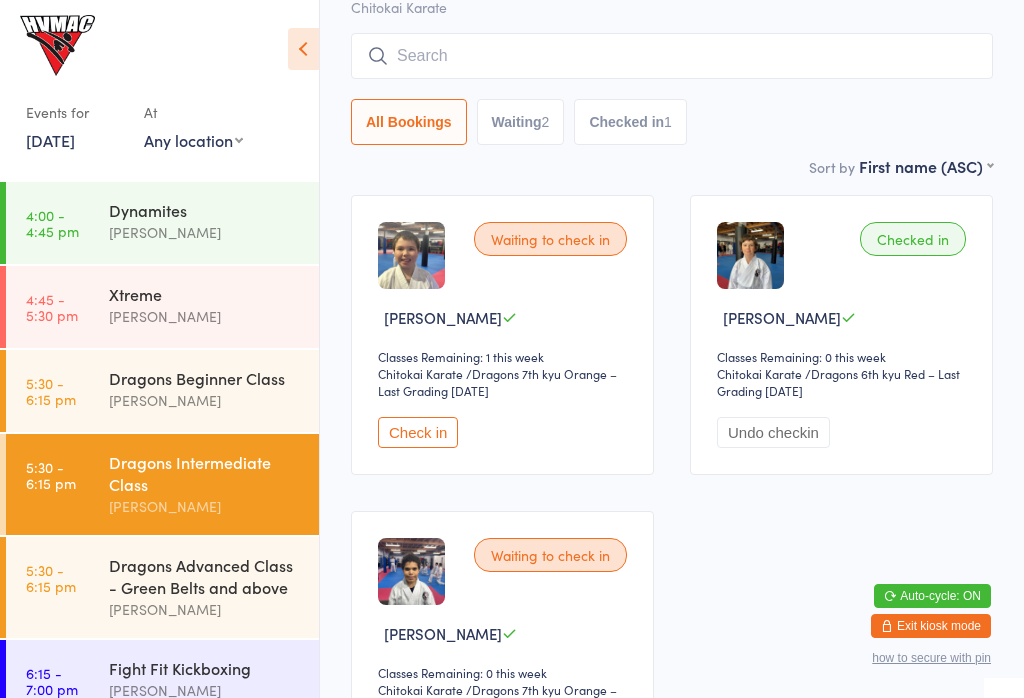 scroll, scrollTop: 191, scrollLeft: 0, axis: vertical 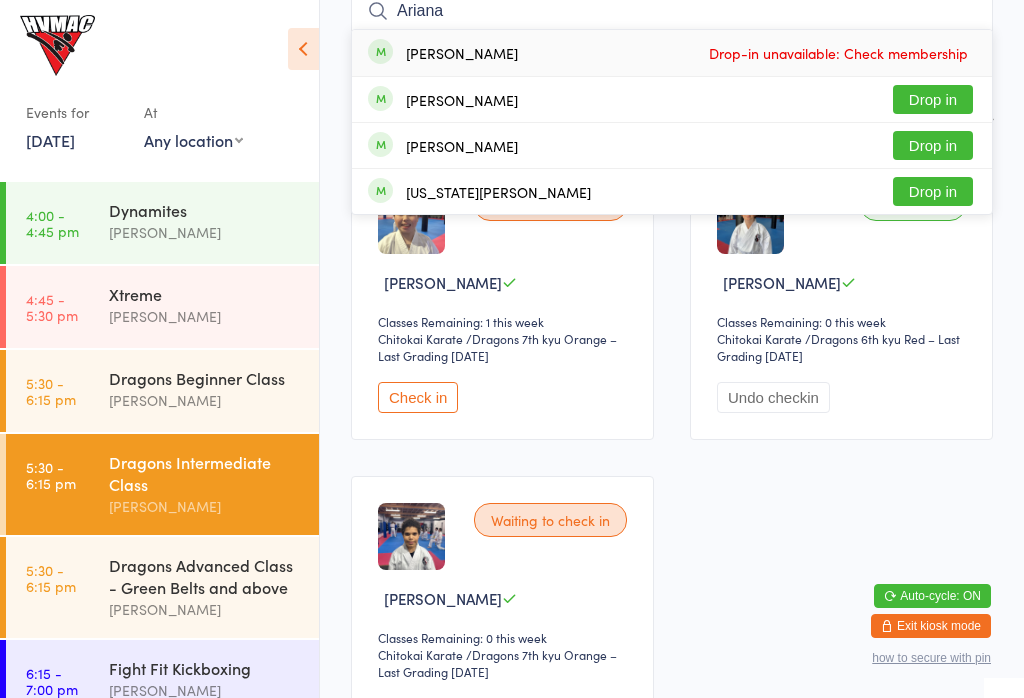 click on "Ariana" at bounding box center (672, 11) 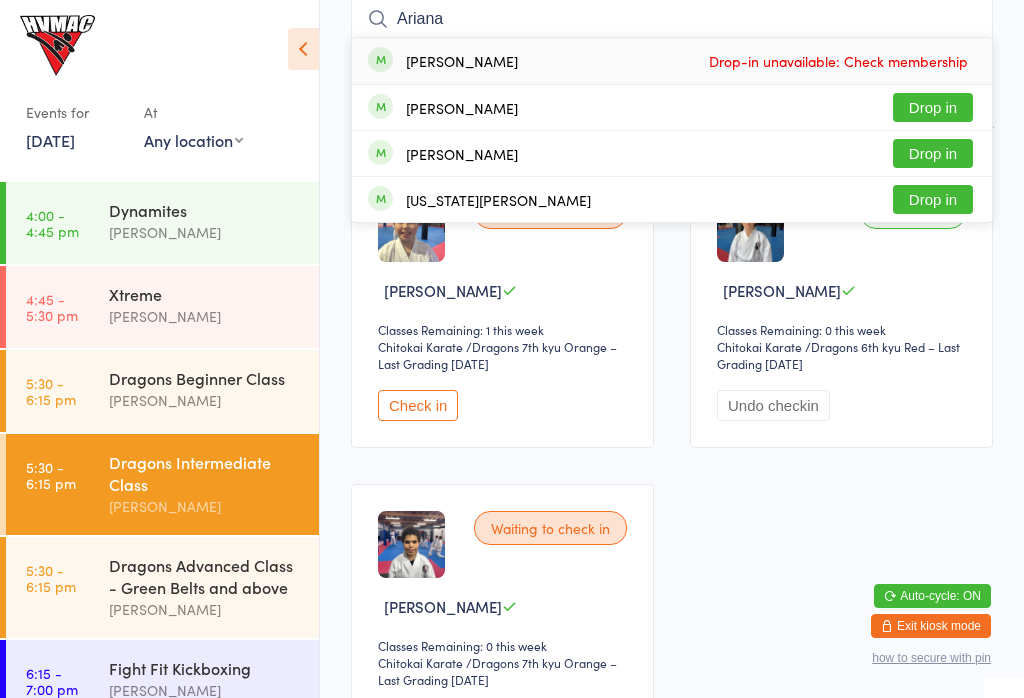 scroll, scrollTop: 181, scrollLeft: 0, axis: vertical 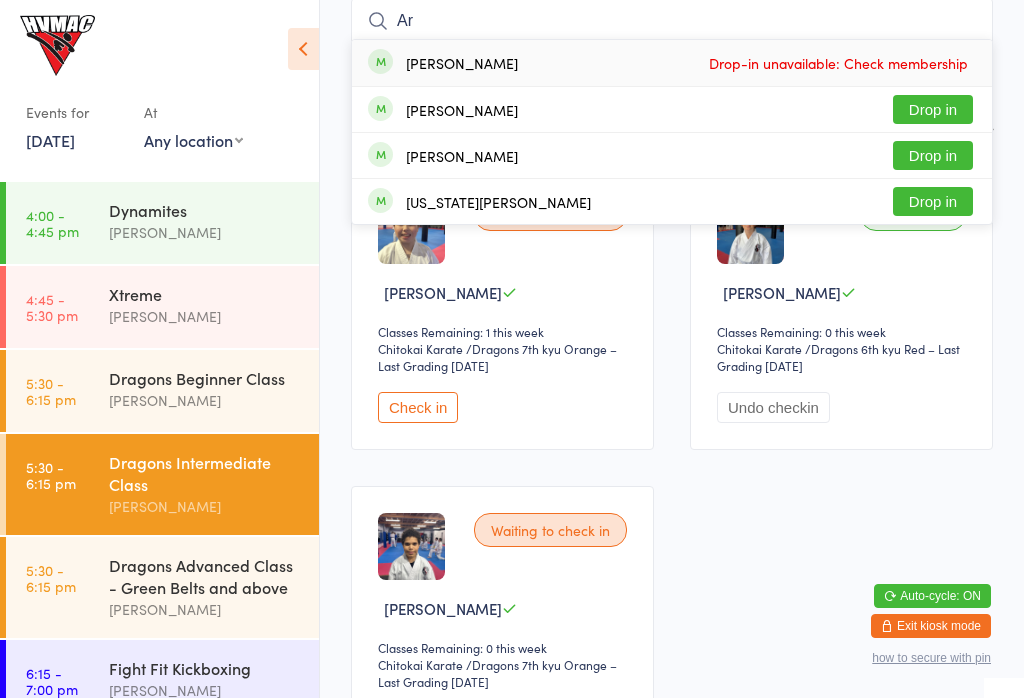 type on "A" 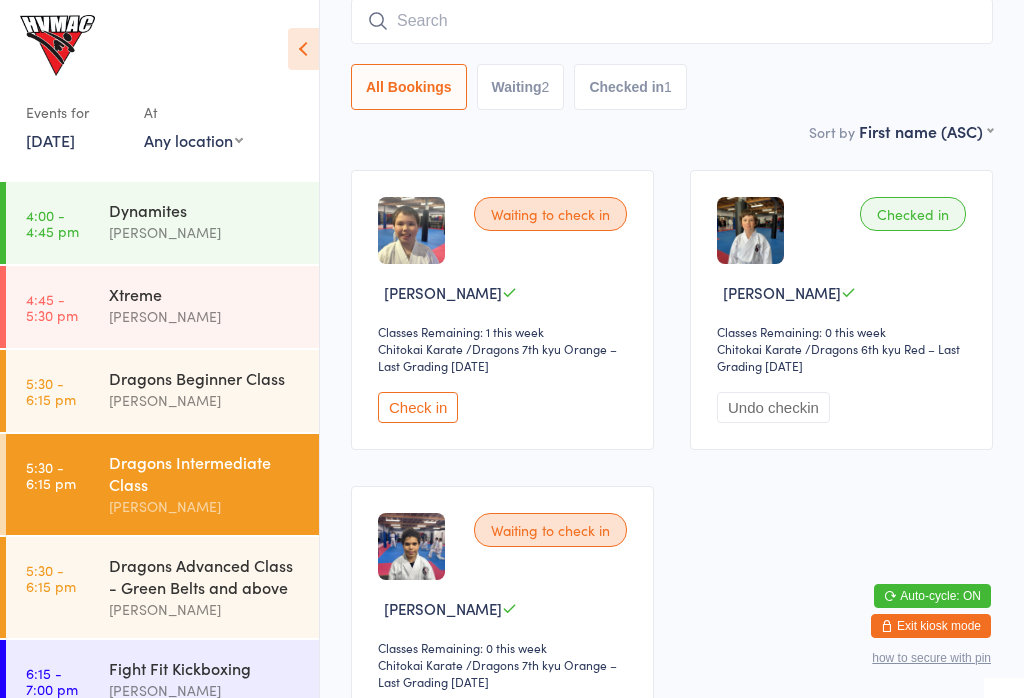 type 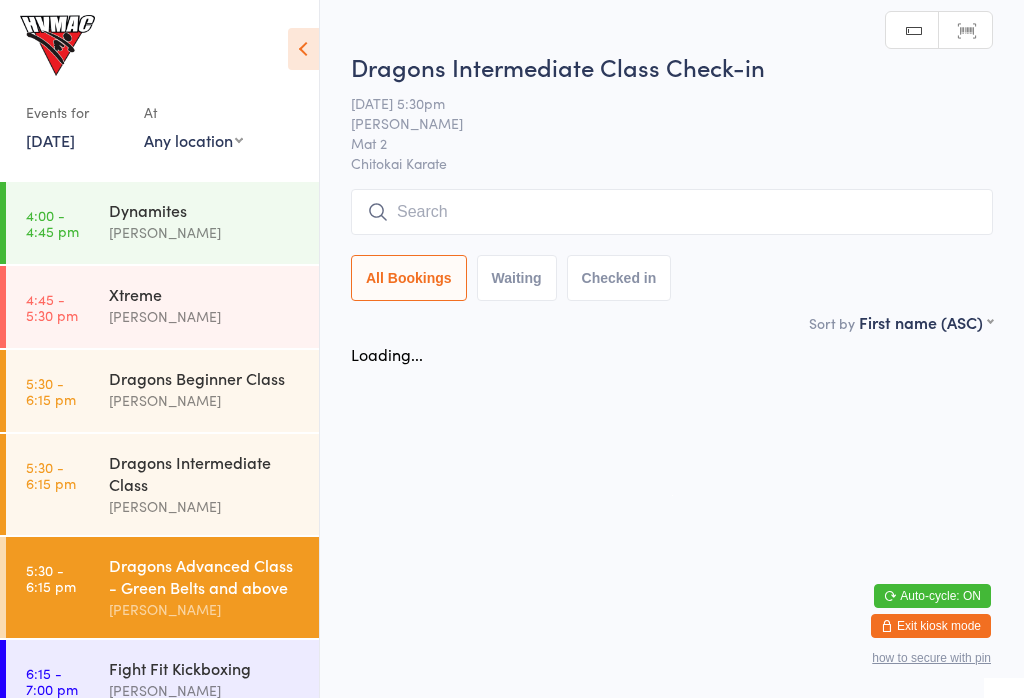 scroll, scrollTop: 0, scrollLeft: 0, axis: both 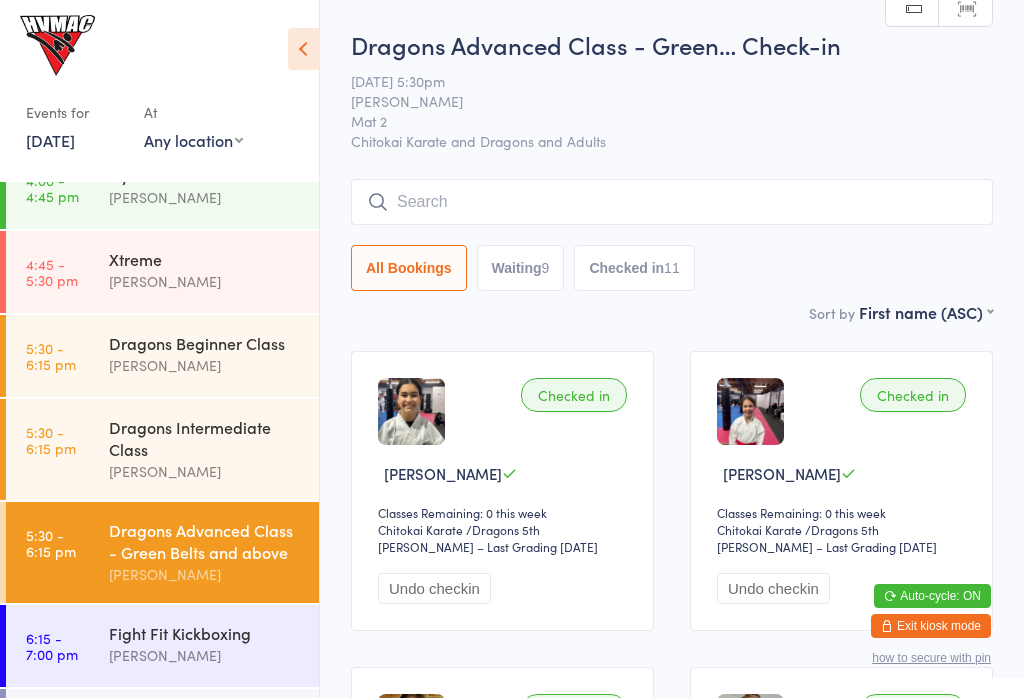 click on "[PERSON_NAME]" at bounding box center (205, 471) 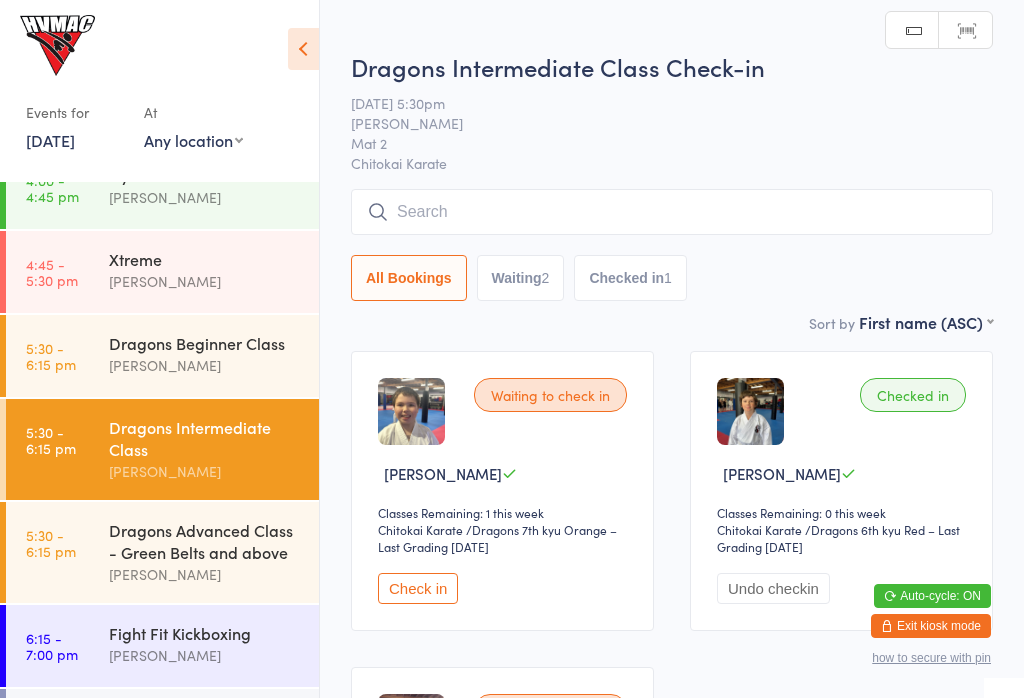 click on "5:30 - 6:15 pm Dragons Advanced Class - Green Belts and above [PERSON_NAME]" at bounding box center (162, 552) 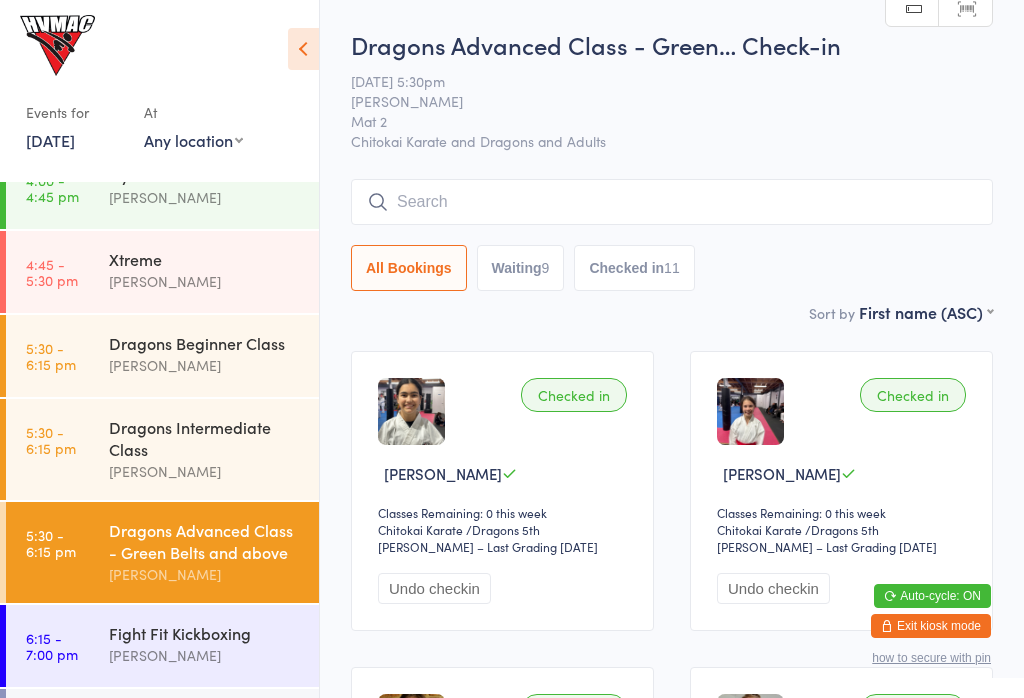 click on "[PERSON_NAME]" at bounding box center [205, 471] 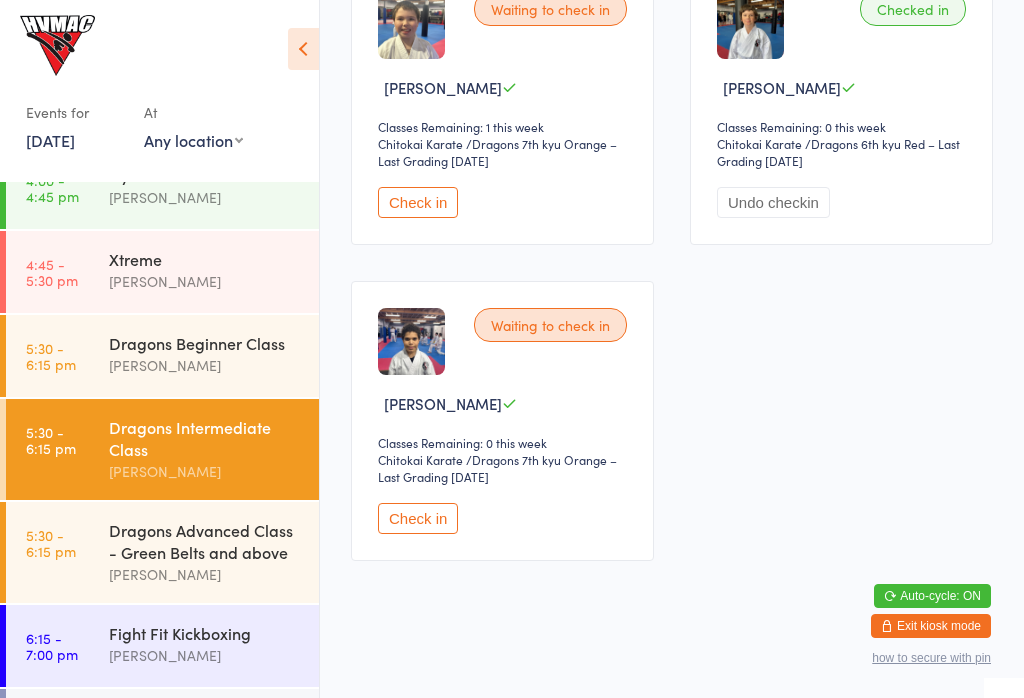 scroll, scrollTop: 384, scrollLeft: 0, axis: vertical 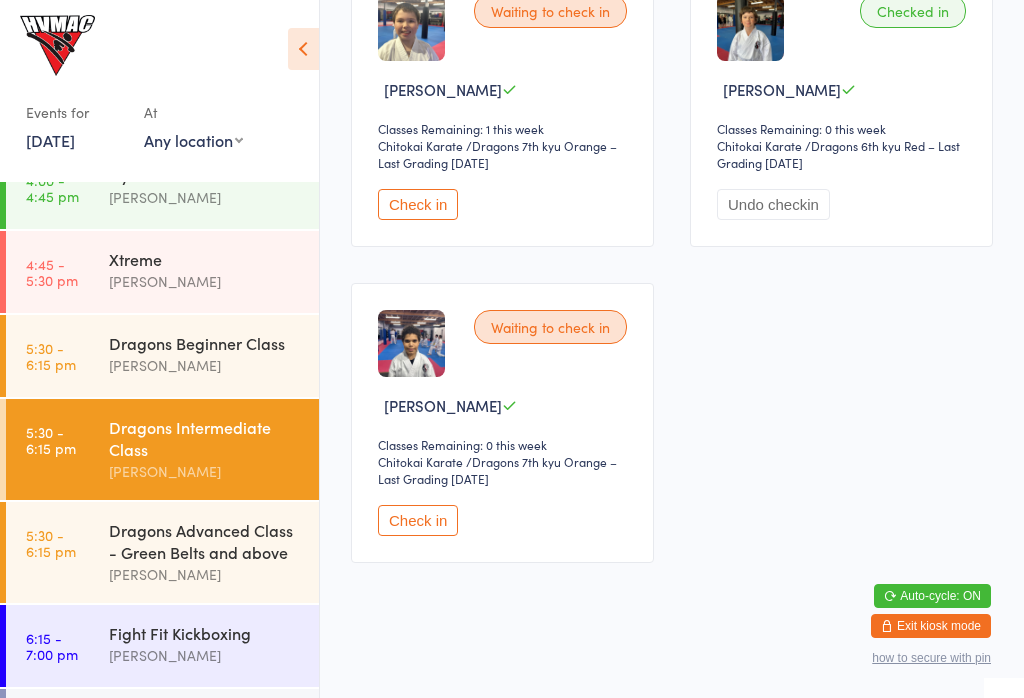 click on "[PERSON_NAME]" at bounding box center (205, 365) 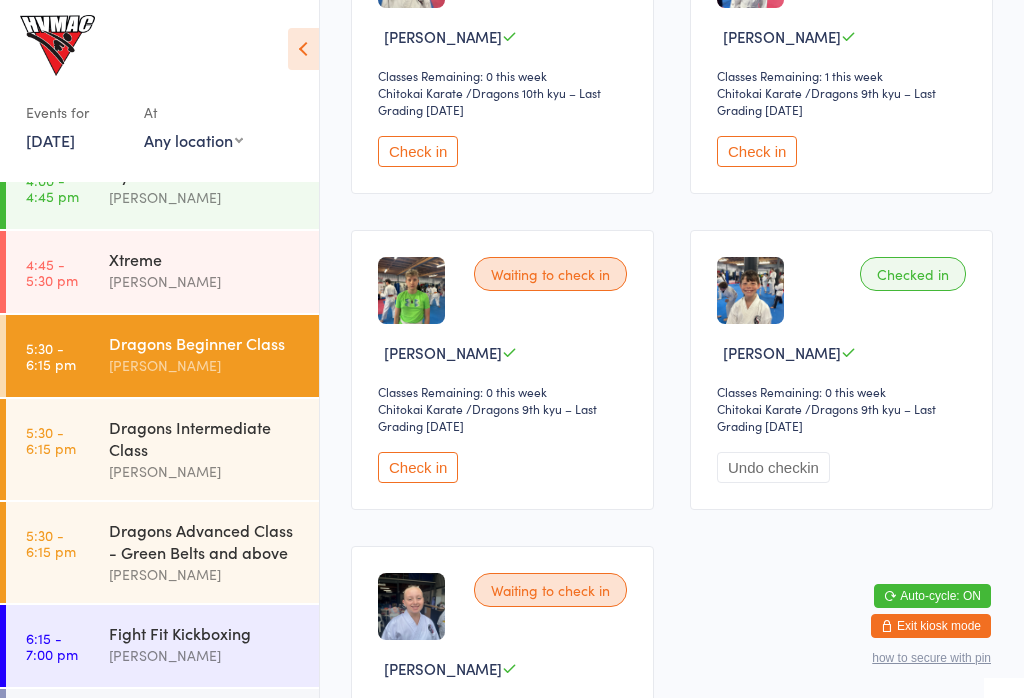 scroll, scrollTop: 433, scrollLeft: 0, axis: vertical 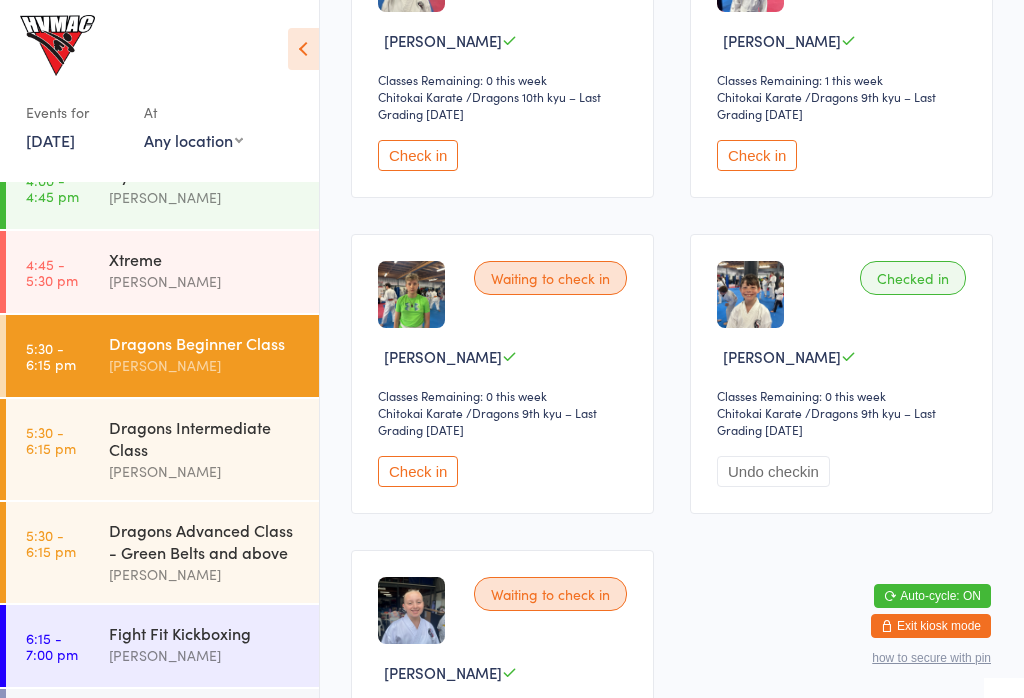 click on "Dragons Advanced Class - Green Belts and above" at bounding box center (205, 541) 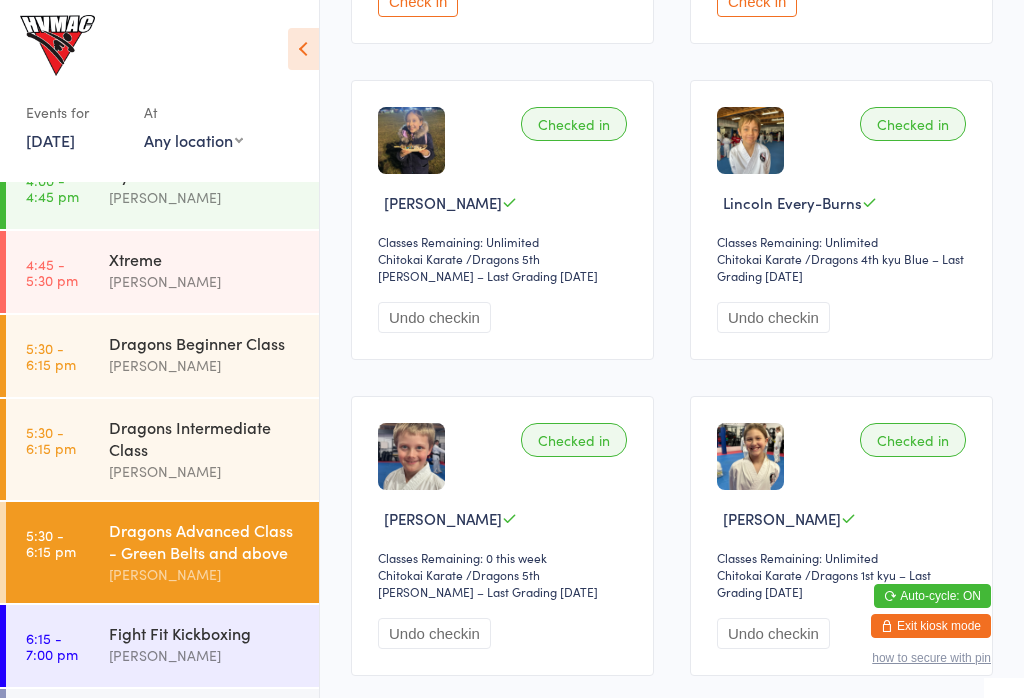 scroll, scrollTop: 1537, scrollLeft: 0, axis: vertical 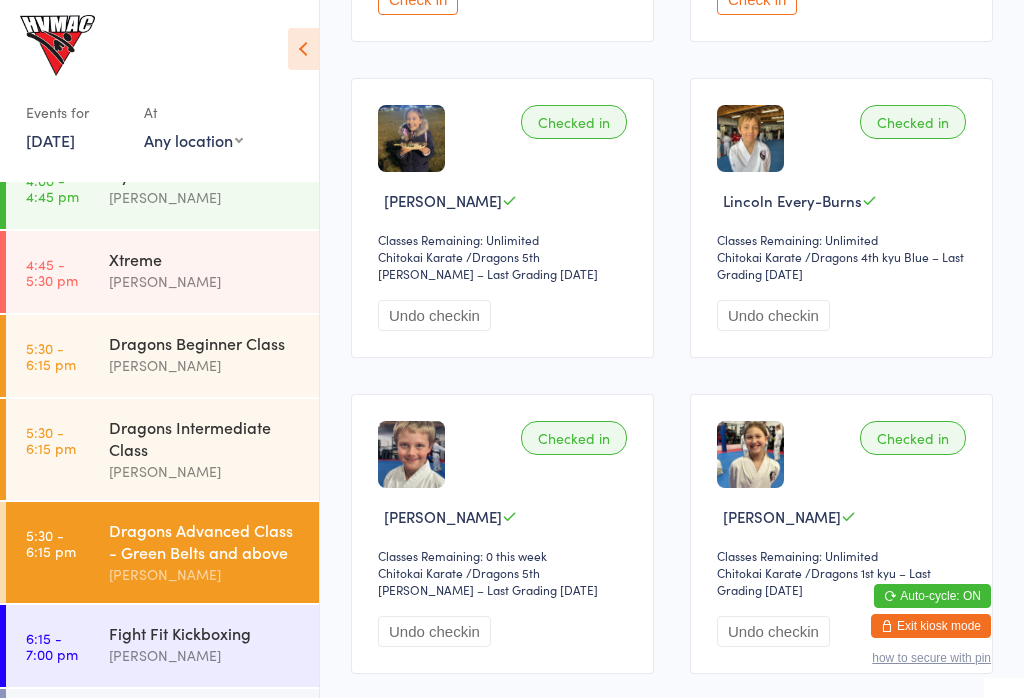 click on "Dragons Intermediate Class" at bounding box center [205, 438] 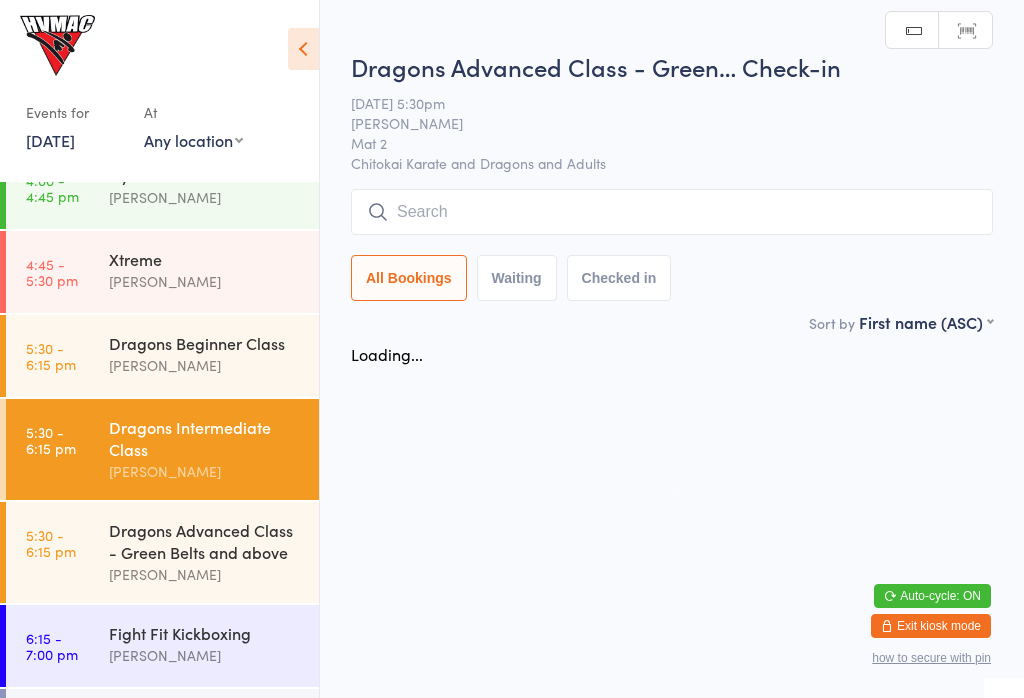 scroll, scrollTop: 0, scrollLeft: 0, axis: both 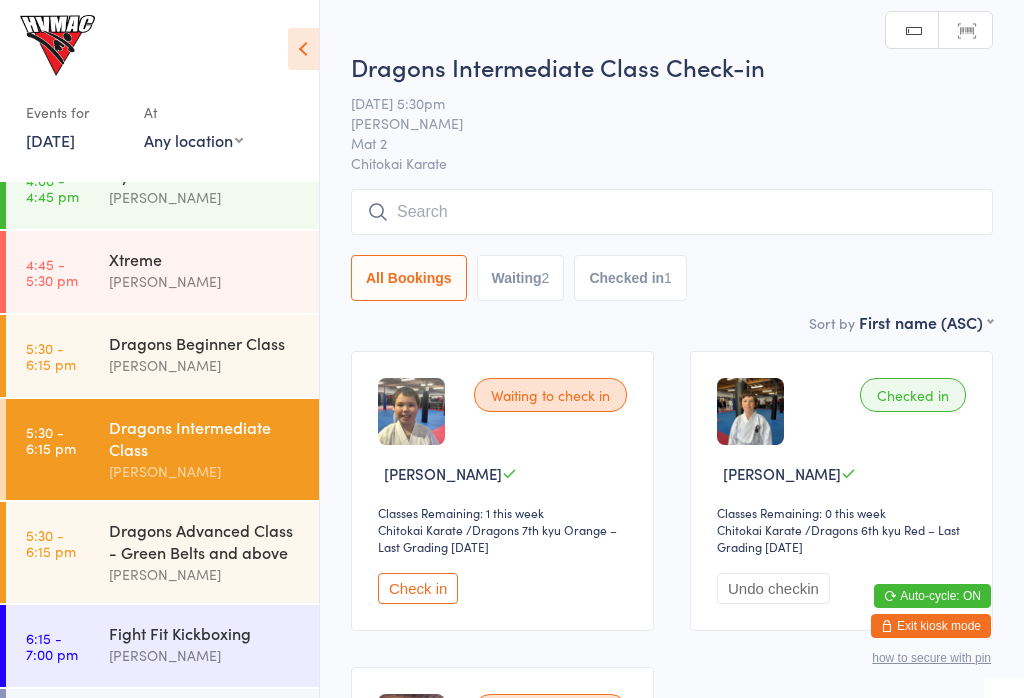 click at bounding box center (672, 212) 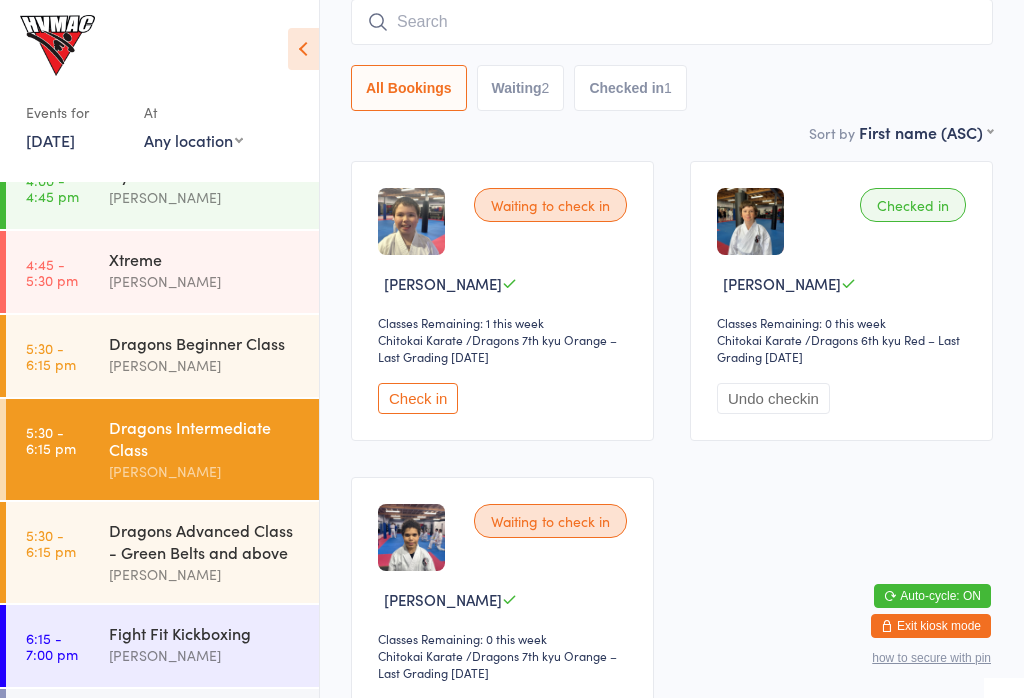 scroll, scrollTop: 191, scrollLeft: 0, axis: vertical 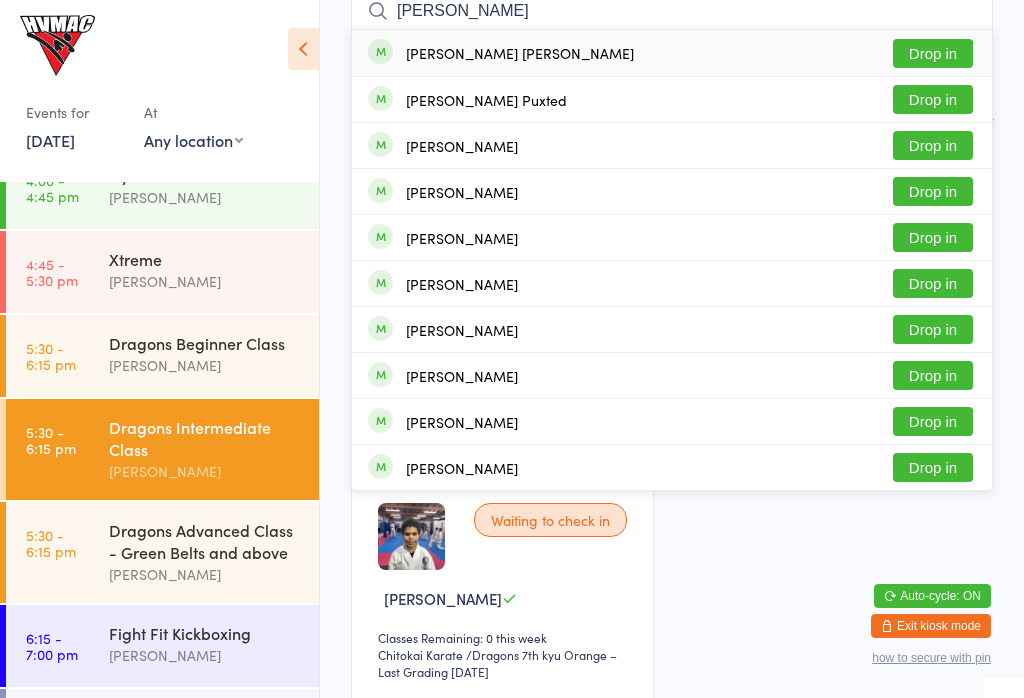 type on "[PERSON_NAME]" 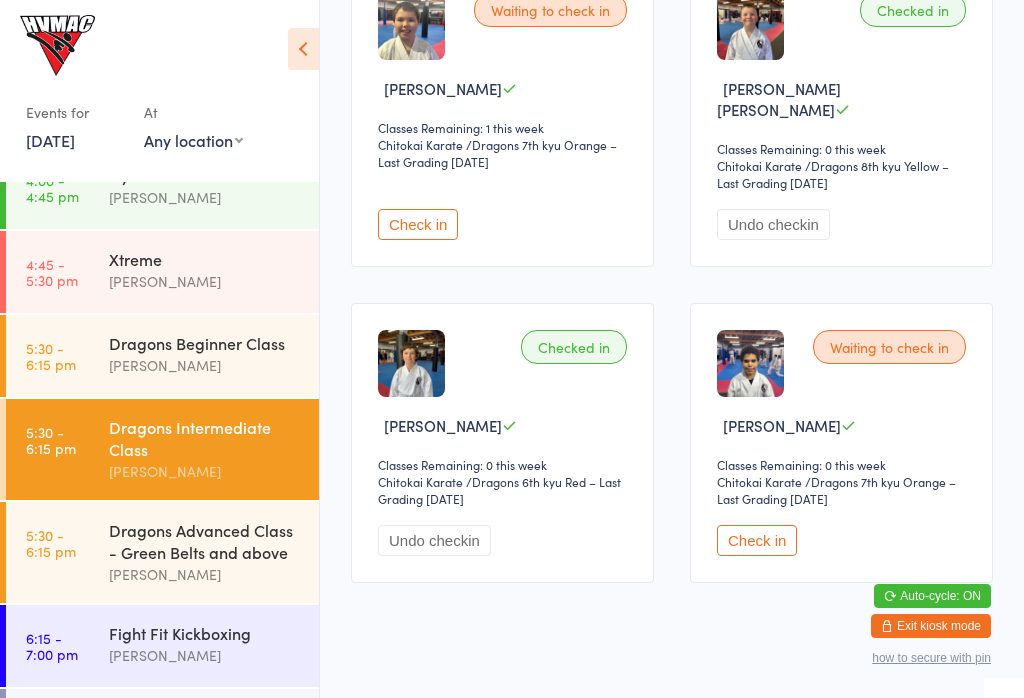 scroll, scrollTop: 384, scrollLeft: 0, axis: vertical 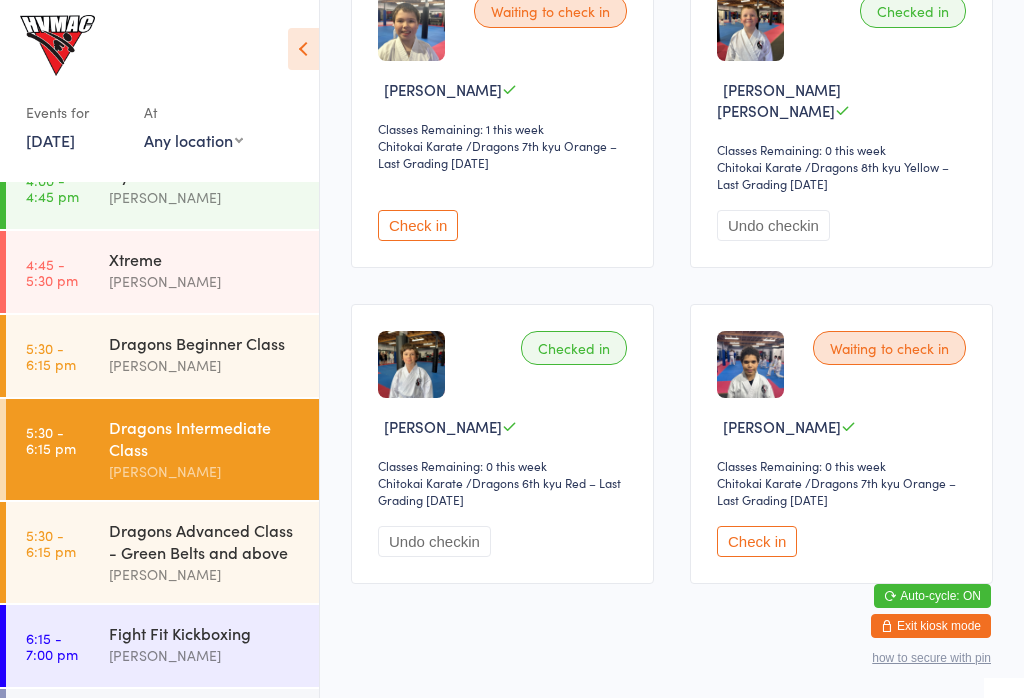 click on "5:30 - 6:15 pm Dragons Beginner Class [PERSON_NAME]" at bounding box center [162, 356] 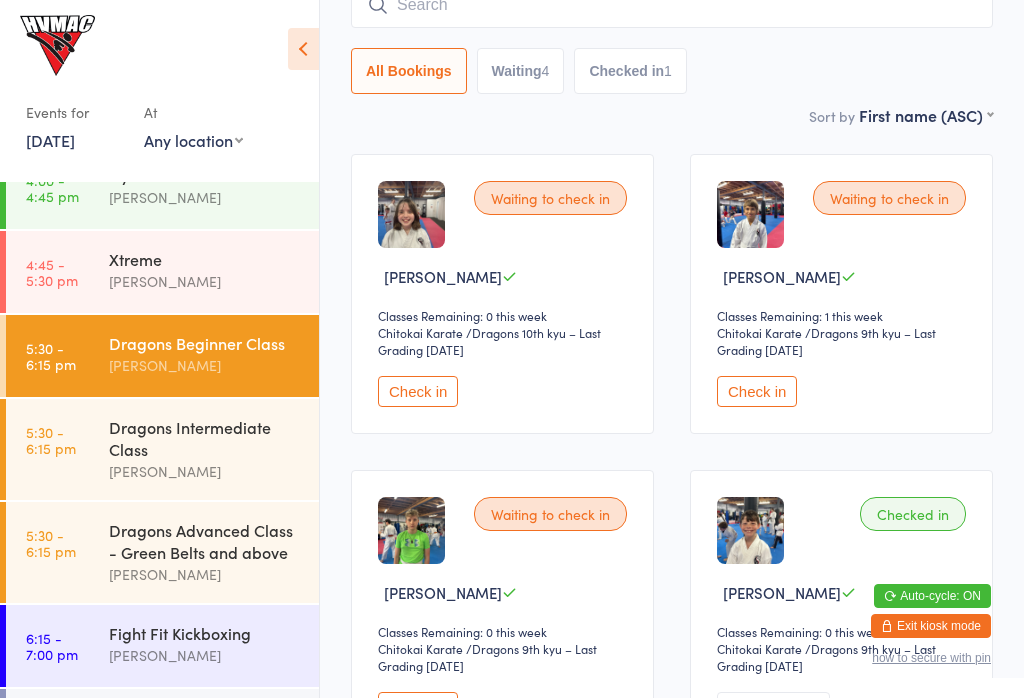 scroll, scrollTop: 196, scrollLeft: 0, axis: vertical 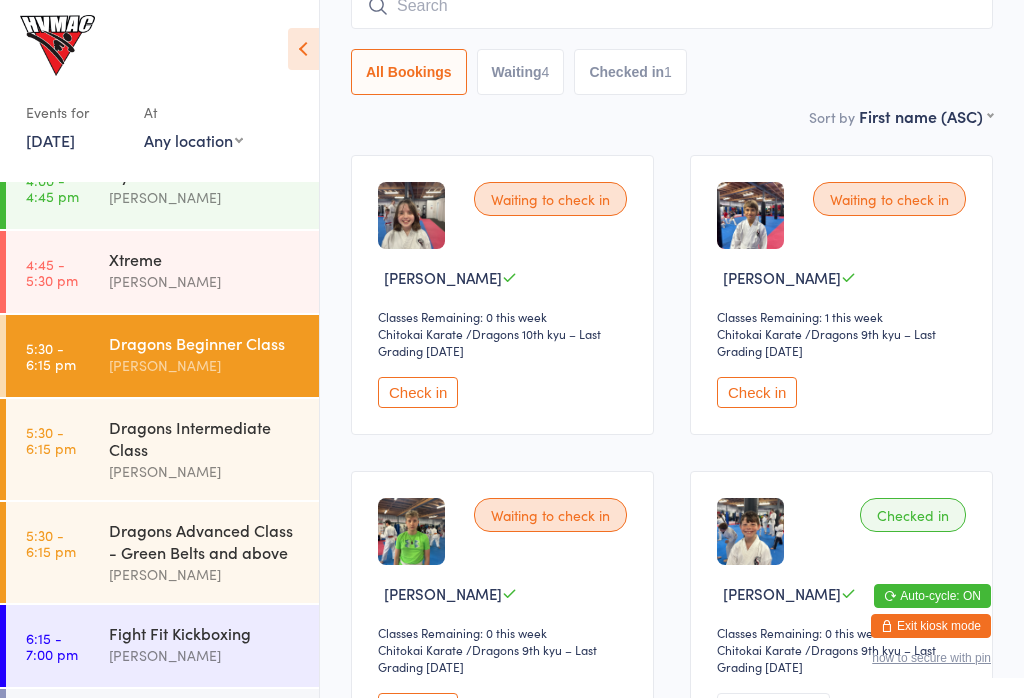 click on "Check in" at bounding box center [757, 392] 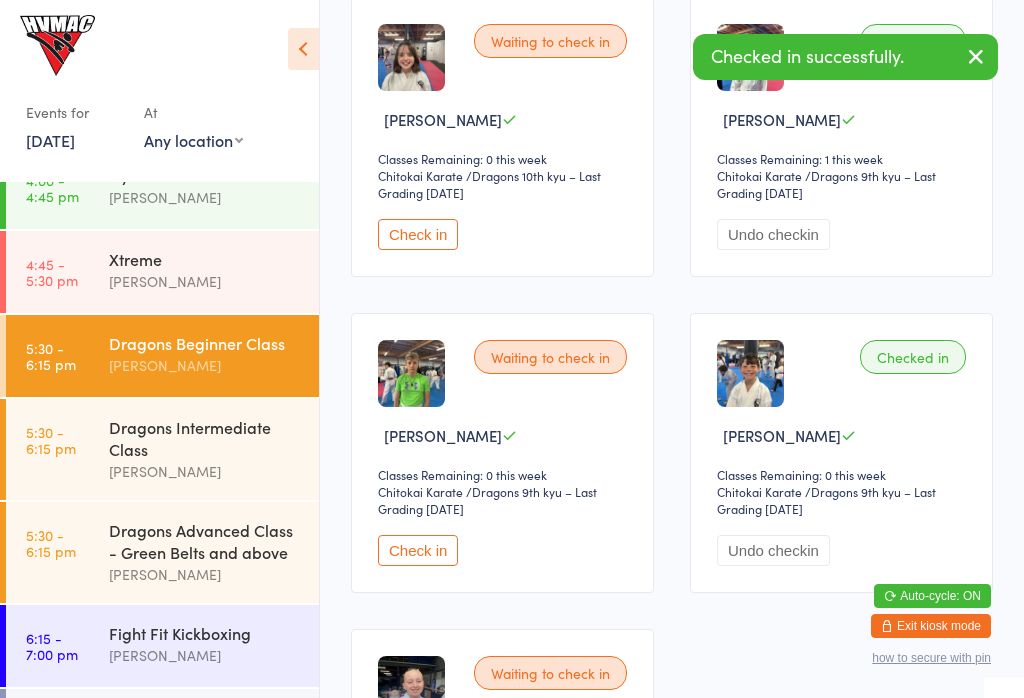 scroll, scrollTop: 322, scrollLeft: 0, axis: vertical 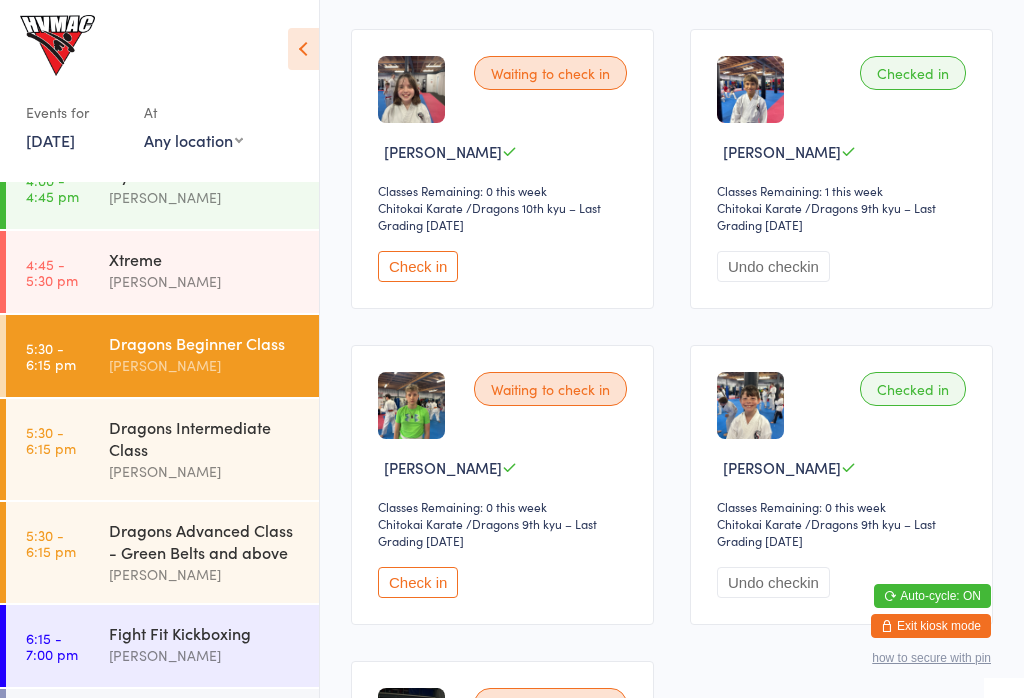 click on "5:30 - 6:15 pm Dragons Advanced Class - Green Belts and above [PERSON_NAME]" at bounding box center [162, 552] 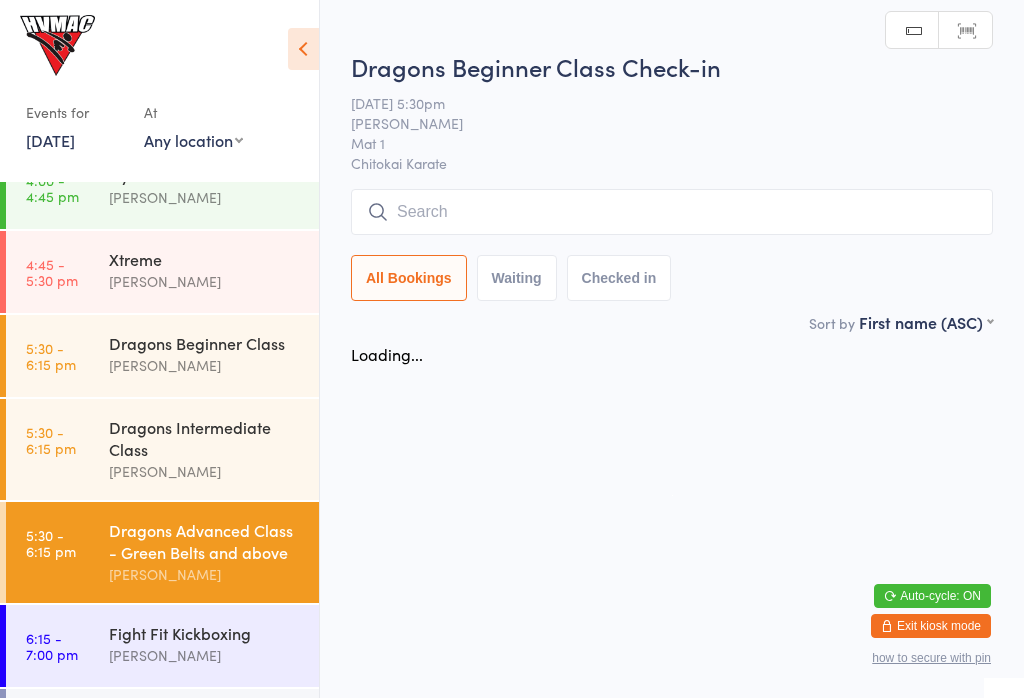 scroll, scrollTop: 0, scrollLeft: 0, axis: both 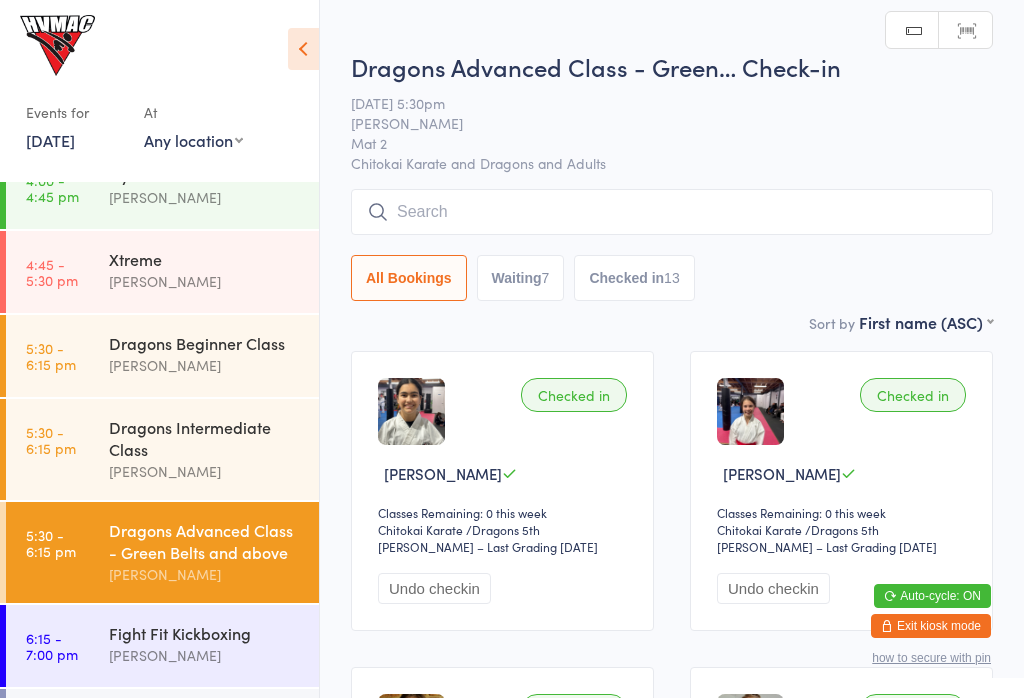 click at bounding box center (672, 212) 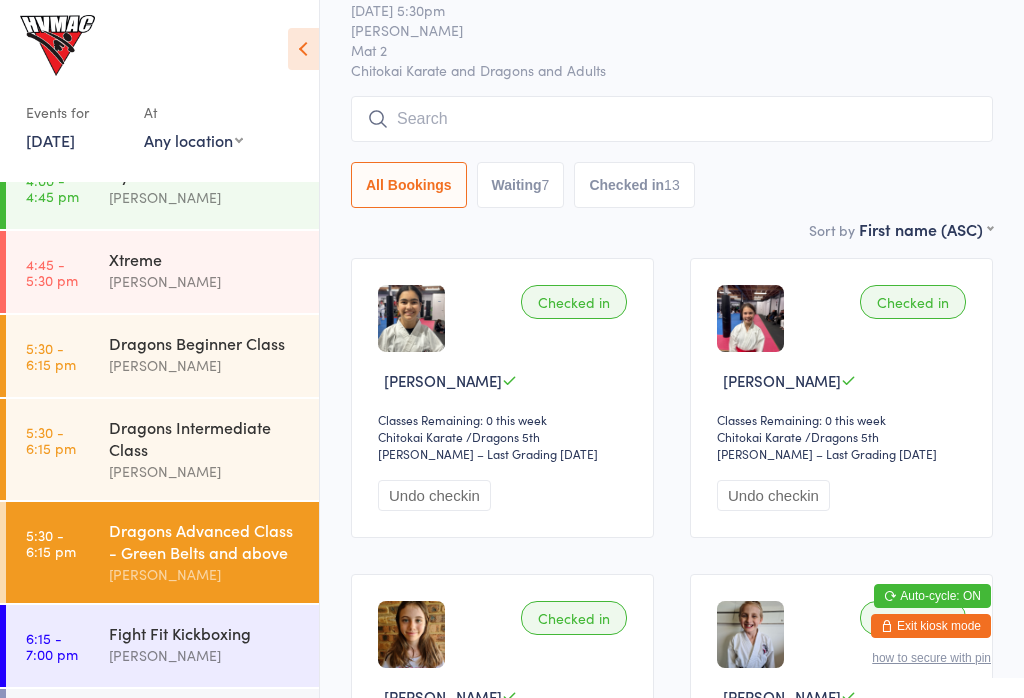 scroll, scrollTop: 191, scrollLeft: 0, axis: vertical 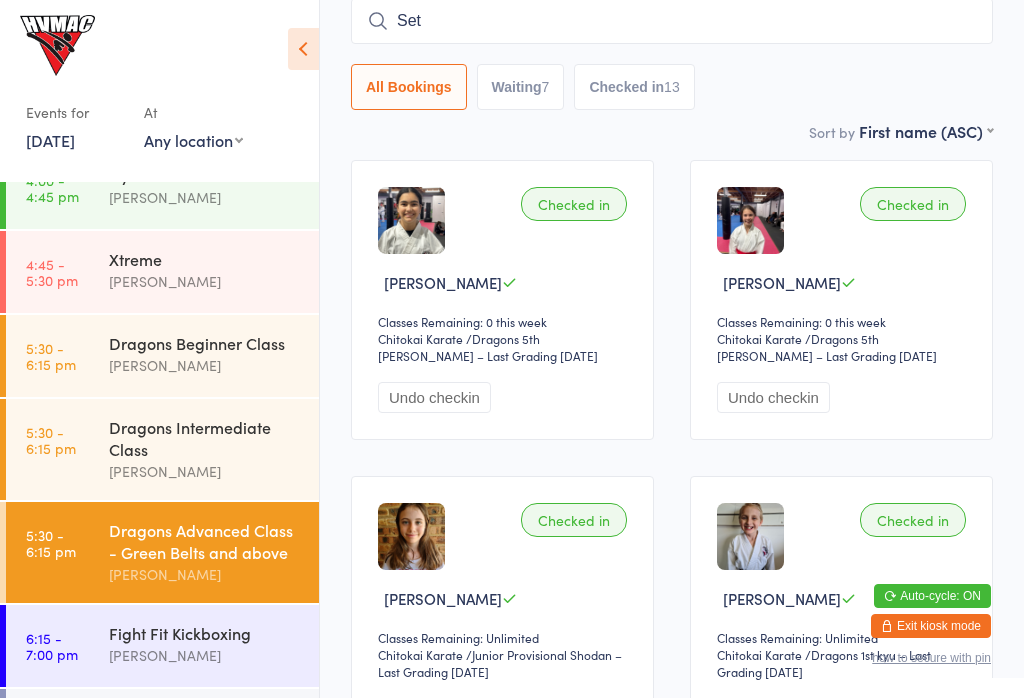 type on "[PERSON_NAME]" 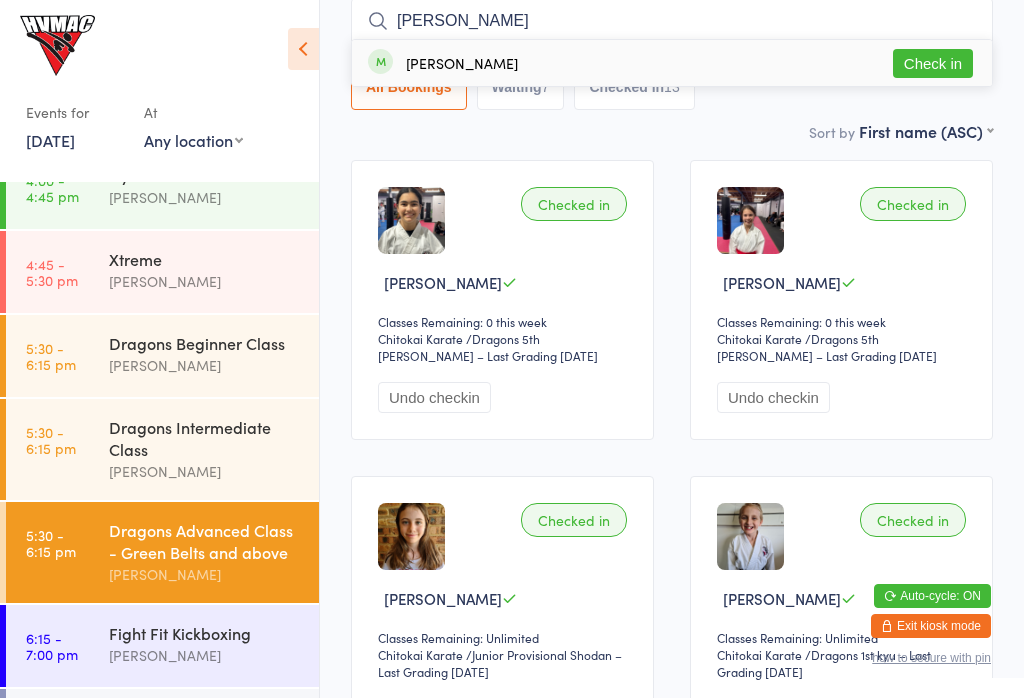 type 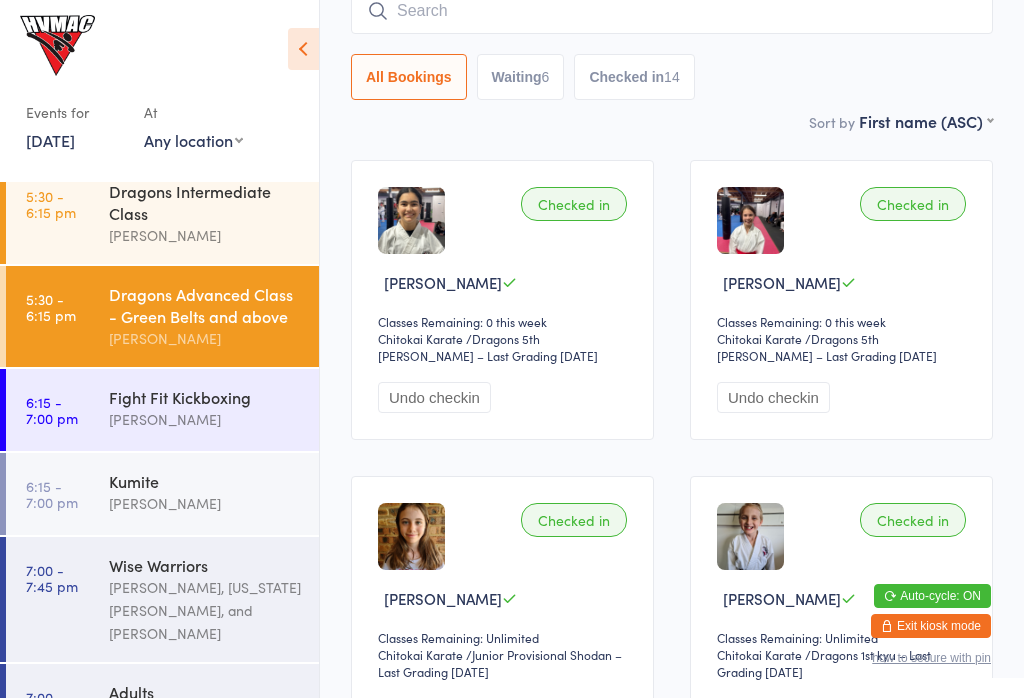scroll, scrollTop: 308, scrollLeft: 0, axis: vertical 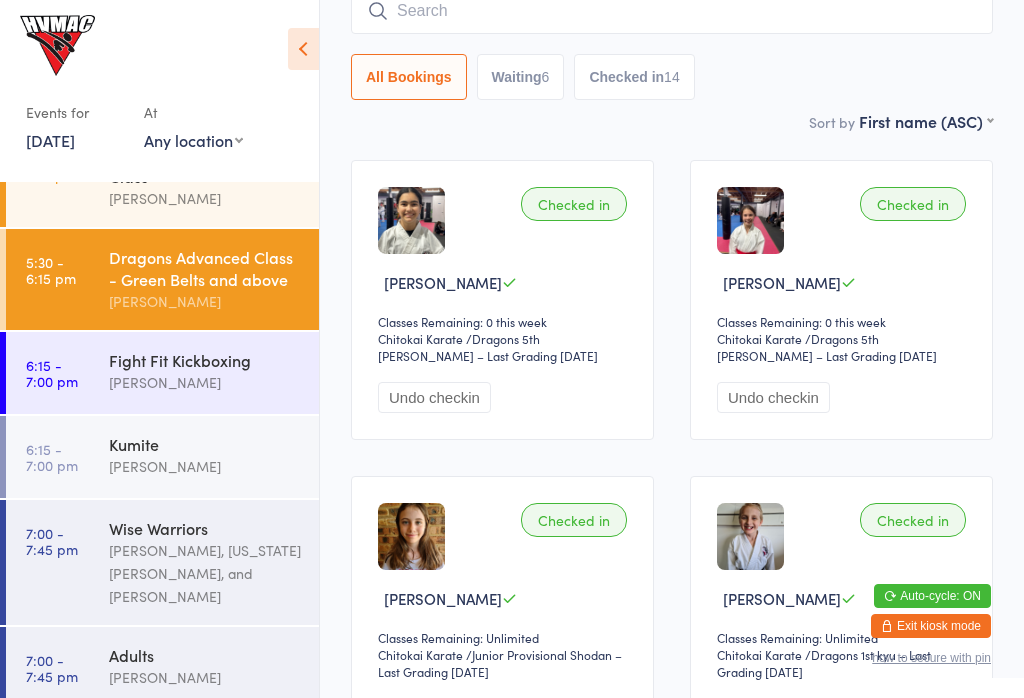 click on "6:15 - 7:00 pm" at bounding box center (52, 457) 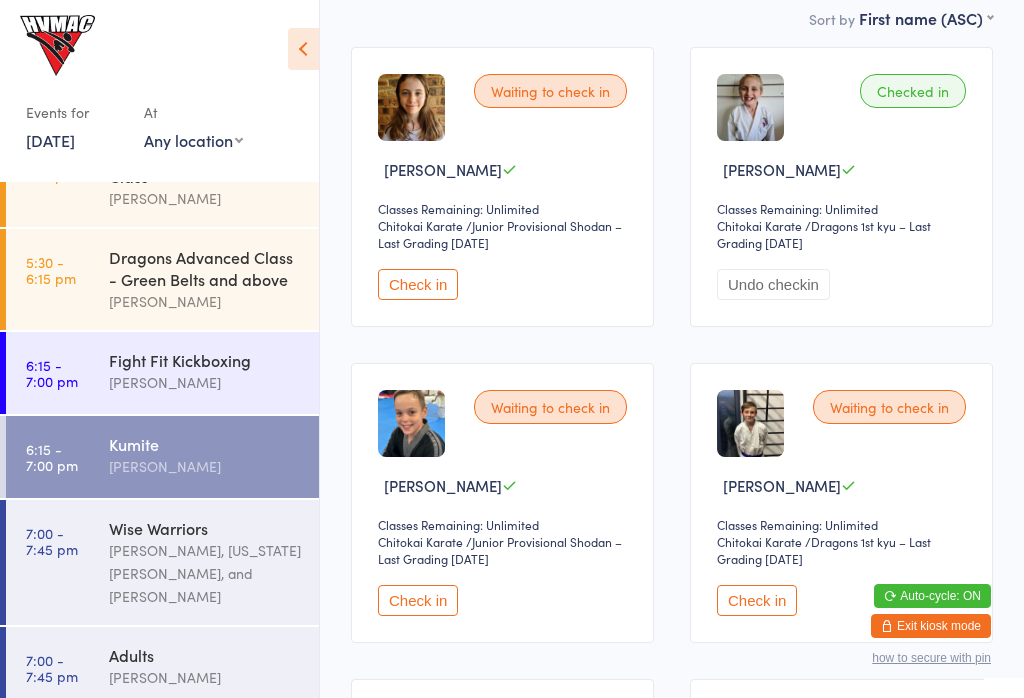 scroll, scrollTop: 324, scrollLeft: 0, axis: vertical 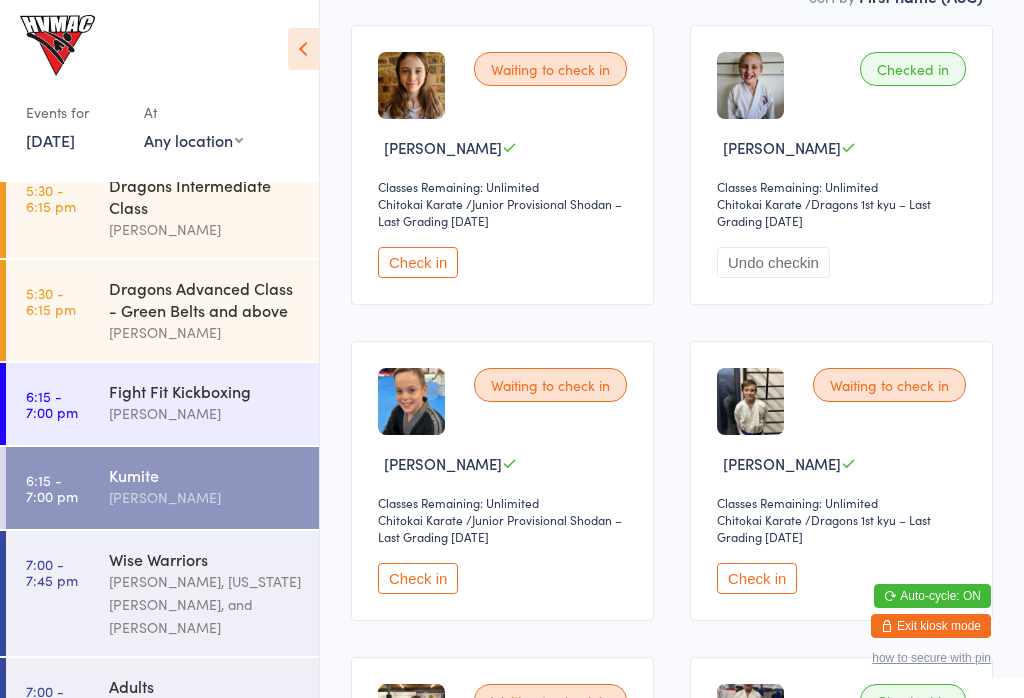 click on "Check in" at bounding box center [418, 578] 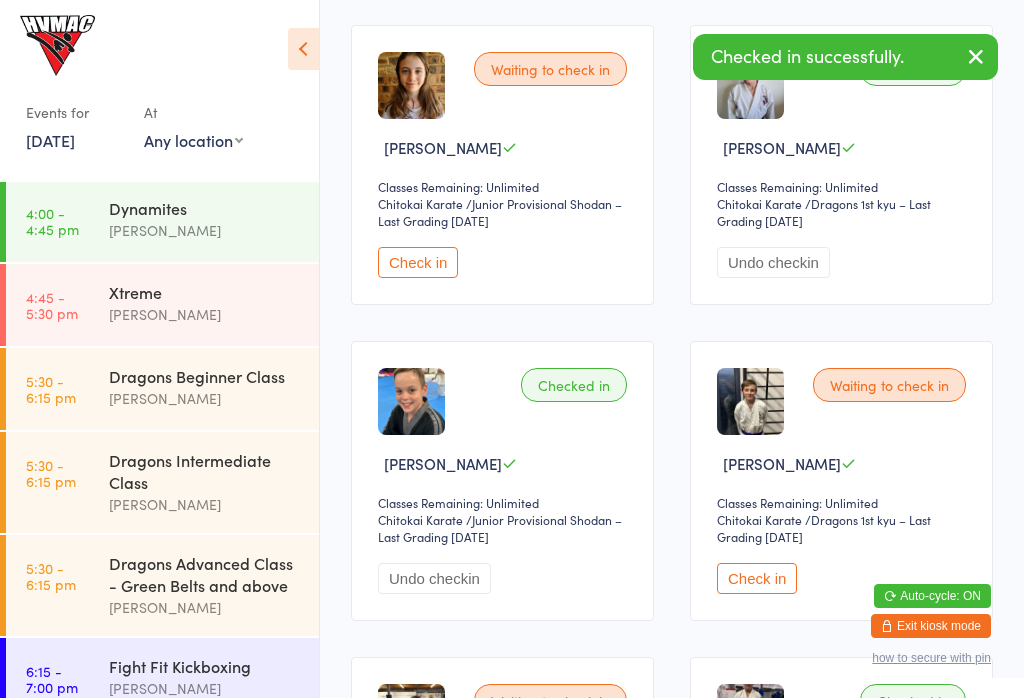 scroll, scrollTop: 0, scrollLeft: 0, axis: both 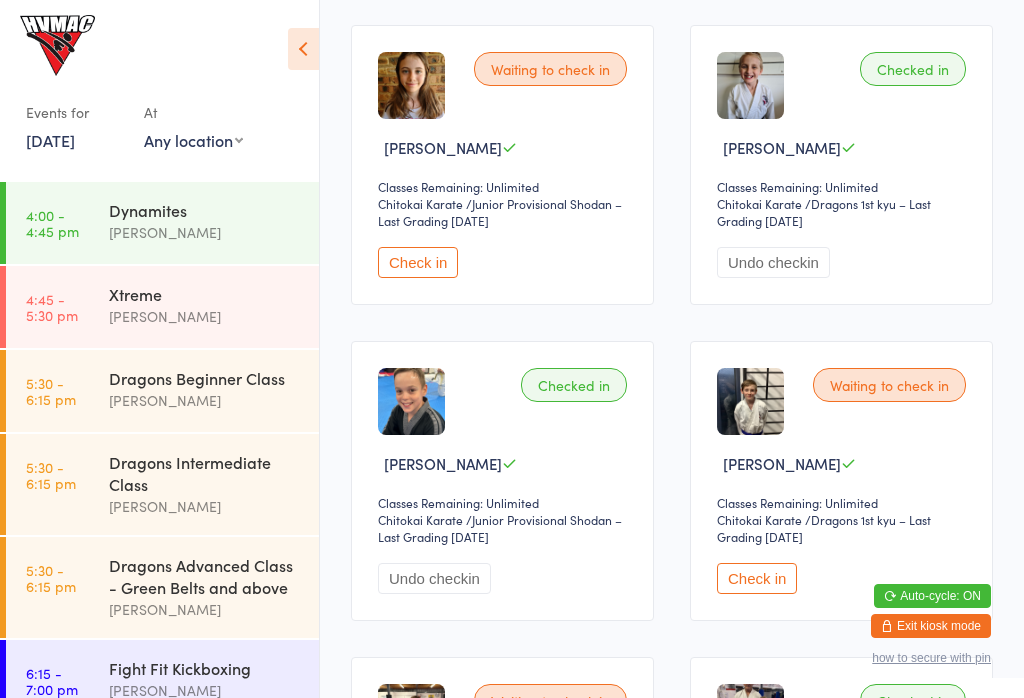 click on "5:30 - 6:15 pm" at bounding box center [51, 578] 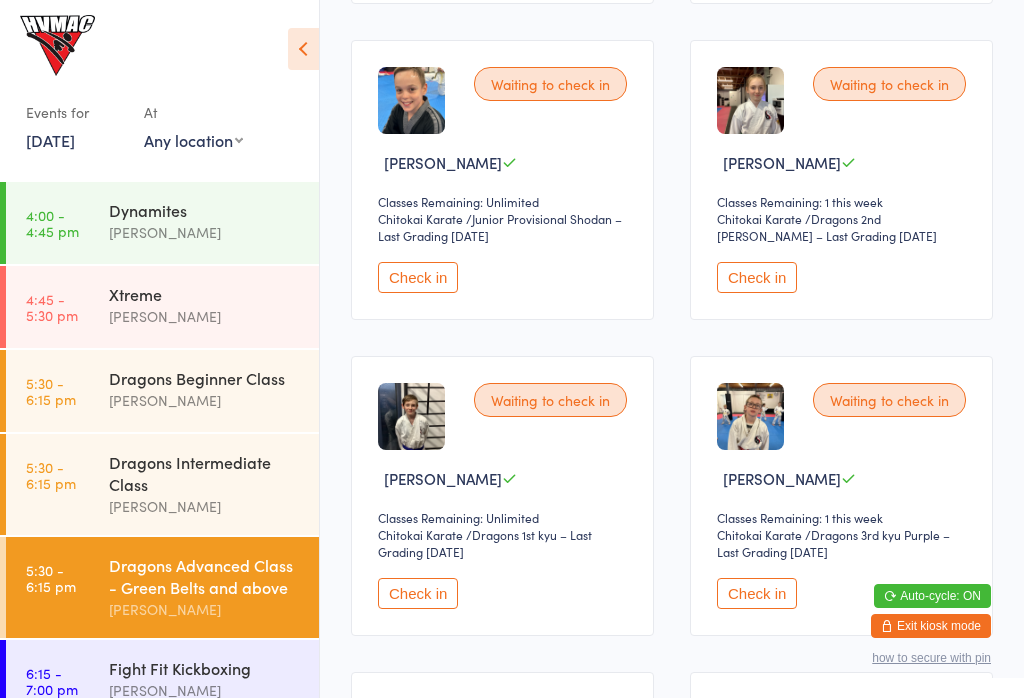 scroll, scrollTop: 974, scrollLeft: 0, axis: vertical 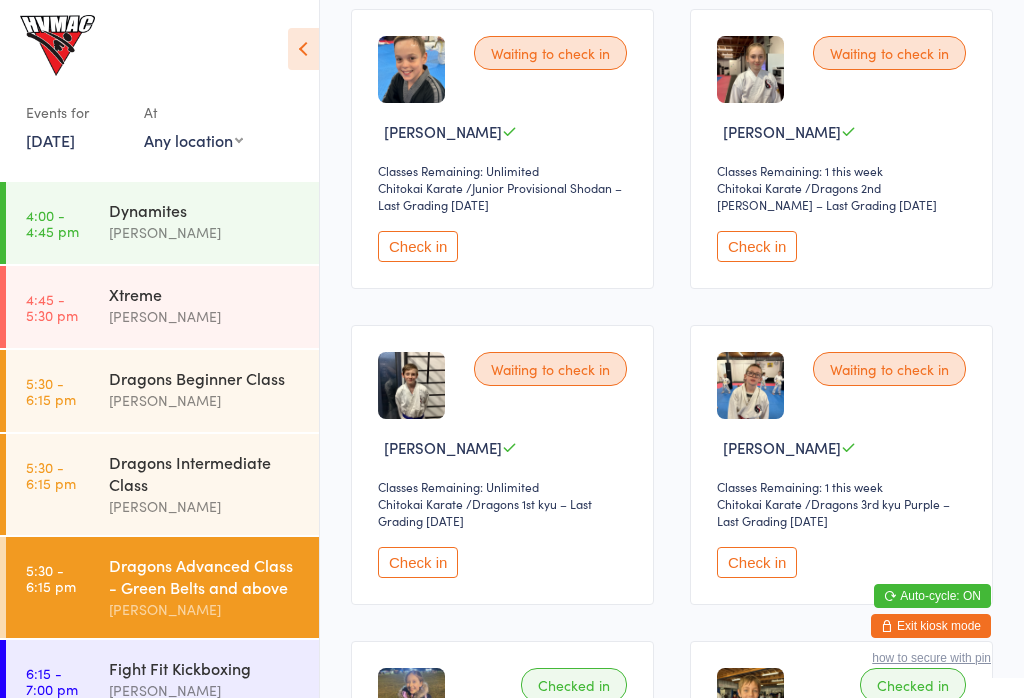 click on "Check in" at bounding box center (418, 246) 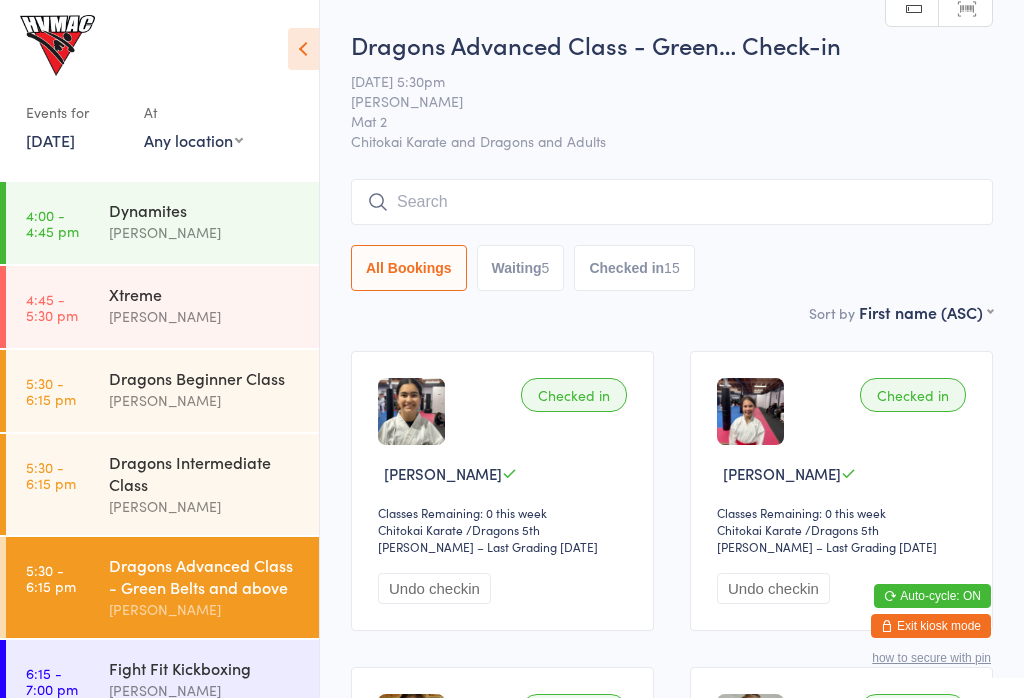 scroll, scrollTop: 0, scrollLeft: 0, axis: both 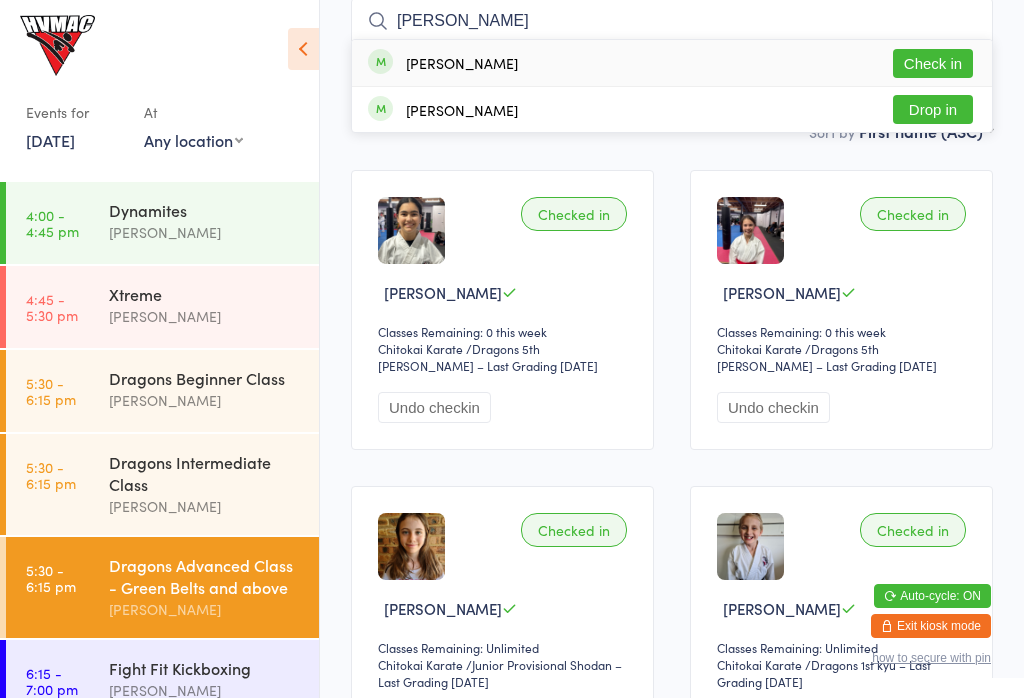 click on "[PERSON_NAME]" at bounding box center [672, 21] 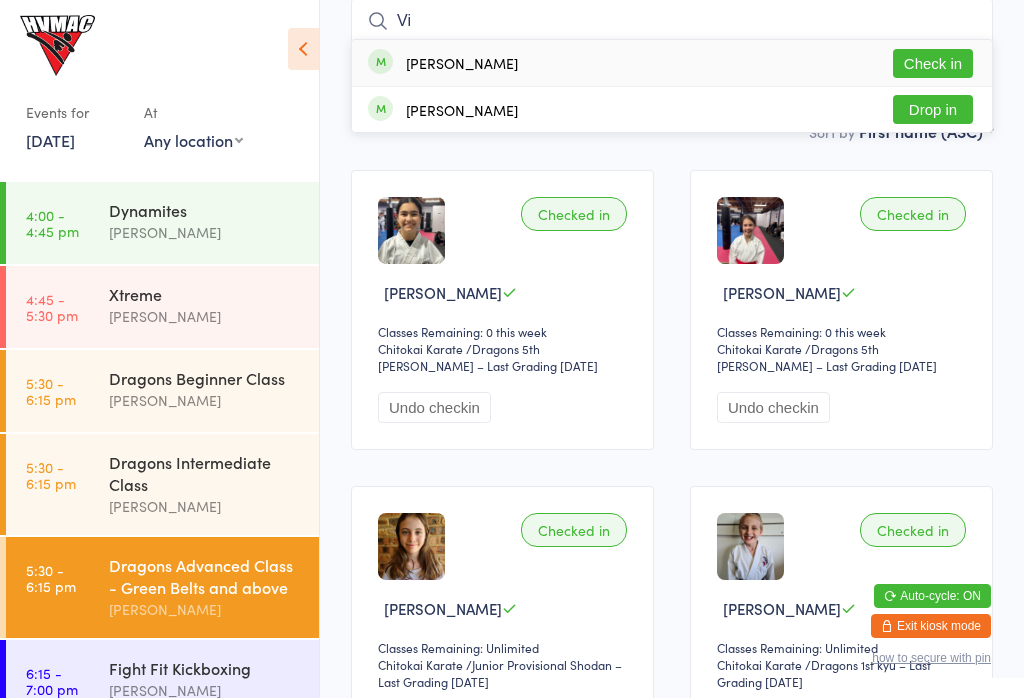 type on "V" 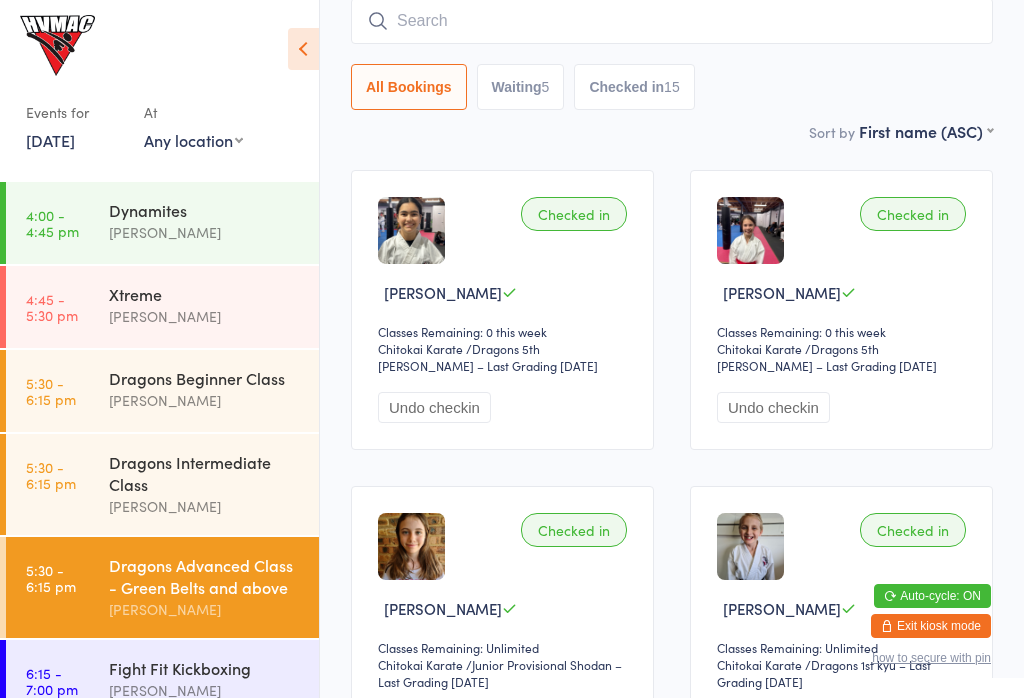 type 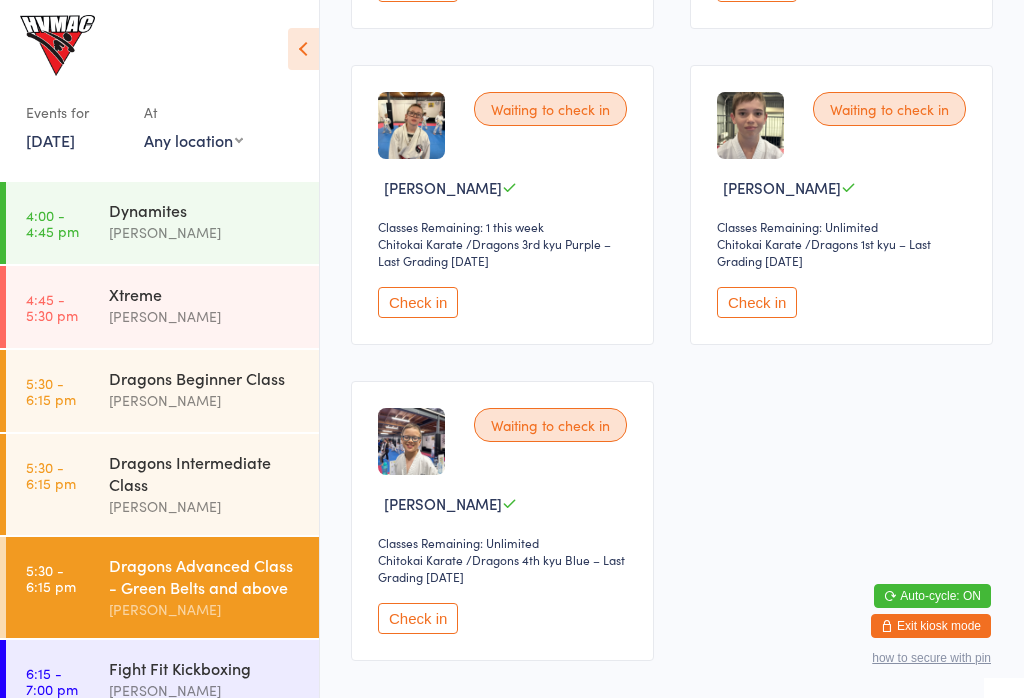 scroll, scrollTop: 585, scrollLeft: 0, axis: vertical 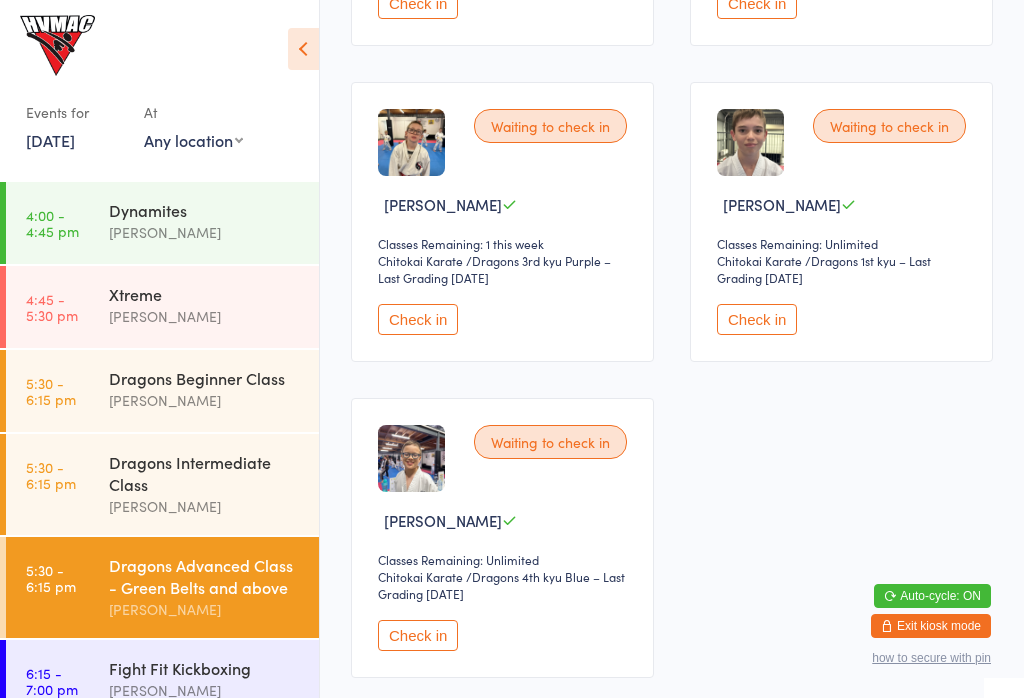 click on "Check in" at bounding box center (418, 635) 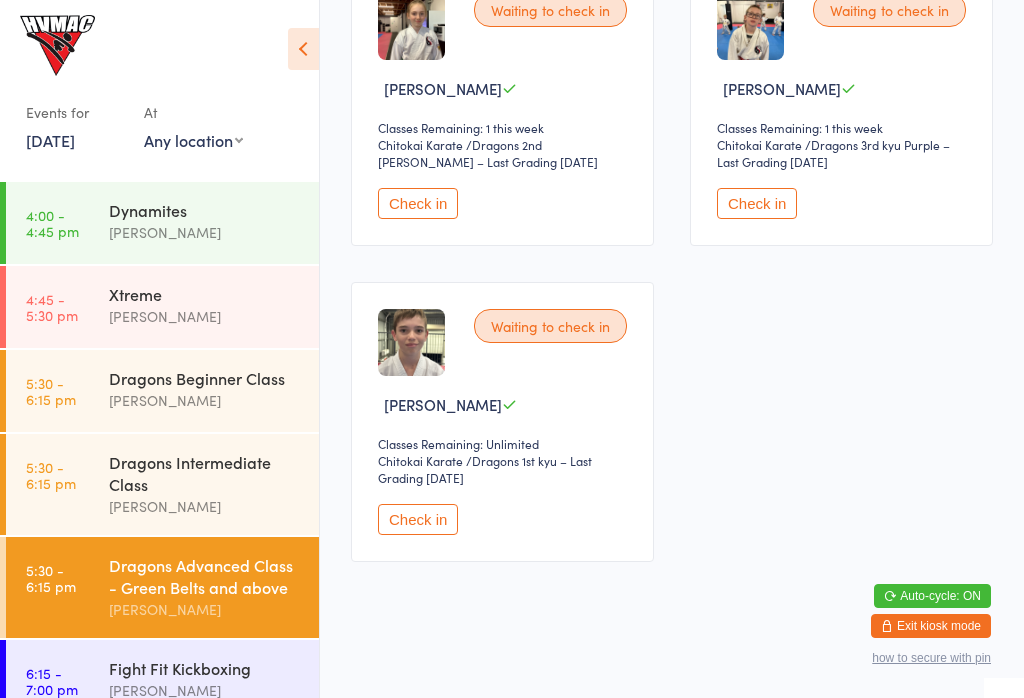 scroll, scrollTop: 384, scrollLeft: 0, axis: vertical 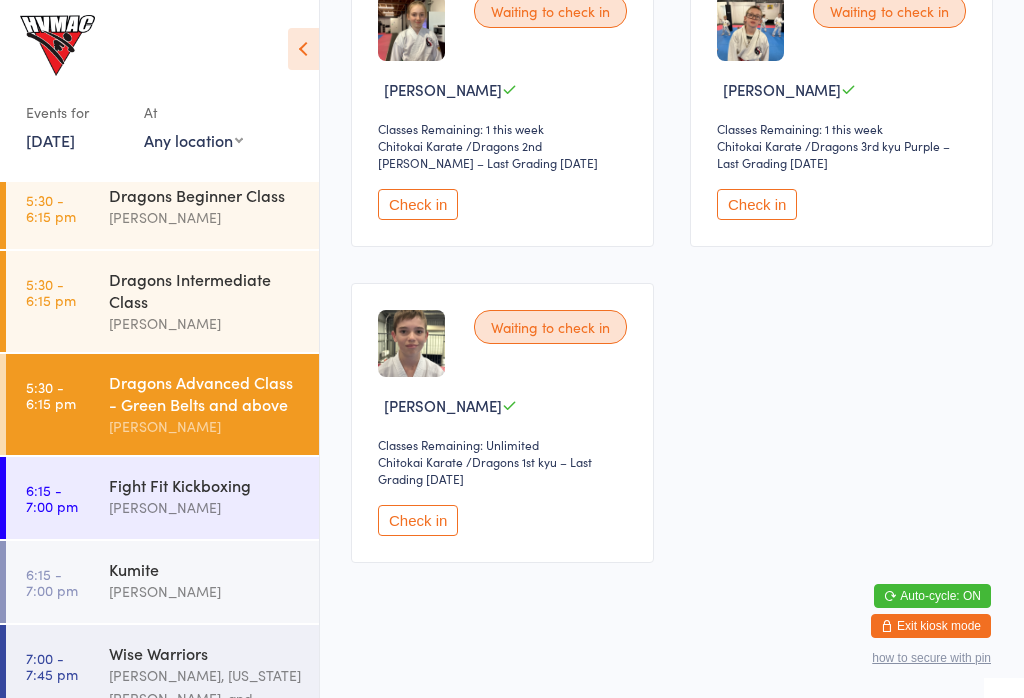 click on "Wise Warriors" at bounding box center (205, 653) 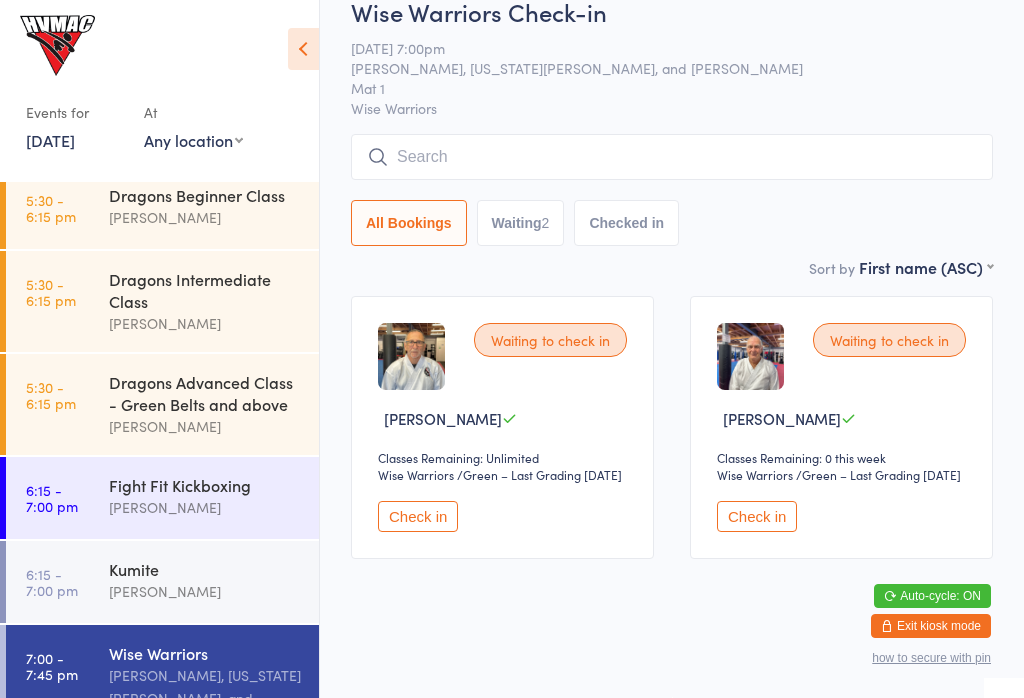 scroll, scrollTop: 60, scrollLeft: 0, axis: vertical 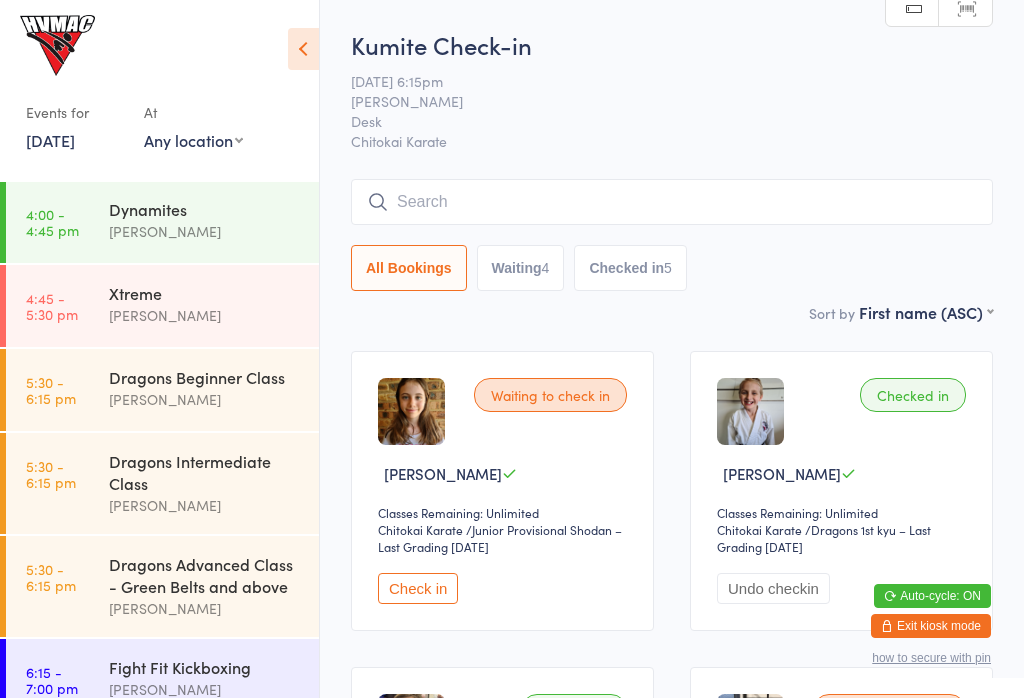 click on "[PERSON_NAME]" at bounding box center [205, 315] 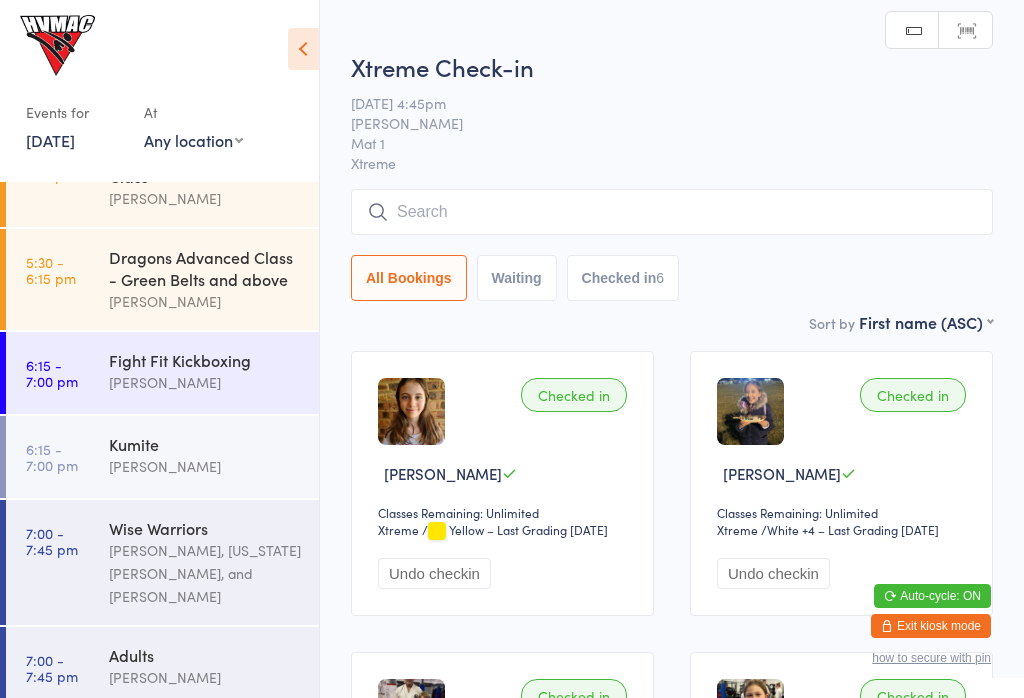 scroll, scrollTop: 304, scrollLeft: 0, axis: vertical 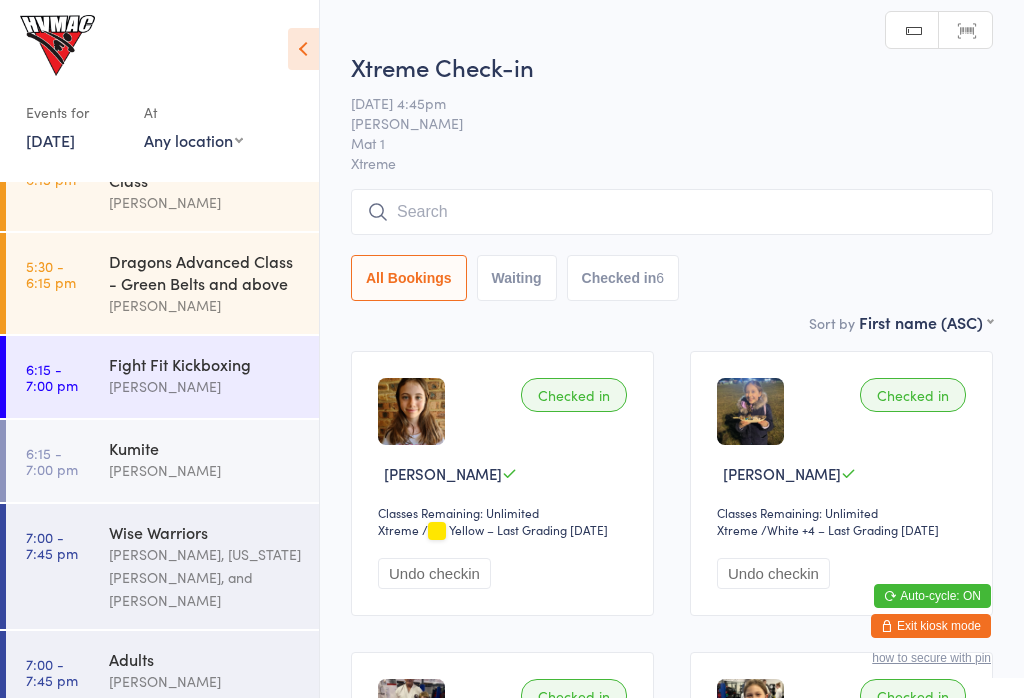 click on "Kumite" at bounding box center [205, 448] 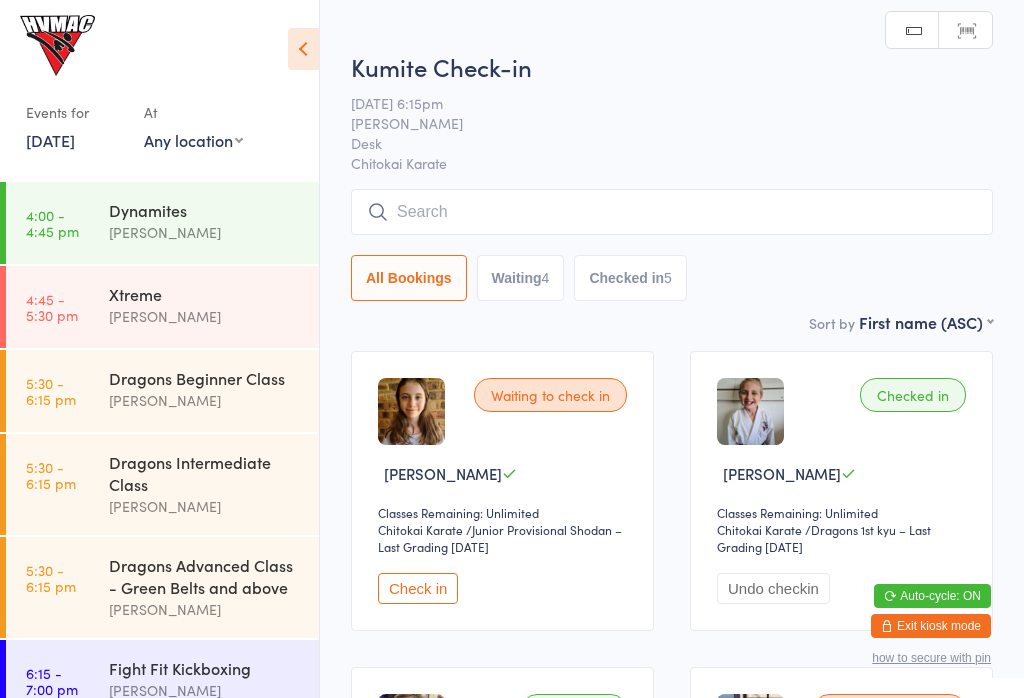 scroll, scrollTop: 9, scrollLeft: 0, axis: vertical 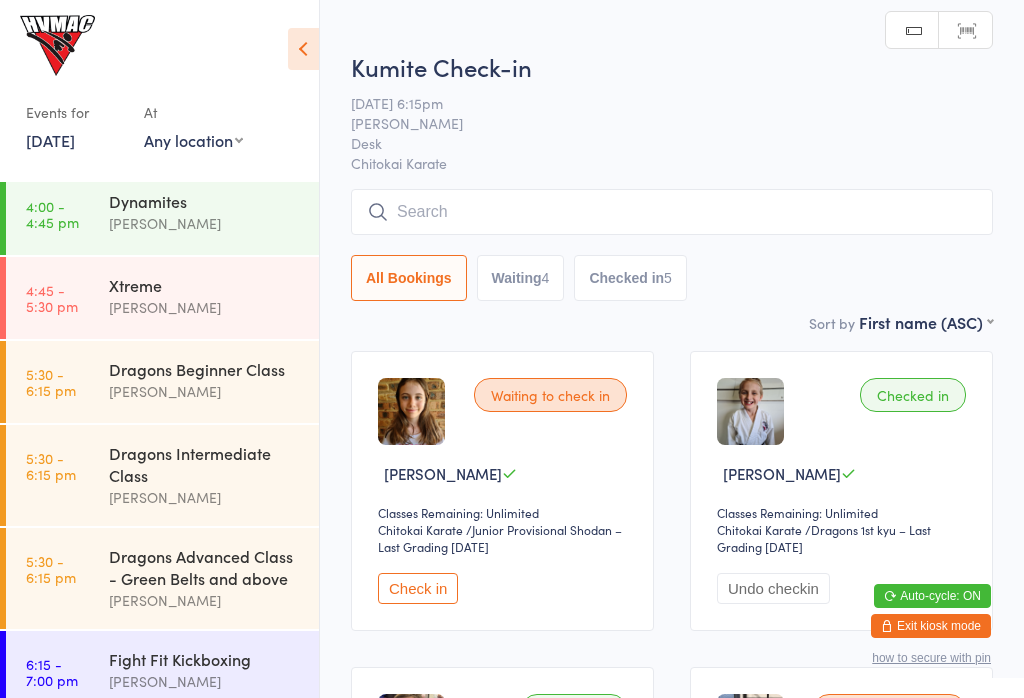click on "[PERSON_NAME]" at bounding box center (205, 307) 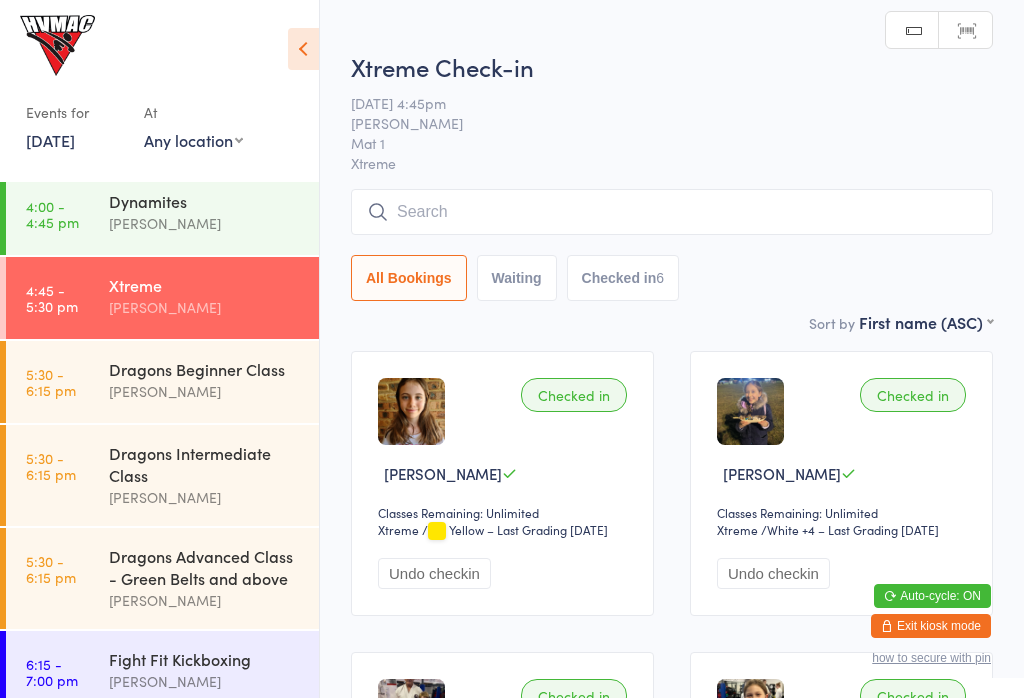 scroll, scrollTop: 0, scrollLeft: 0, axis: both 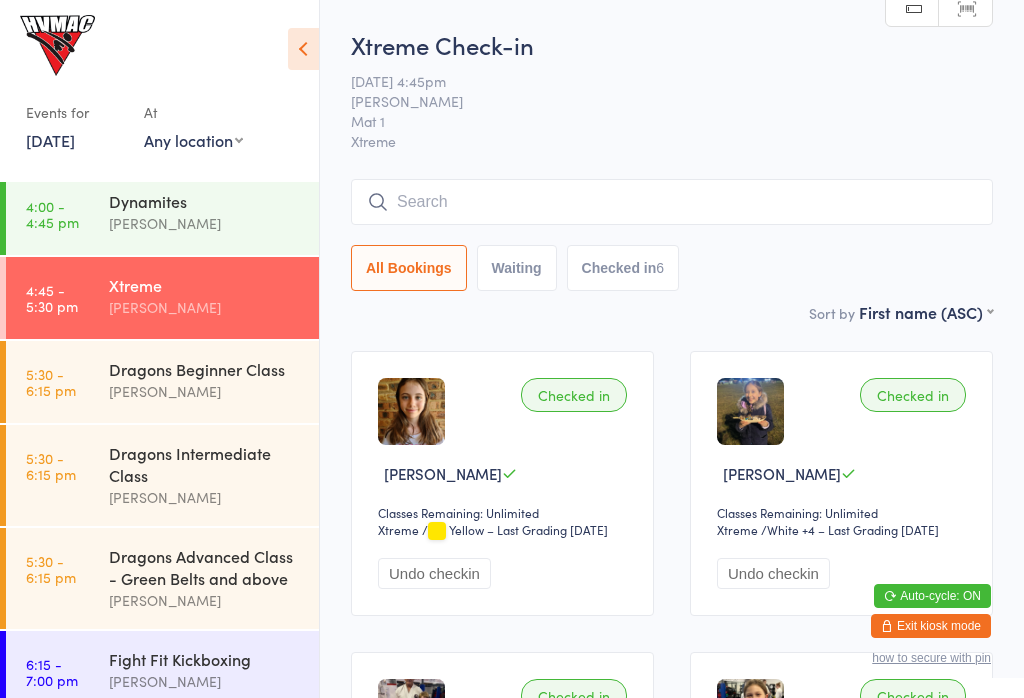 click on "Waiting" at bounding box center [517, 268] 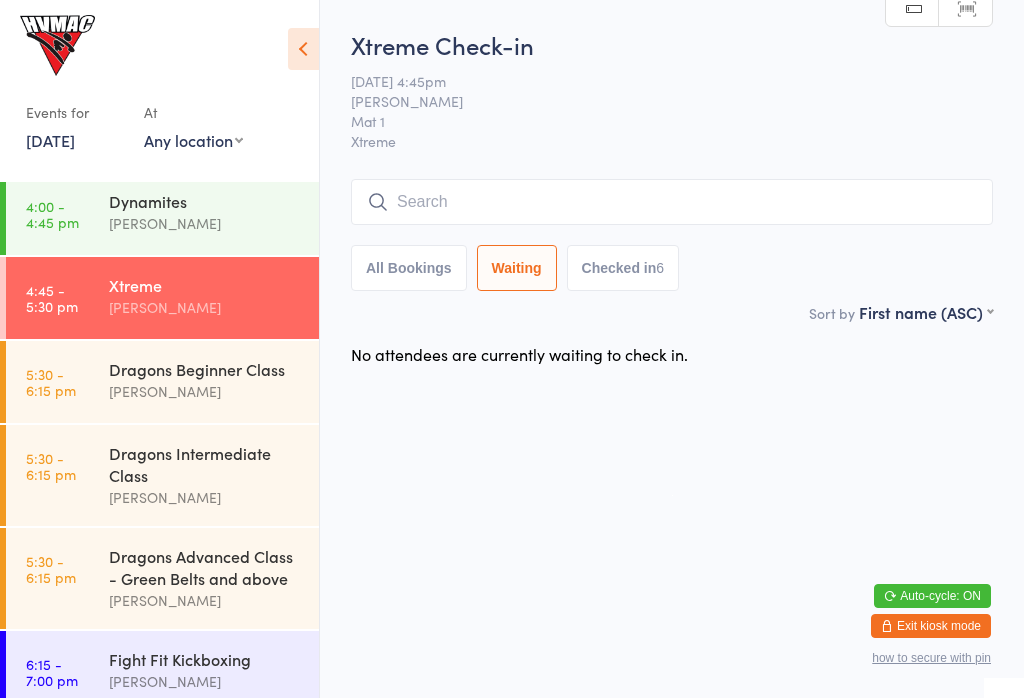 scroll, scrollTop: 0, scrollLeft: 0, axis: both 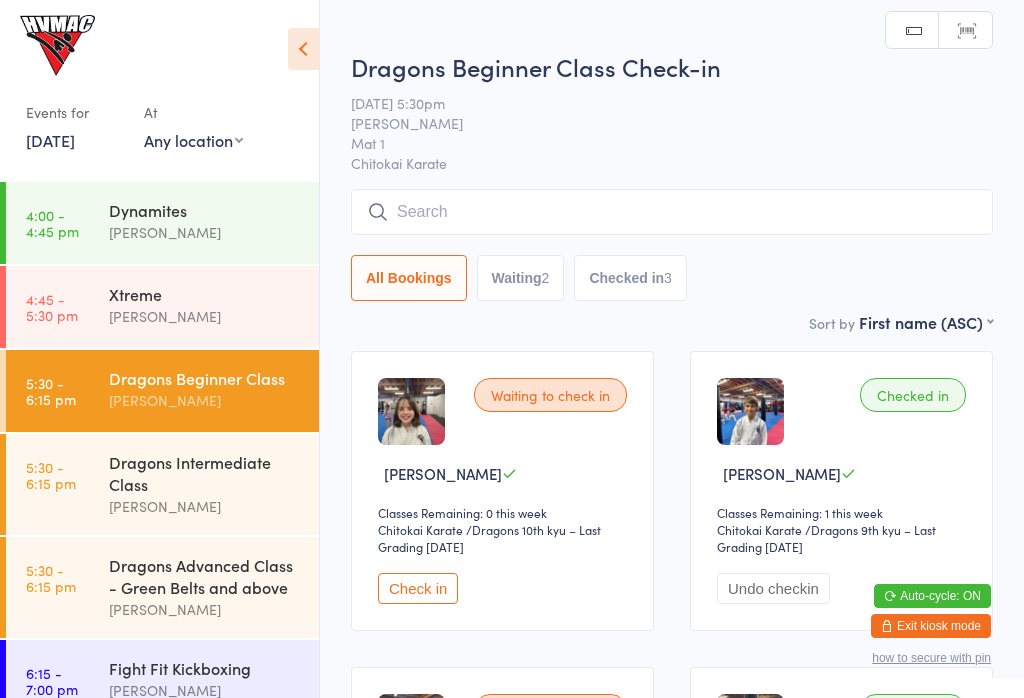 click on "[PERSON_NAME]" at bounding box center [205, 316] 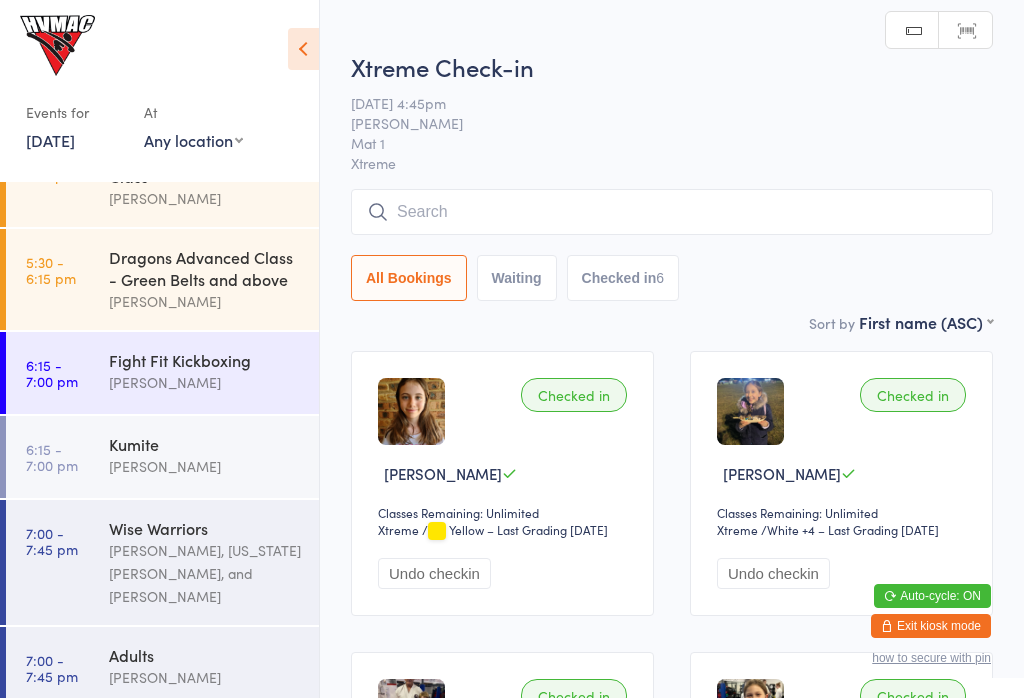 scroll, scrollTop: 302, scrollLeft: 0, axis: vertical 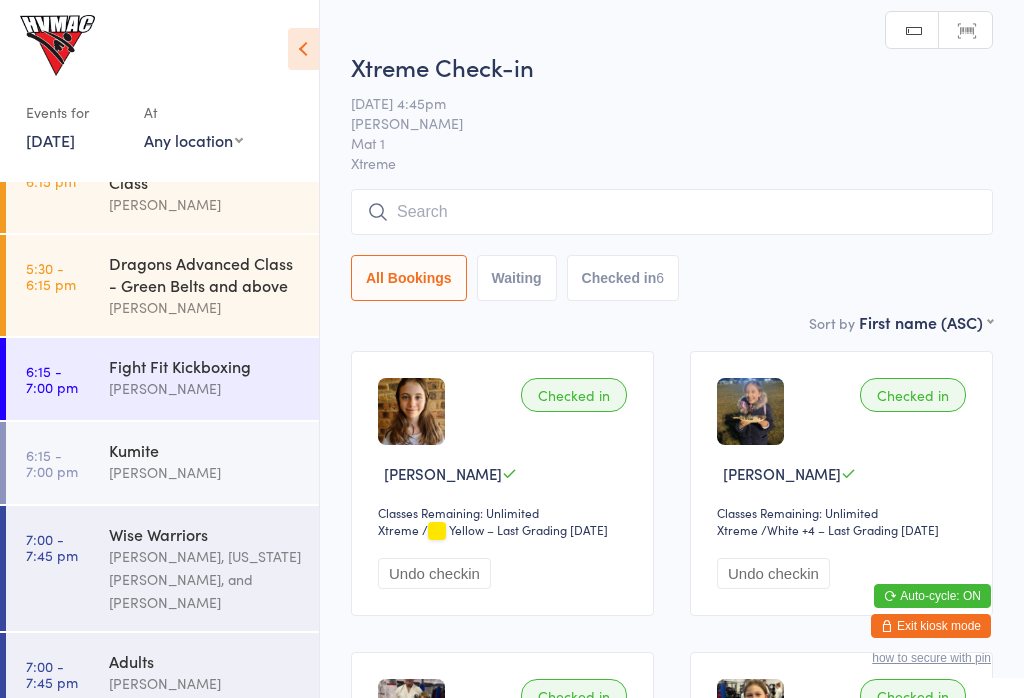 click on "[PERSON_NAME]" at bounding box center [205, 472] 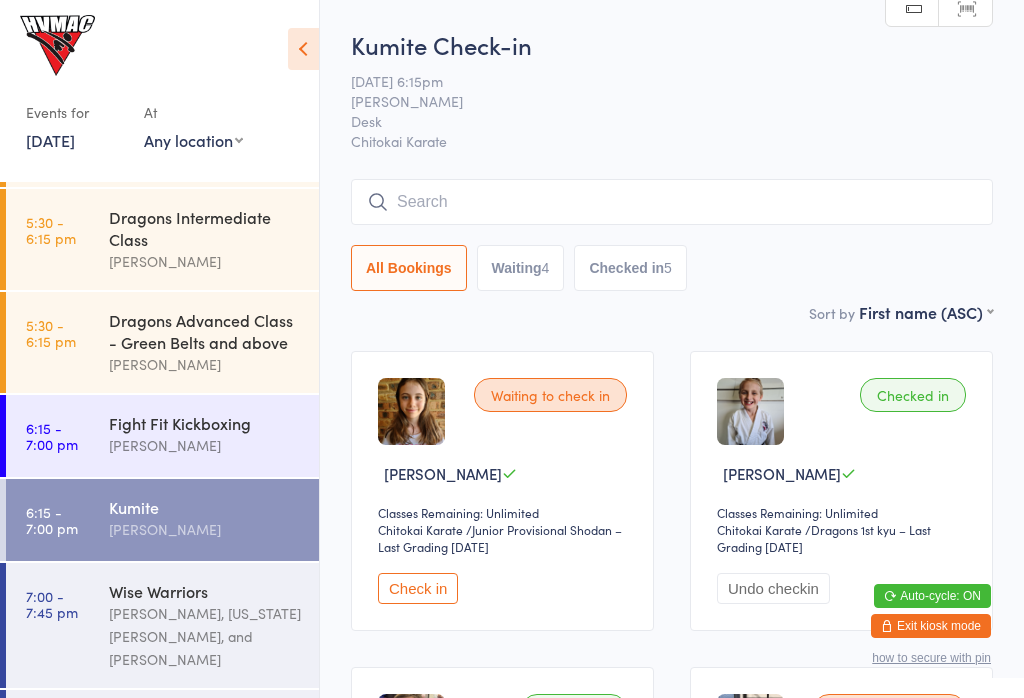 scroll, scrollTop: 244, scrollLeft: 0, axis: vertical 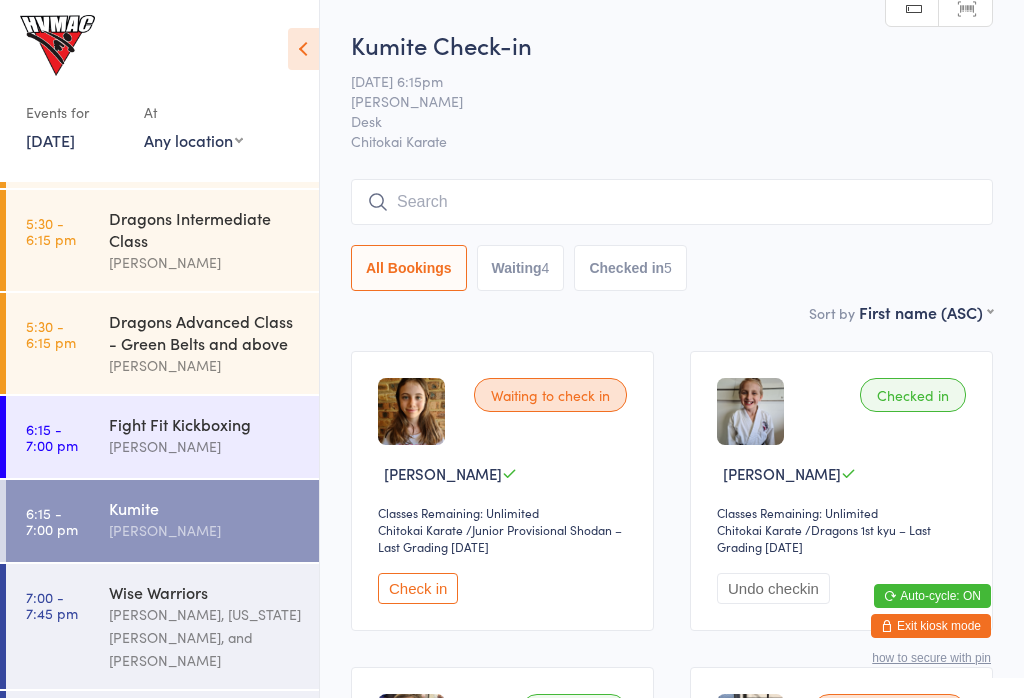 click on "5:30 - 6:15 pm Dragons Advanced Class - Green Belts and above [PERSON_NAME]" at bounding box center [162, 343] 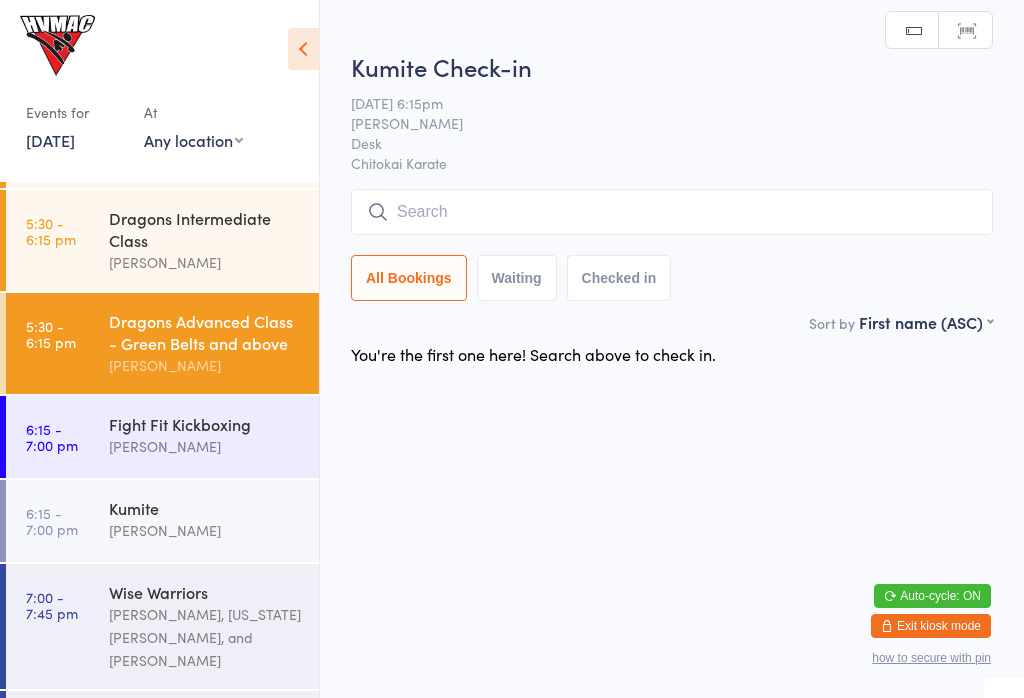 click at bounding box center [672, 212] 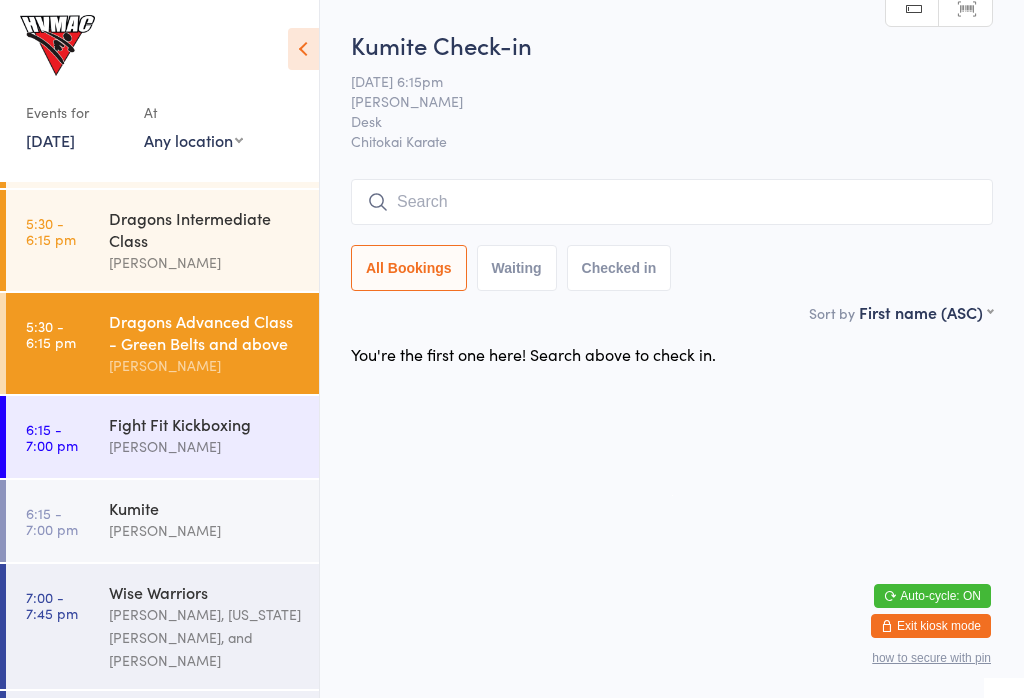 click on "5:30 - 6:15 pm Dragons Advanced Class - Green Belts and above [PERSON_NAME]" at bounding box center [162, 343] 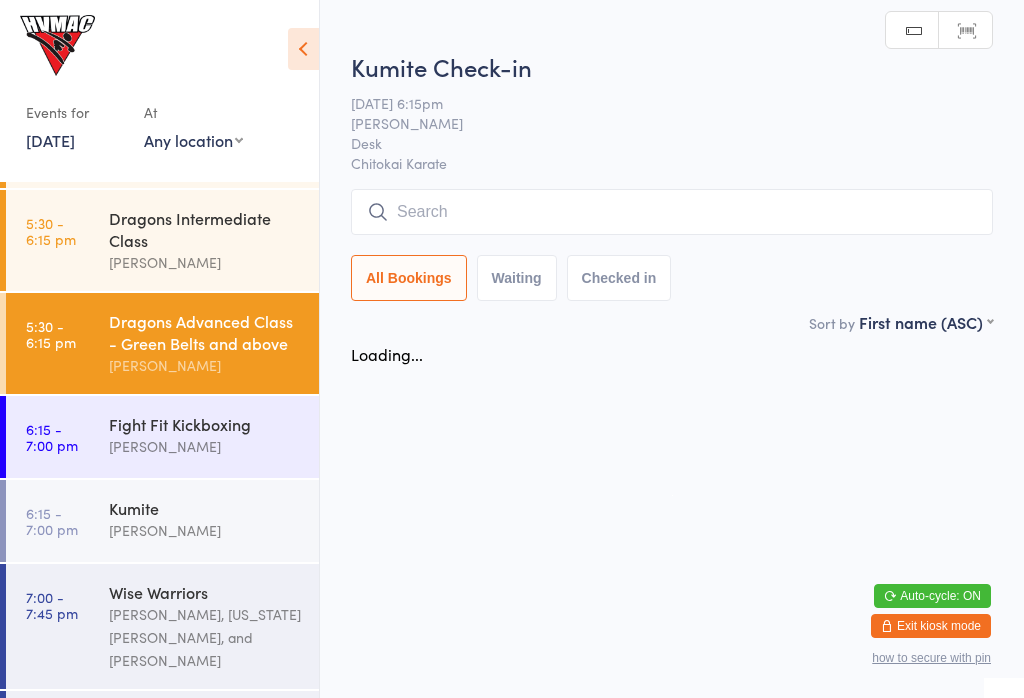 click on "5:30 - 6:15 pm" at bounding box center (51, 231) 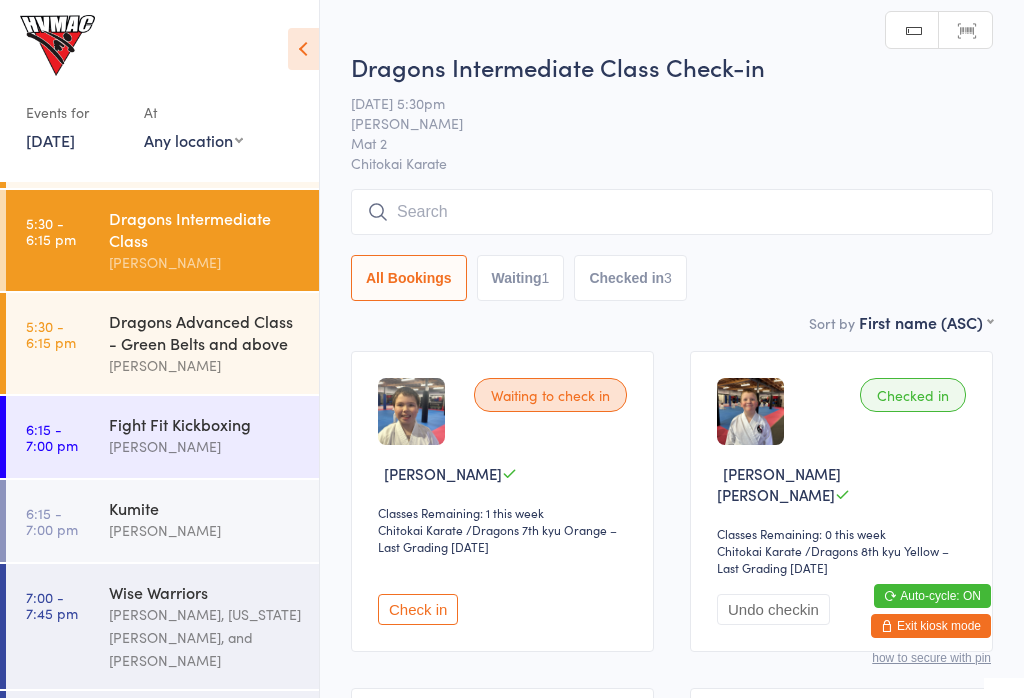click on "5:30 - 6:15 pm Dragons Advanced Class - Green Belts and above [PERSON_NAME]" at bounding box center [162, 343] 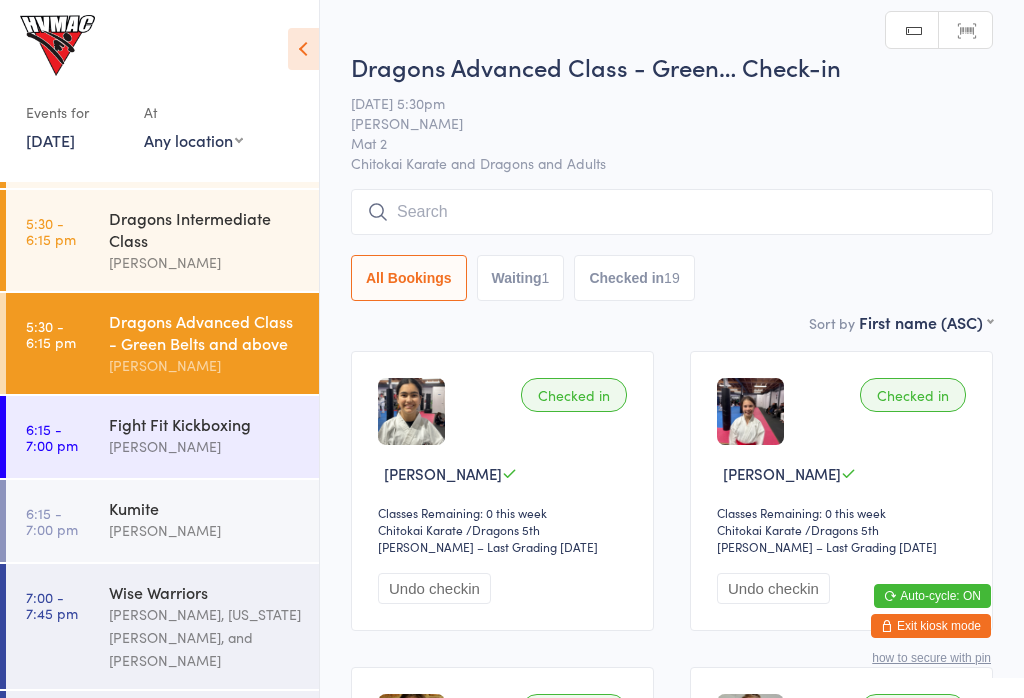 click at bounding box center (672, 212) 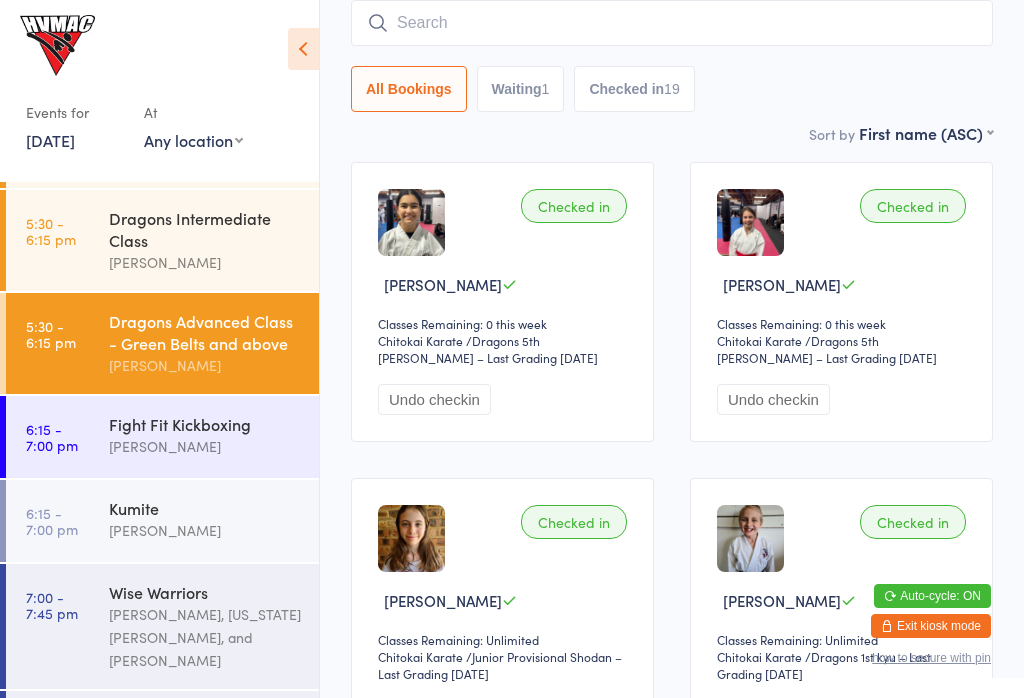 scroll, scrollTop: 191, scrollLeft: 0, axis: vertical 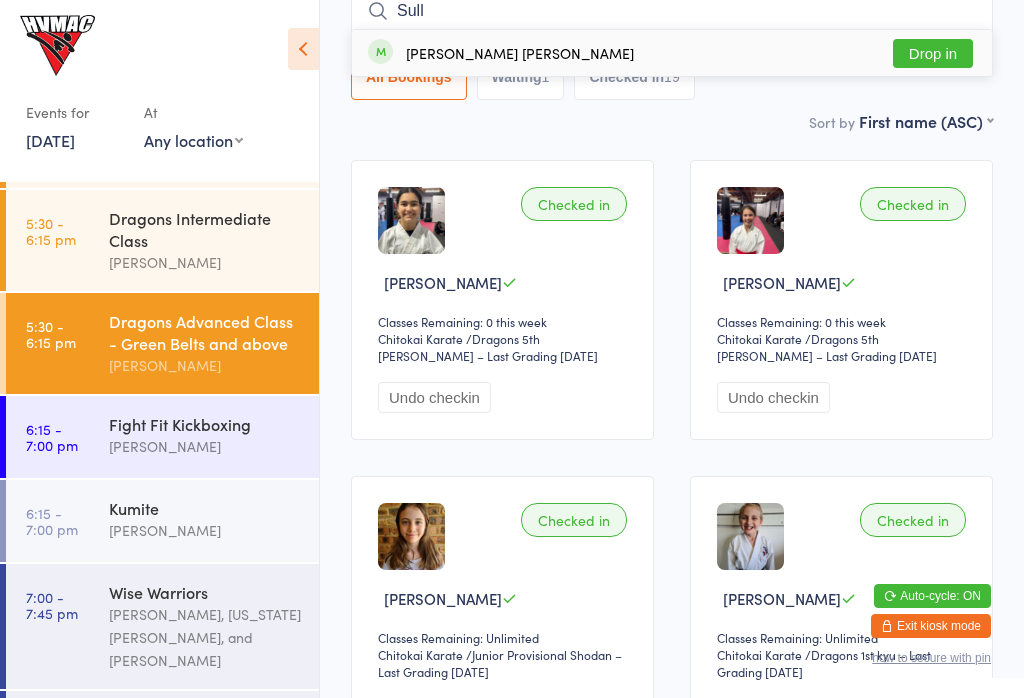 type on "Sull" 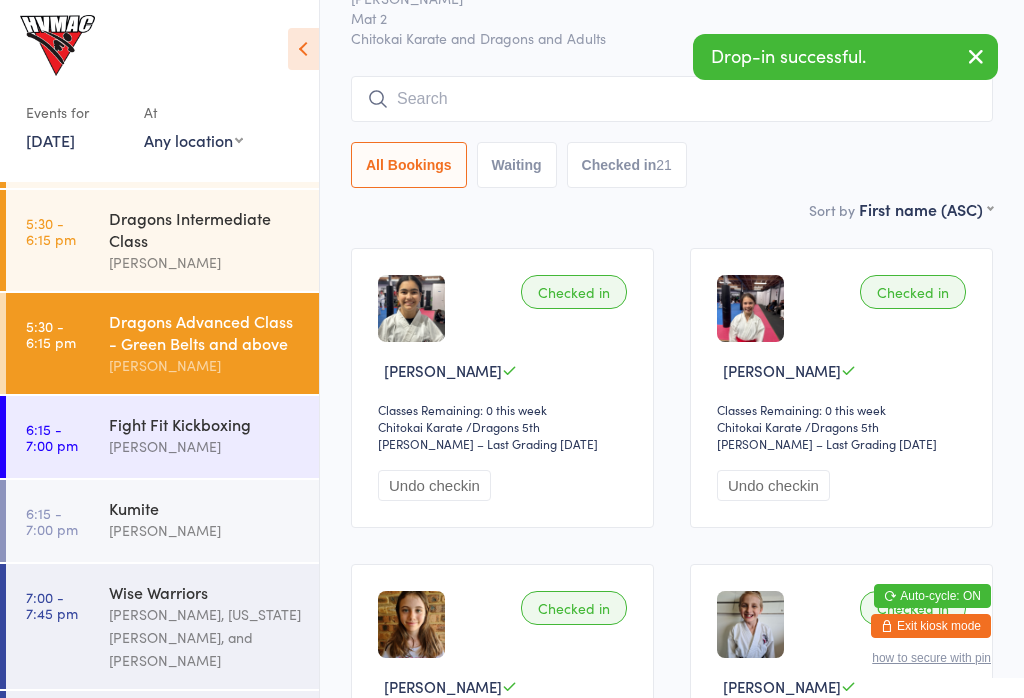 scroll, scrollTop: 129, scrollLeft: 0, axis: vertical 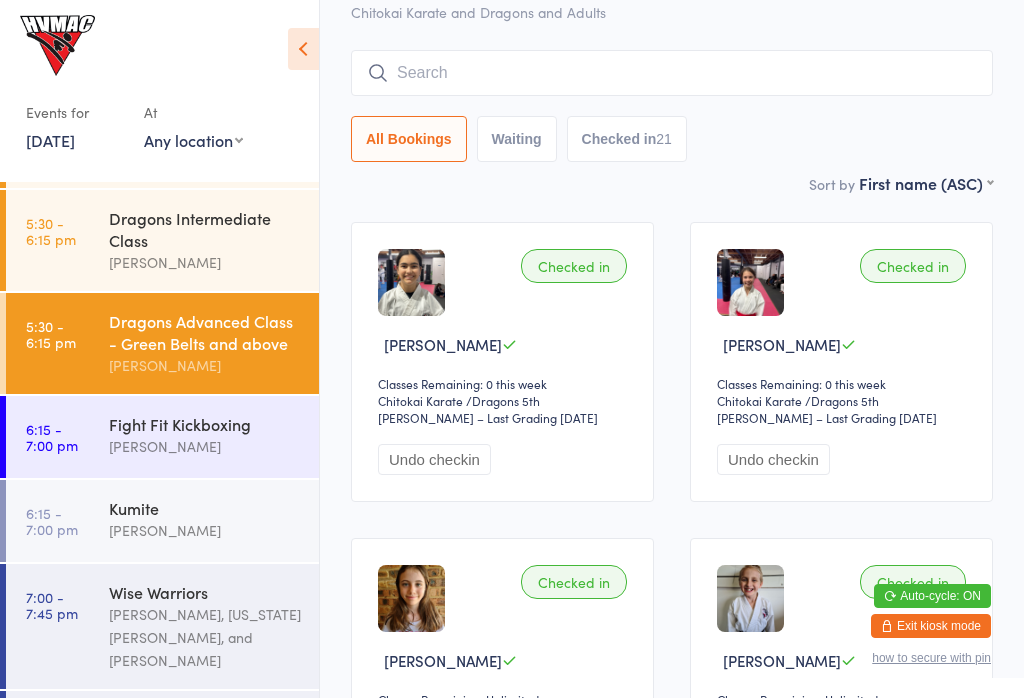click on "Waiting" at bounding box center [517, 139] 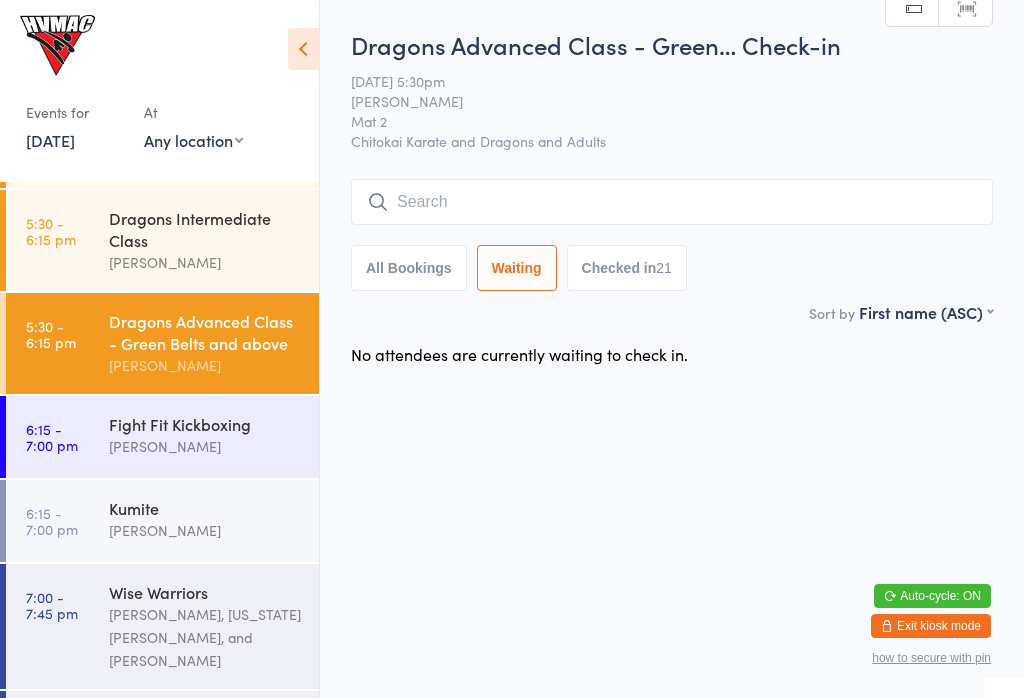scroll, scrollTop: 0, scrollLeft: 0, axis: both 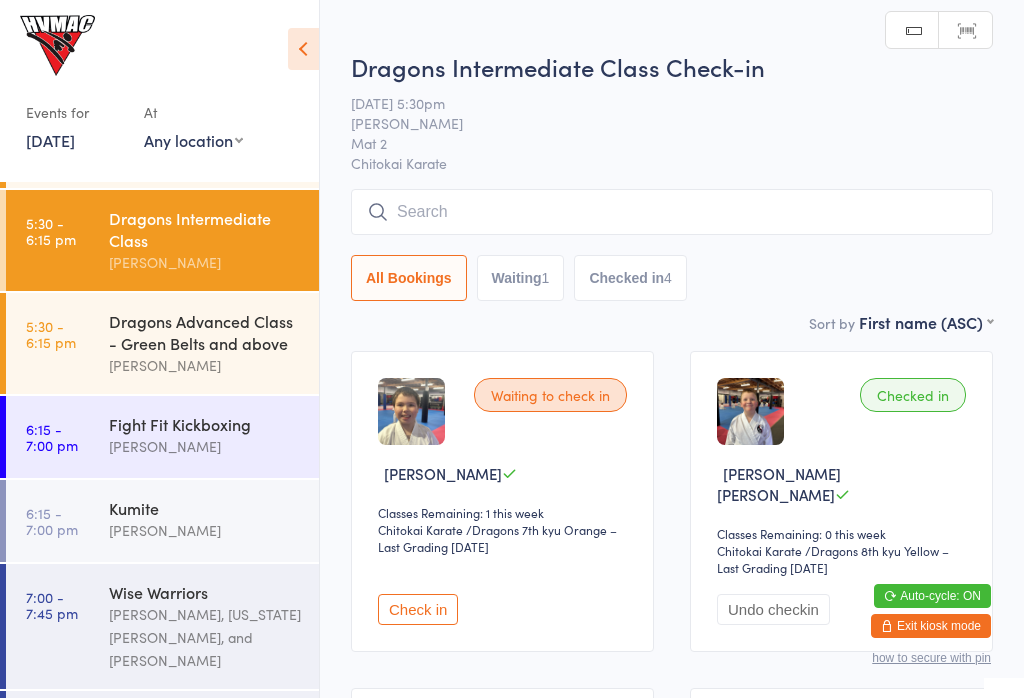click on "Waiting  1" at bounding box center [521, 278] 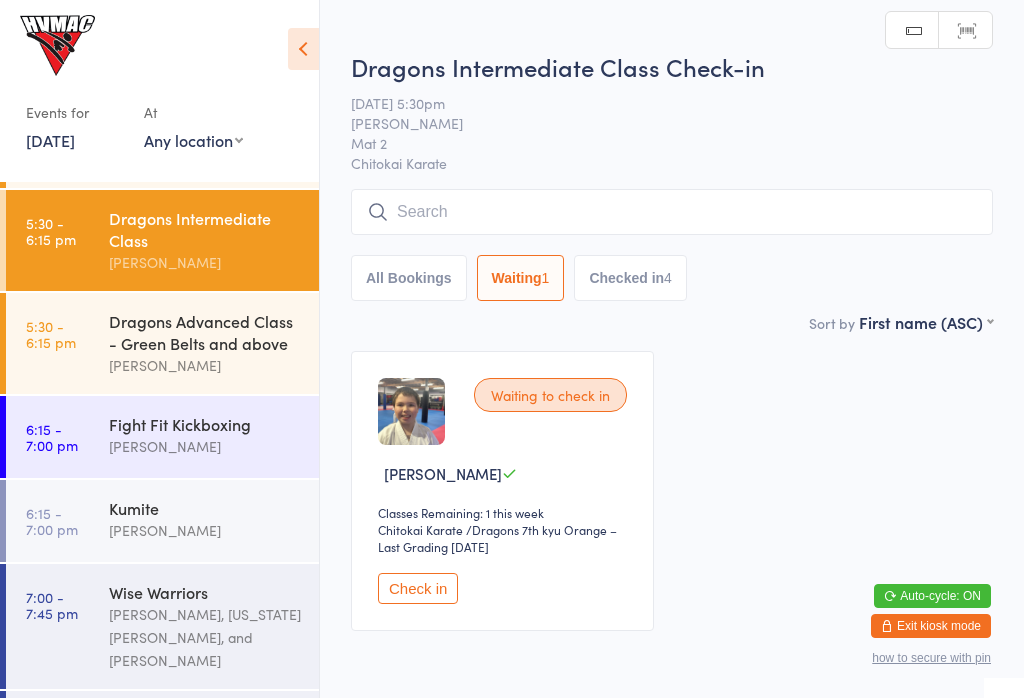 click on "Check in" at bounding box center [418, 588] 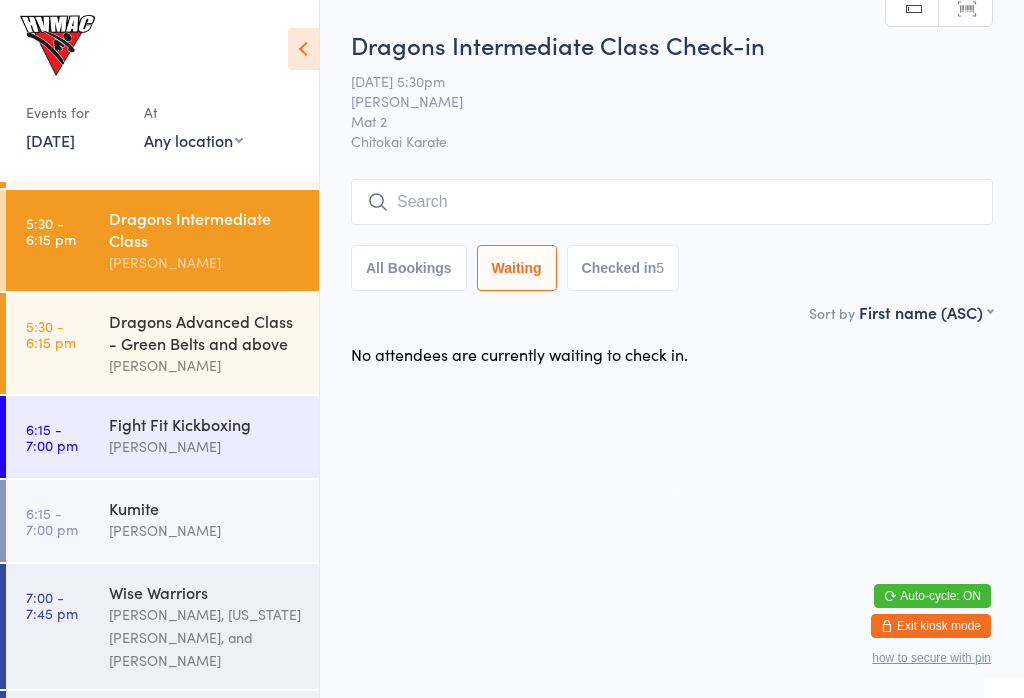 click on "Fight Fit Kickboxing" at bounding box center (205, 424) 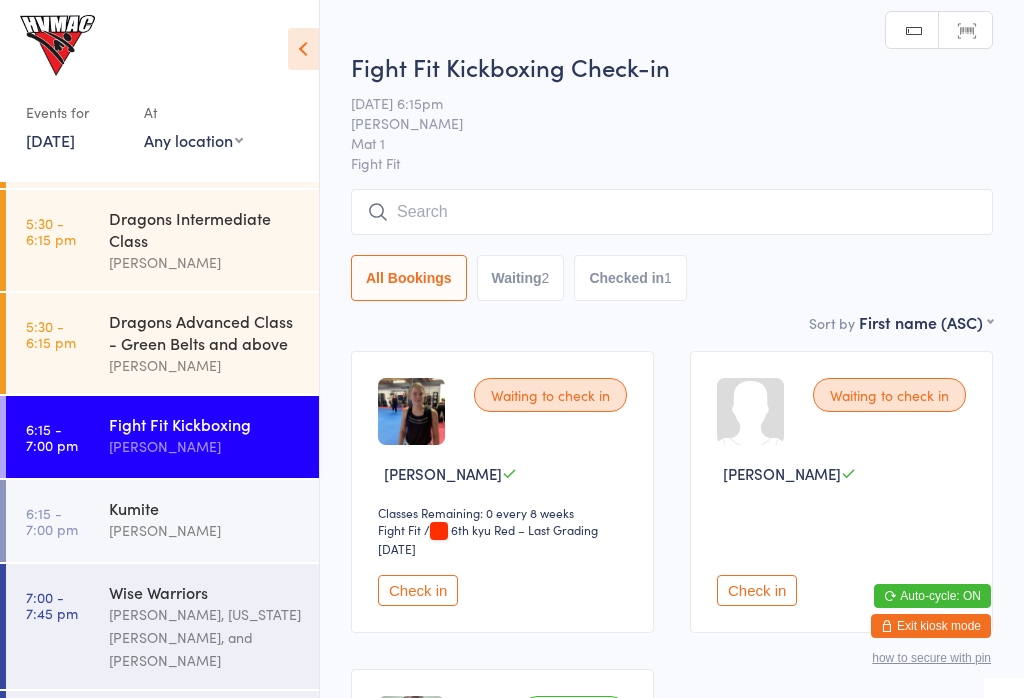 scroll, scrollTop: 38, scrollLeft: 0, axis: vertical 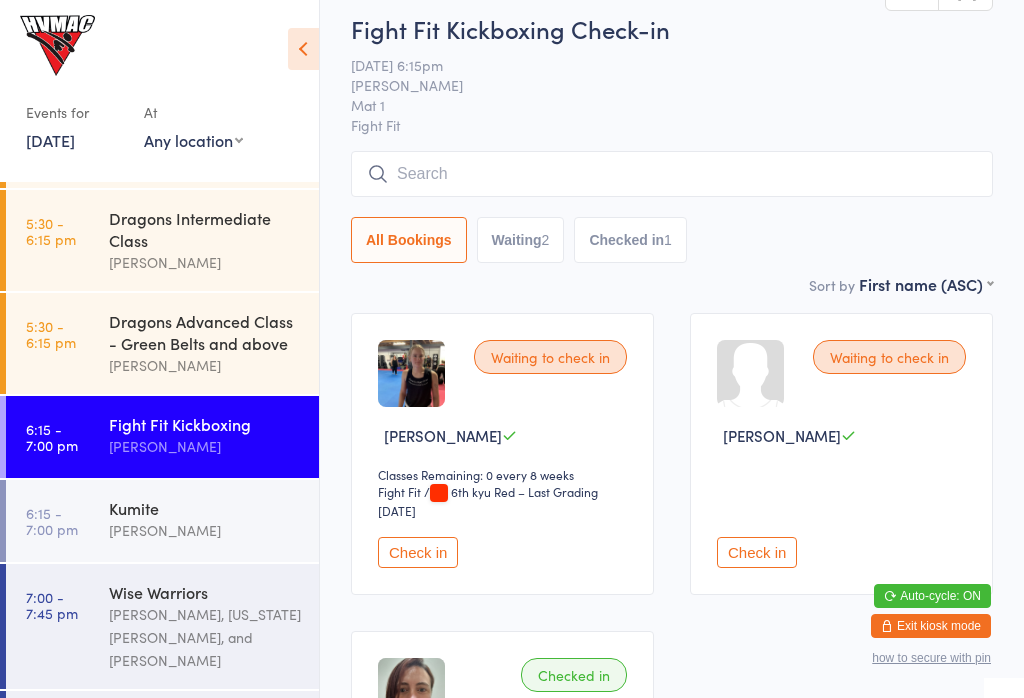 click on "Check in" at bounding box center [418, 552] 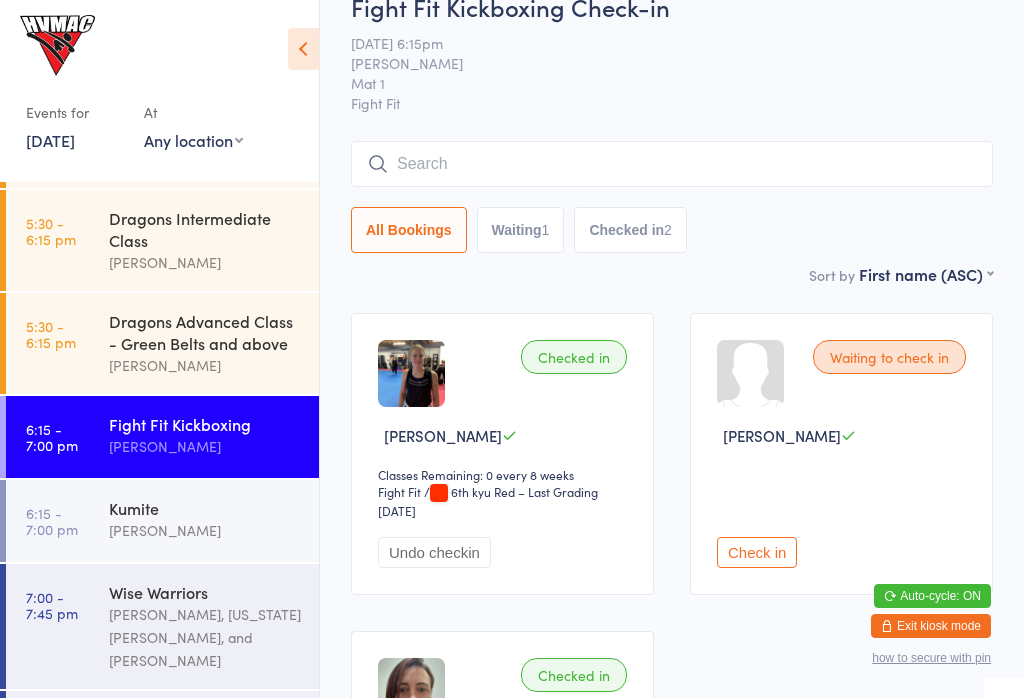 click on "6:15 - 7:00 pm Kumite [PERSON_NAME]" at bounding box center [162, 521] 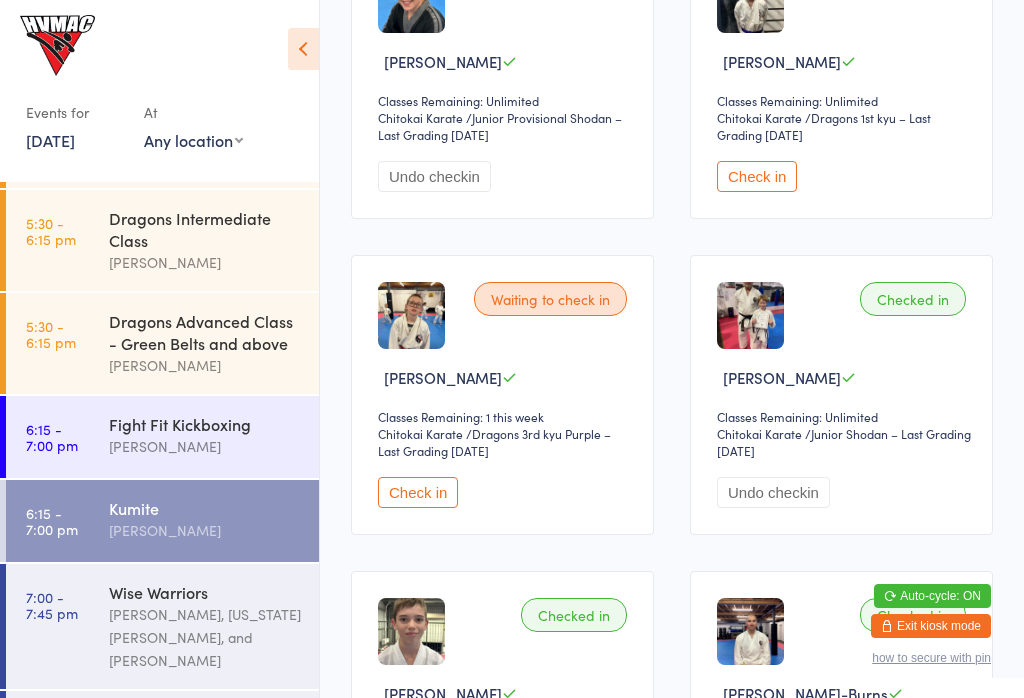 scroll, scrollTop: 726, scrollLeft: 0, axis: vertical 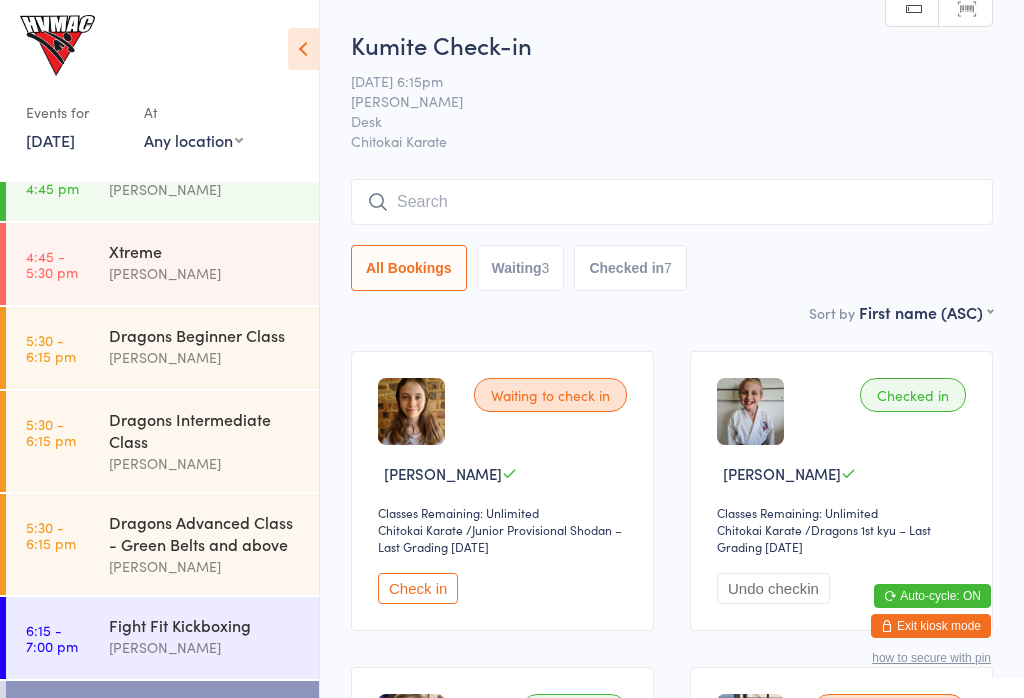 click at bounding box center [672, 202] 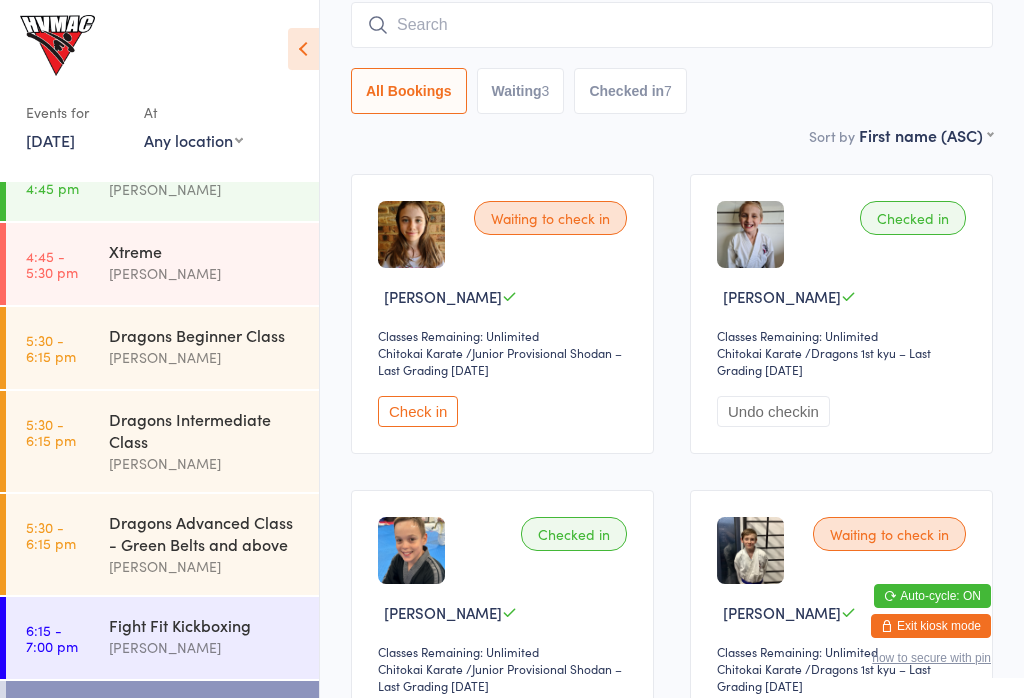 scroll, scrollTop: 181, scrollLeft: 0, axis: vertical 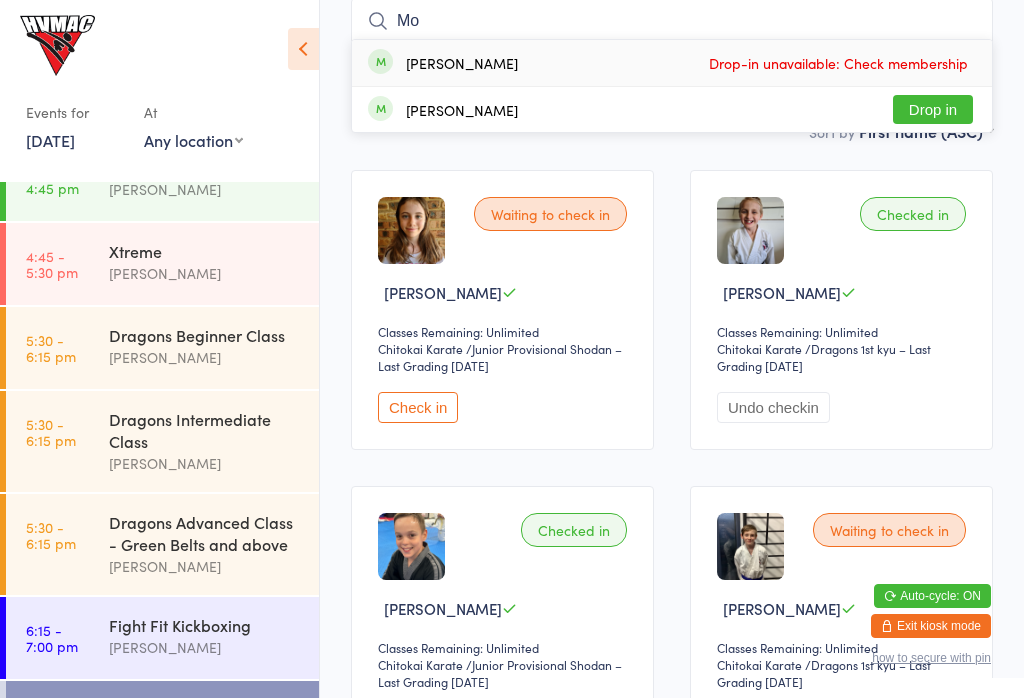 type on "Mor" 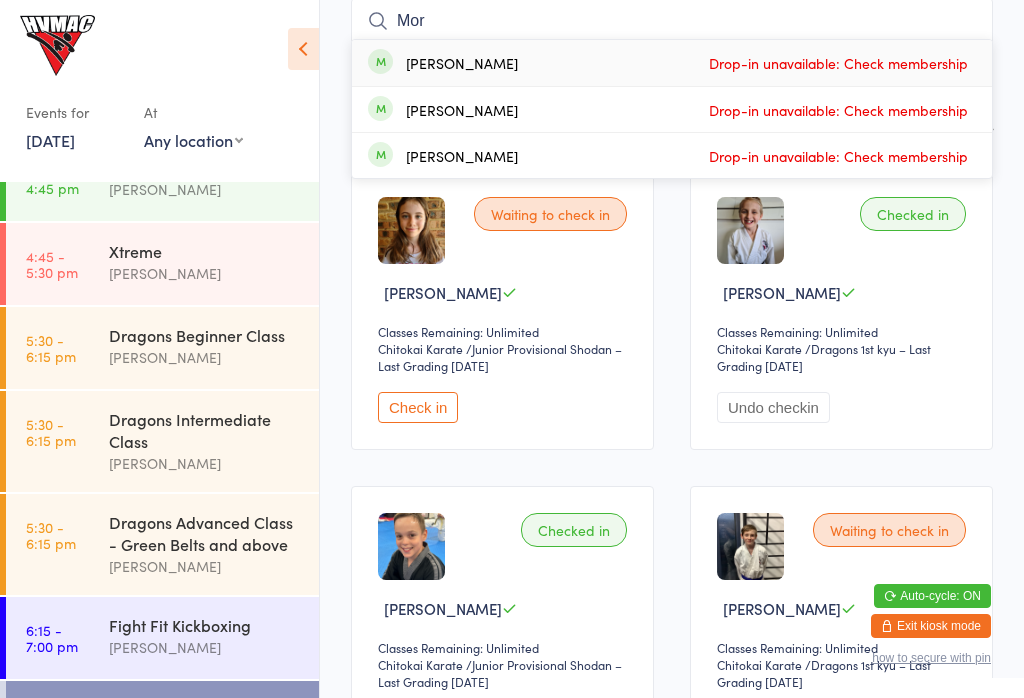 click on "Dragons Beginner Class [PERSON_NAME]" at bounding box center (214, 346) 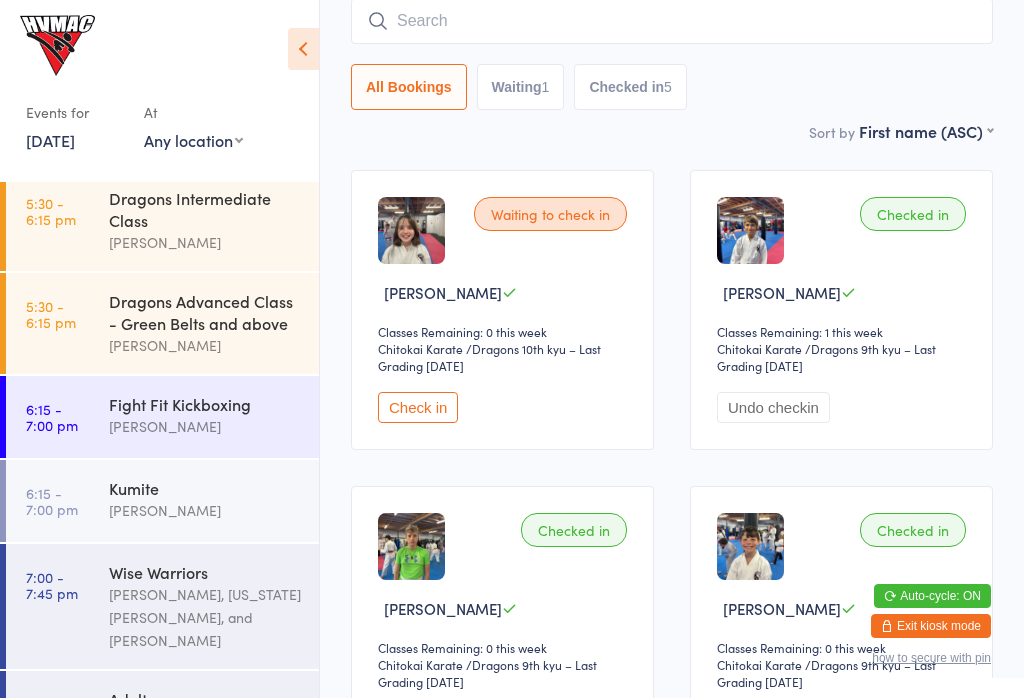 scroll, scrollTop: 267, scrollLeft: 0, axis: vertical 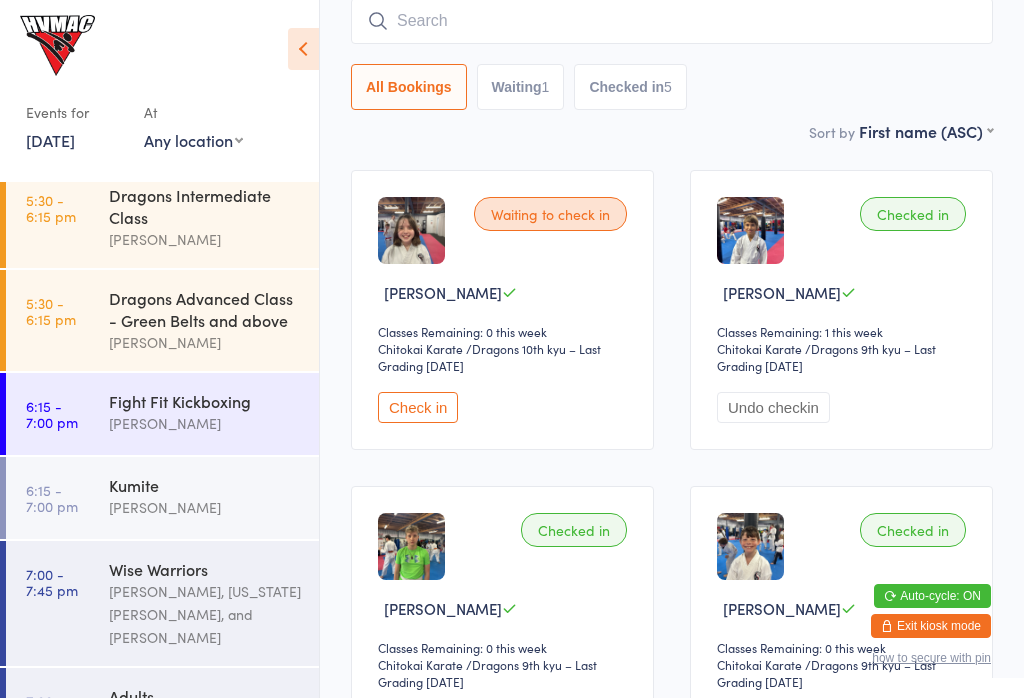 click on "6:15 - 7:00 pm Fight Fit Kickboxing [PERSON_NAME]" at bounding box center [162, 414] 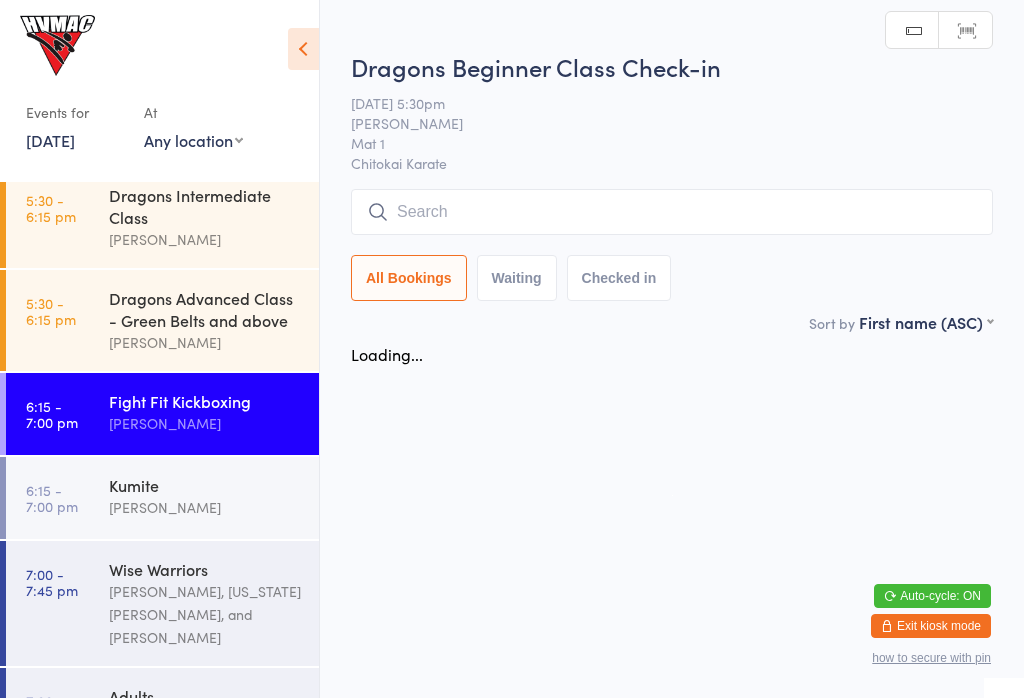 scroll, scrollTop: 0, scrollLeft: 0, axis: both 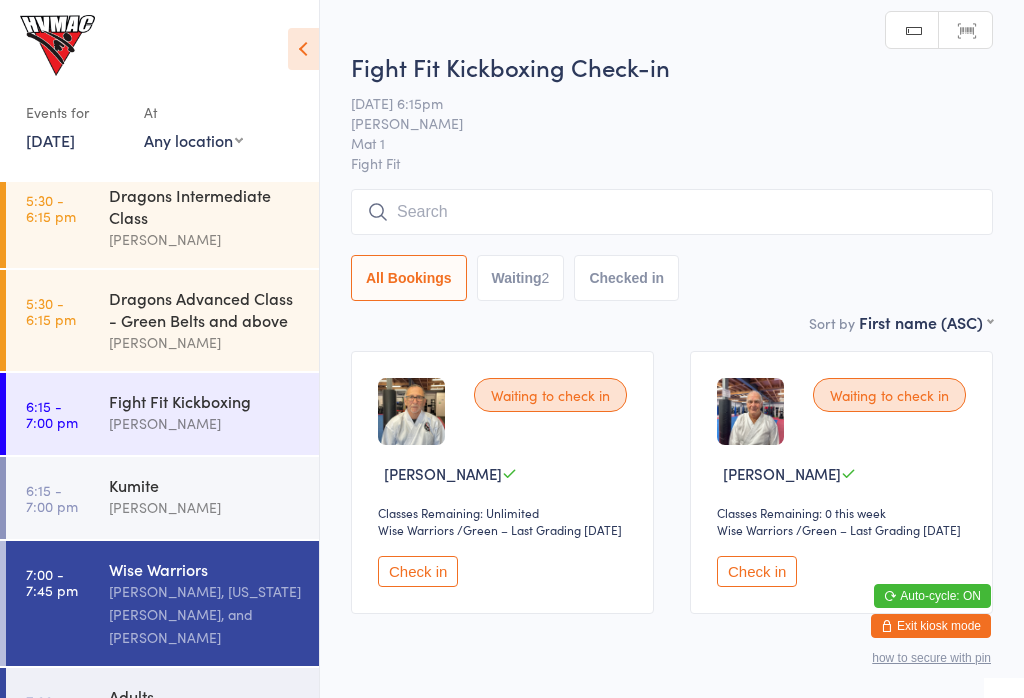 click on "6:15 - 7:00 pm Kumite [PERSON_NAME]" at bounding box center [162, 498] 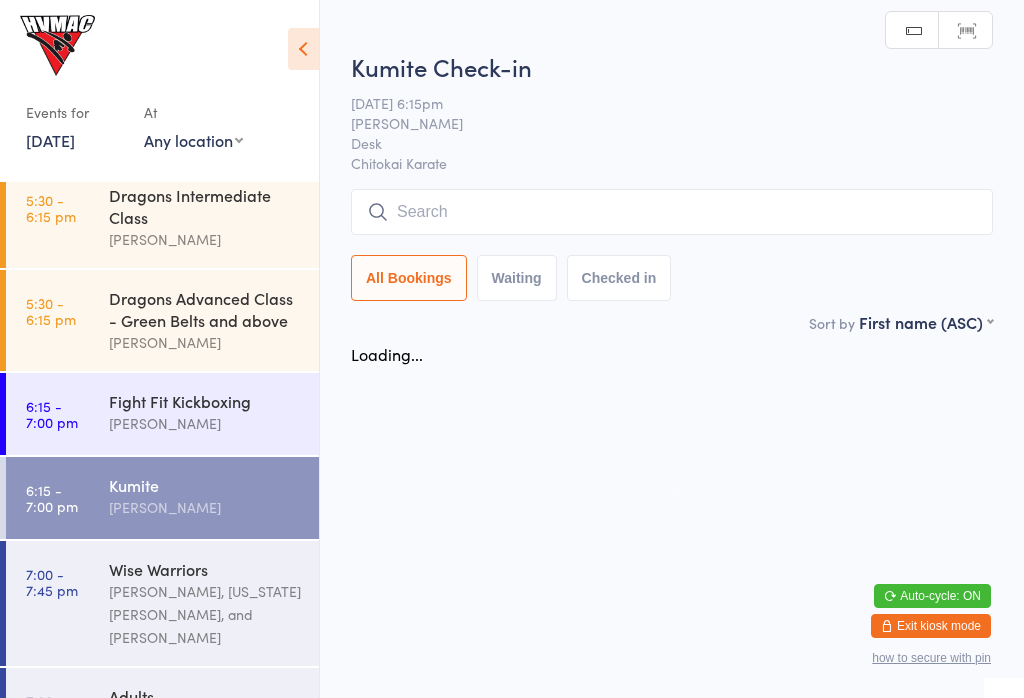 click on "6:15 - 7:00 pm Kumite [PERSON_NAME]" at bounding box center [162, 498] 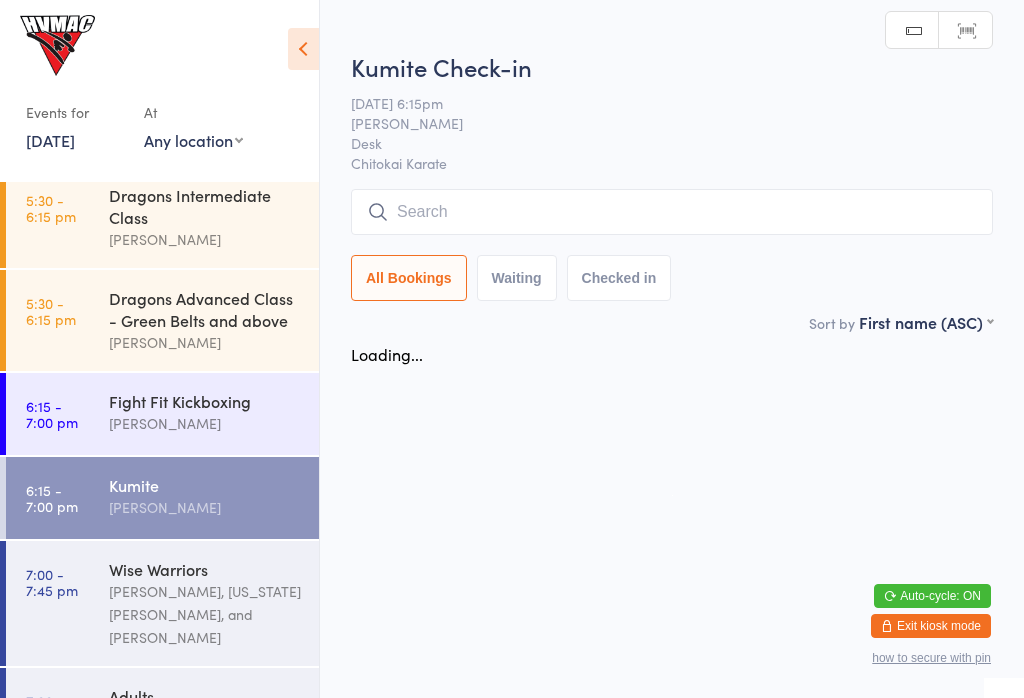 click on "6:15 - 7:00 pm" at bounding box center [52, 498] 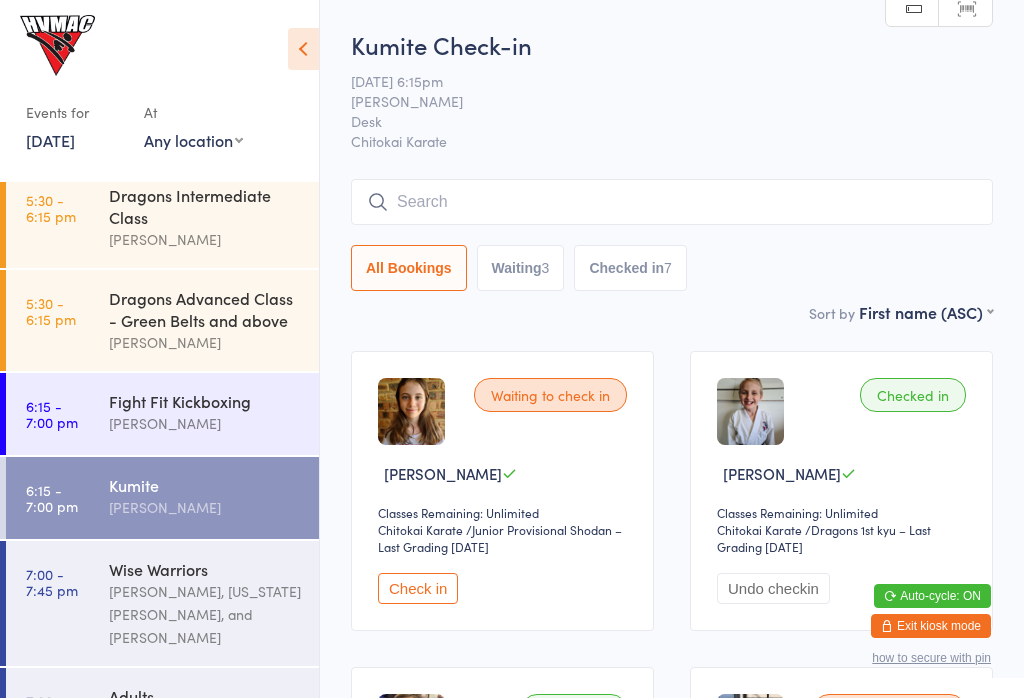 click on "Fight Fit Kickboxing [PERSON_NAME]" at bounding box center [214, 412] 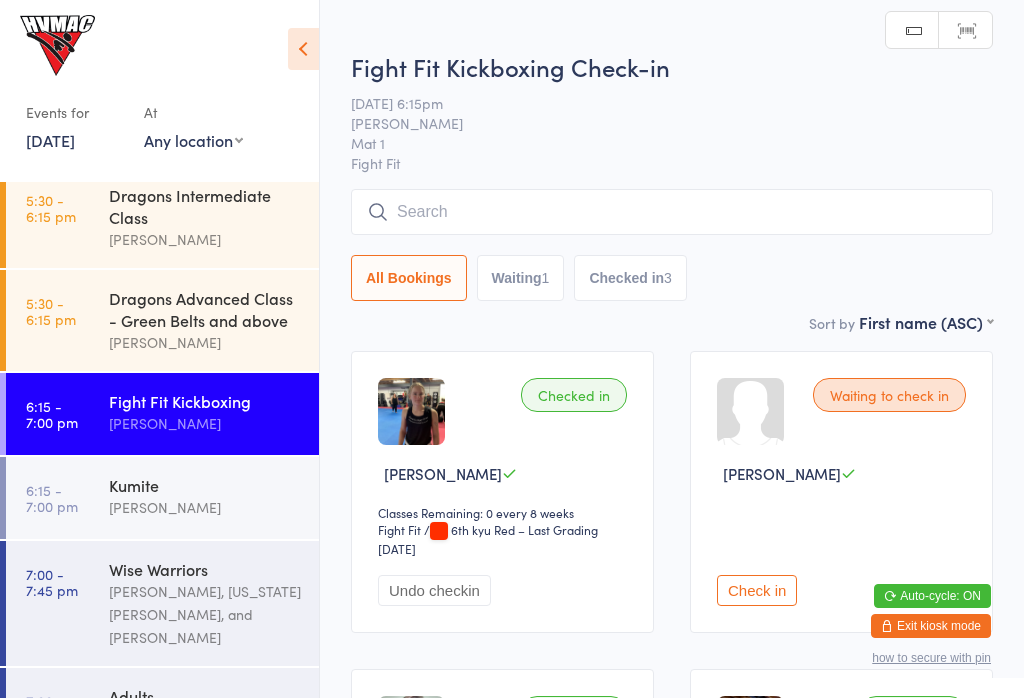 click at bounding box center (672, 212) 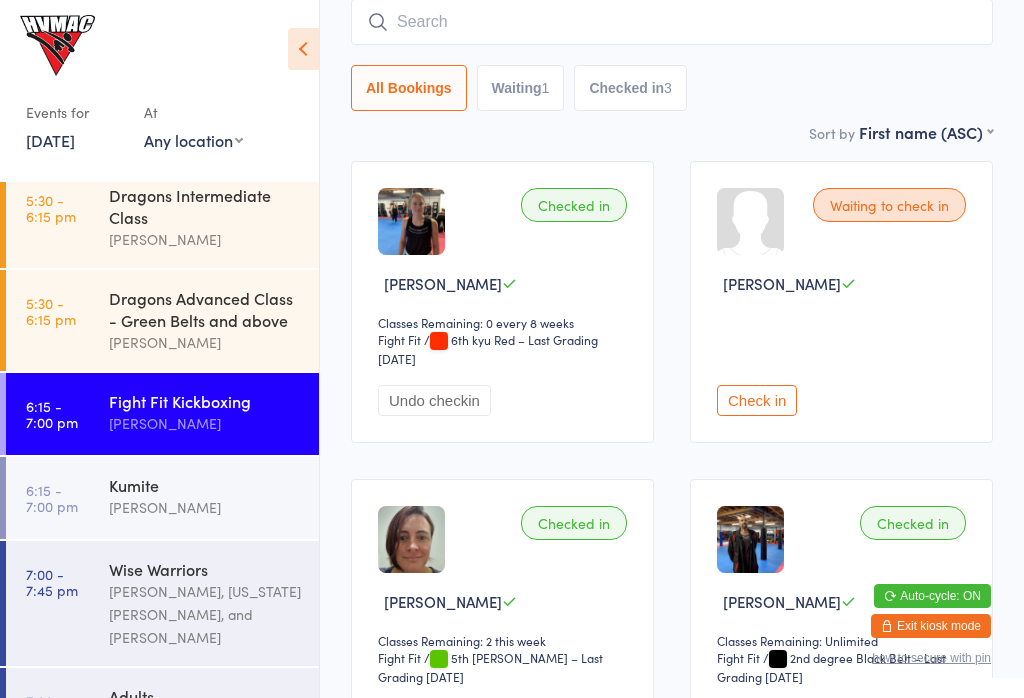 scroll, scrollTop: 191, scrollLeft: 0, axis: vertical 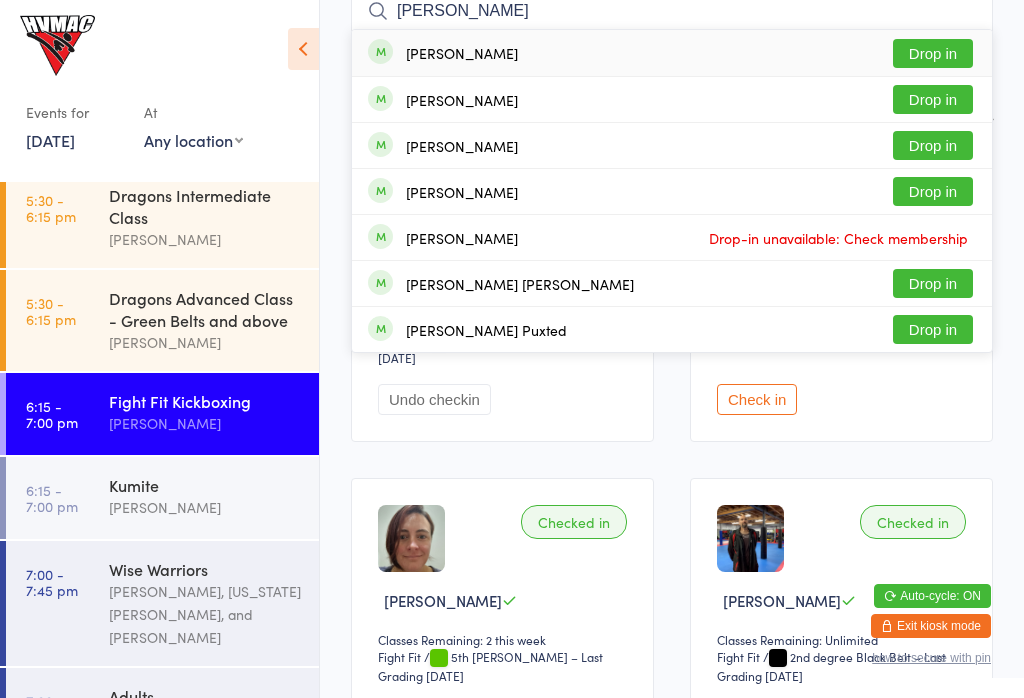 type on "[PERSON_NAME]" 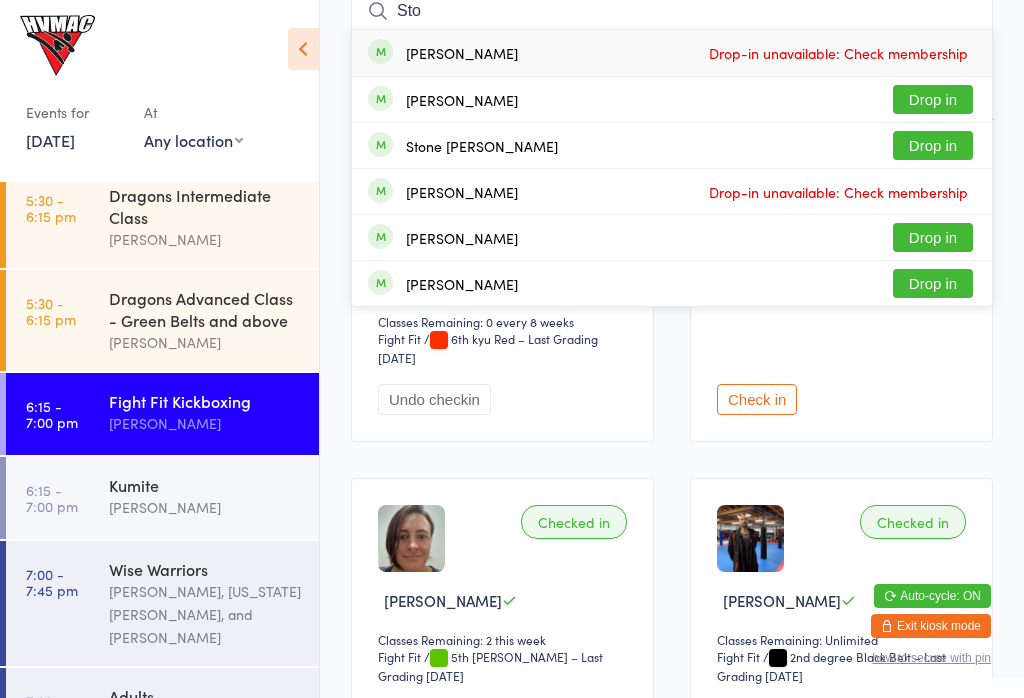 click on "Sto" at bounding box center (672, 11) 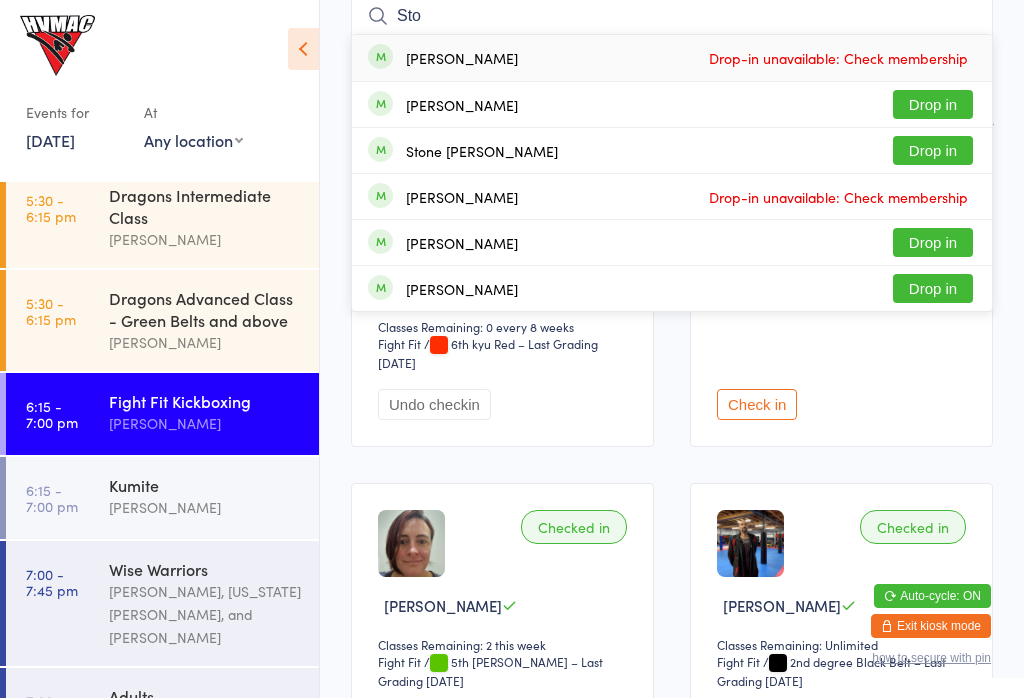 scroll, scrollTop: 181, scrollLeft: 0, axis: vertical 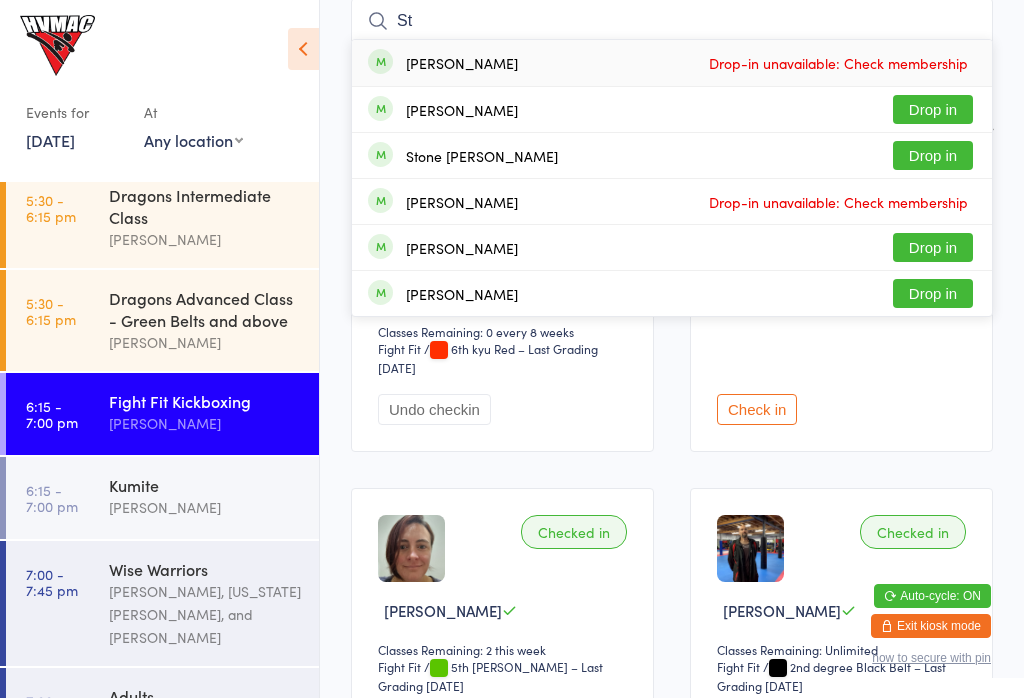 type on "S" 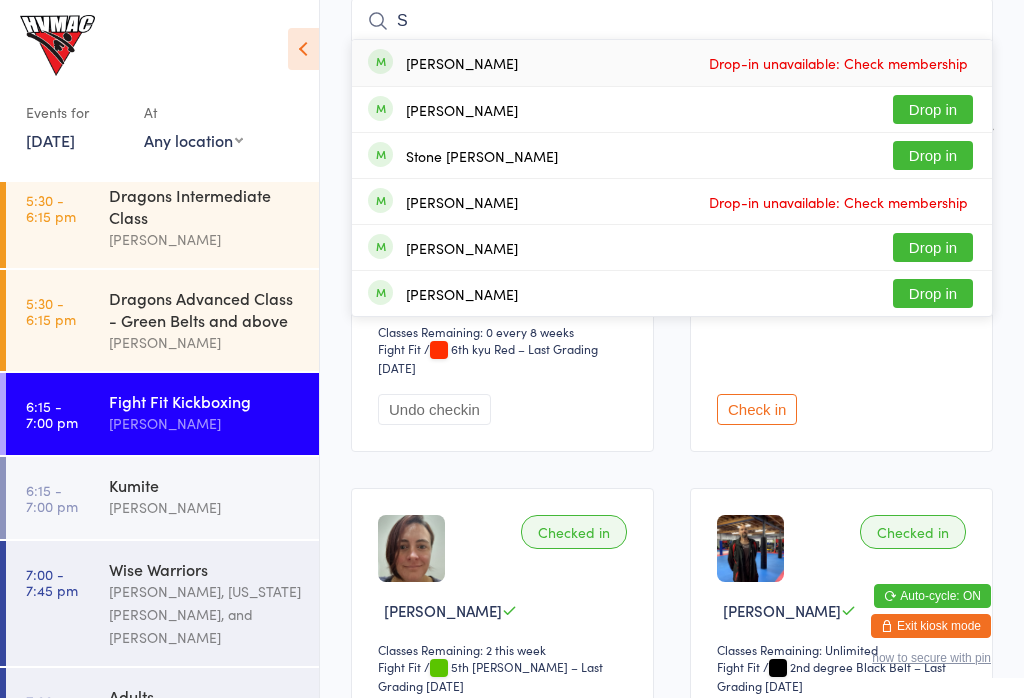 type 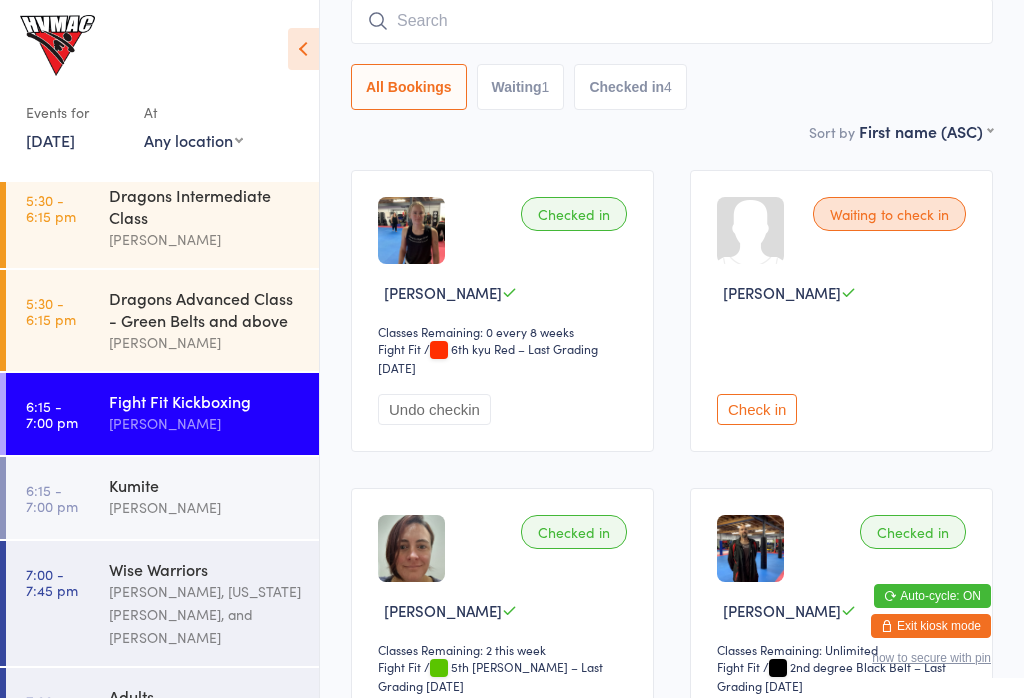 scroll, scrollTop: 308, scrollLeft: 0, axis: vertical 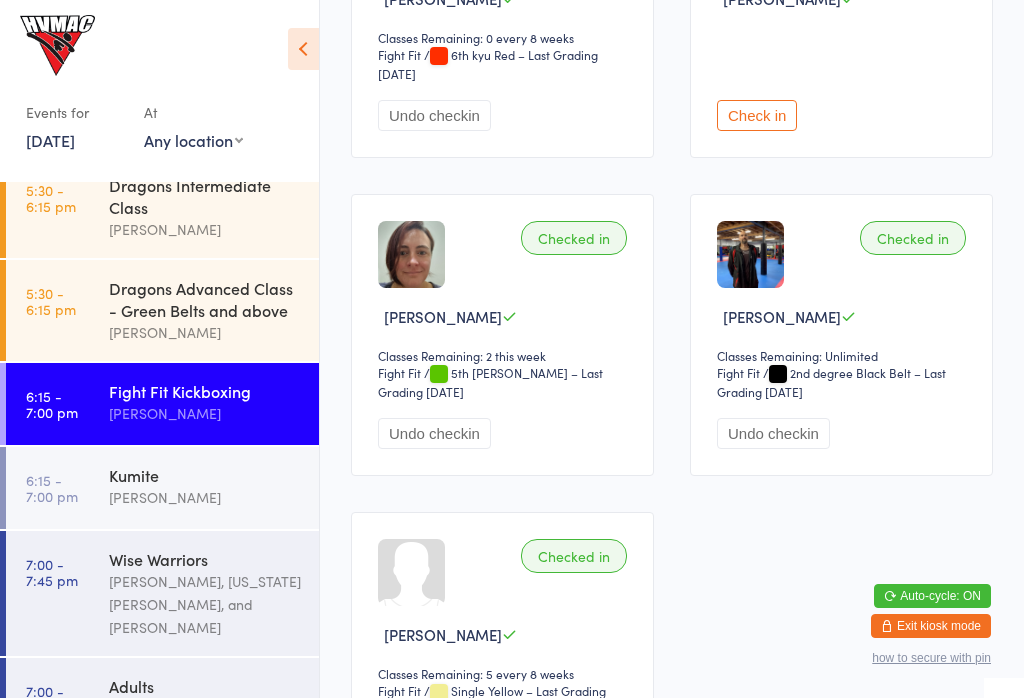 click on "6:15 - 7:00 pm Kumite [PERSON_NAME]" at bounding box center [162, 488] 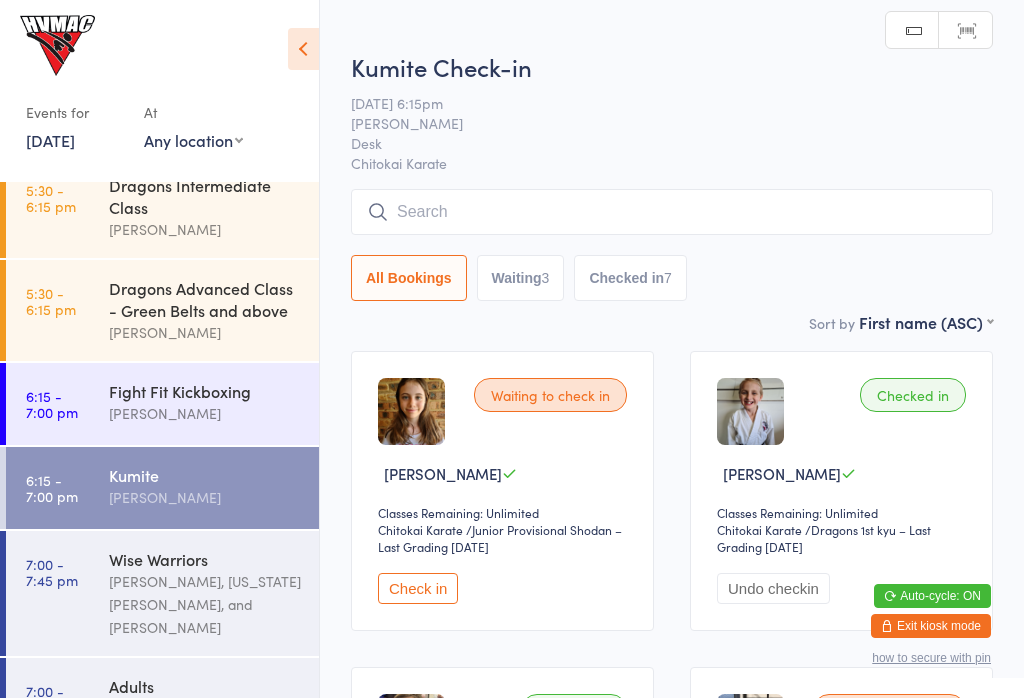 scroll, scrollTop: 0, scrollLeft: 0, axis: both 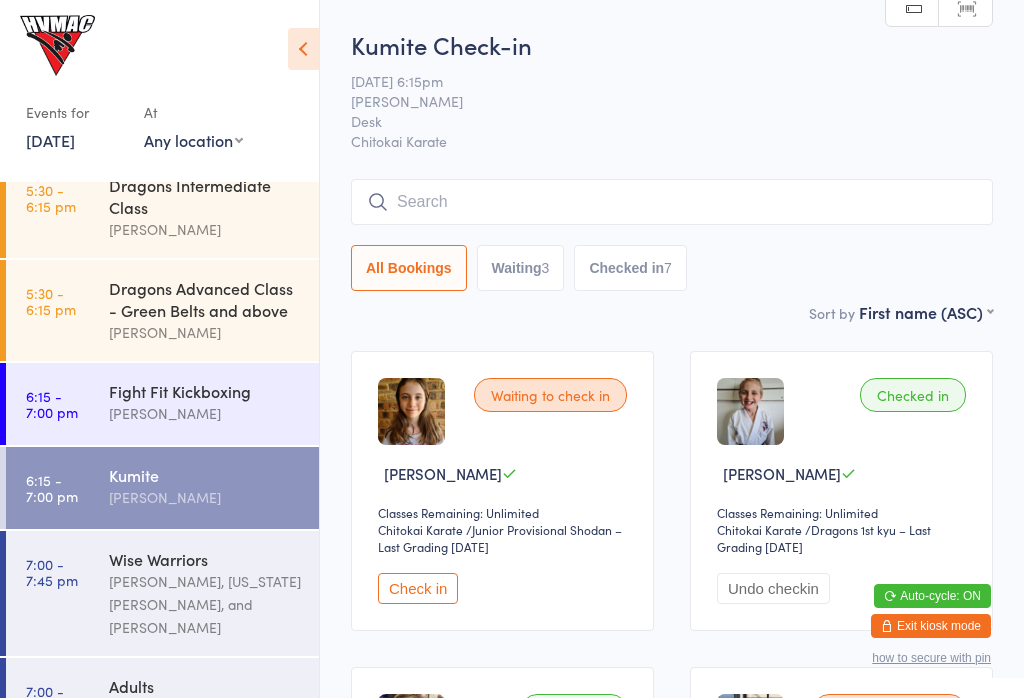 click on "6:15 - 7:00 pm Kumite [PERSON_NAME]" at bounding box center [162, 488] 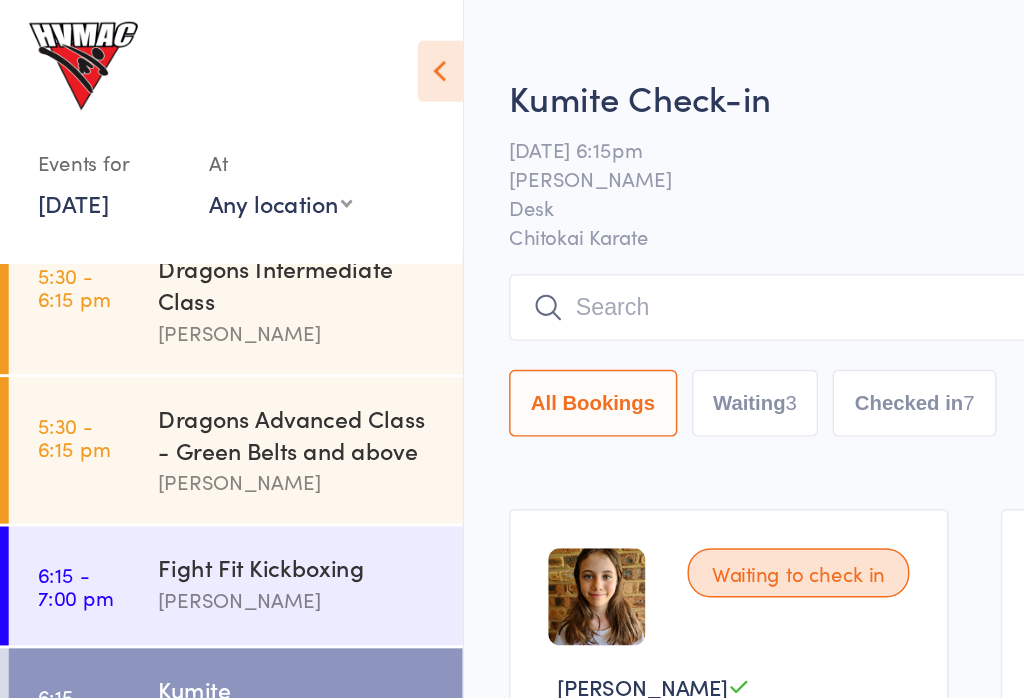scroll, scrollTop: 0, scrollLeft: 0, axis: both 